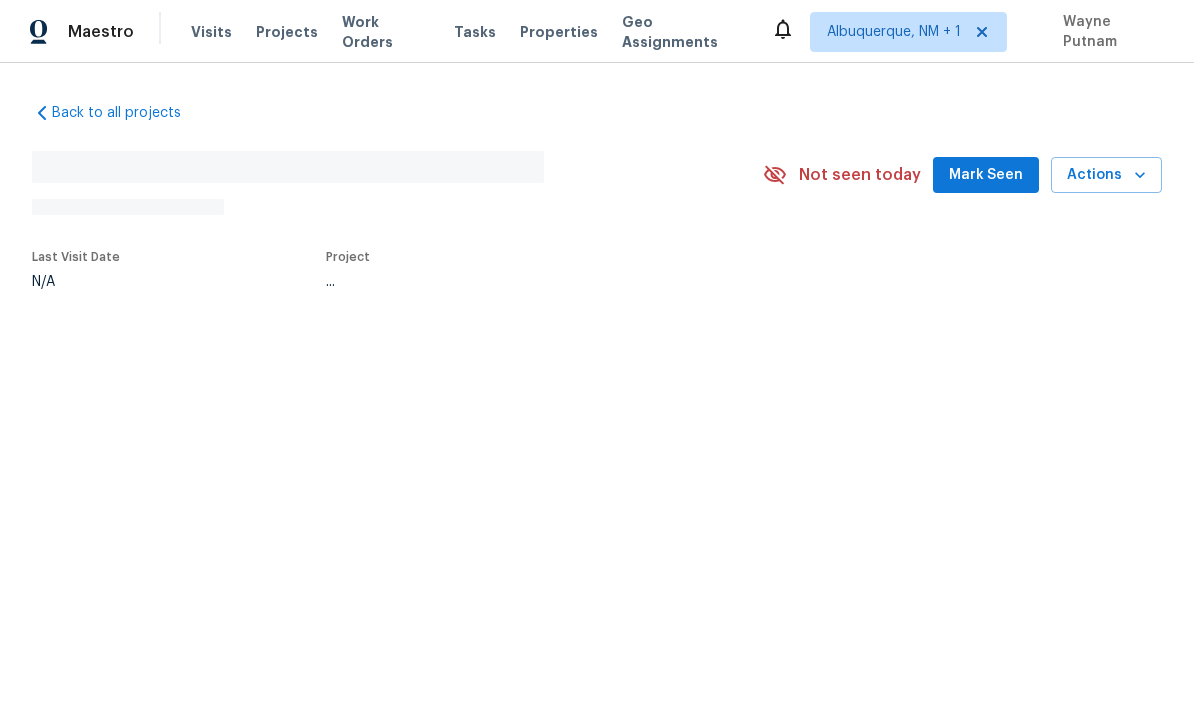scroll, scrollTop: 0, scrollLeft: 0, axis: both 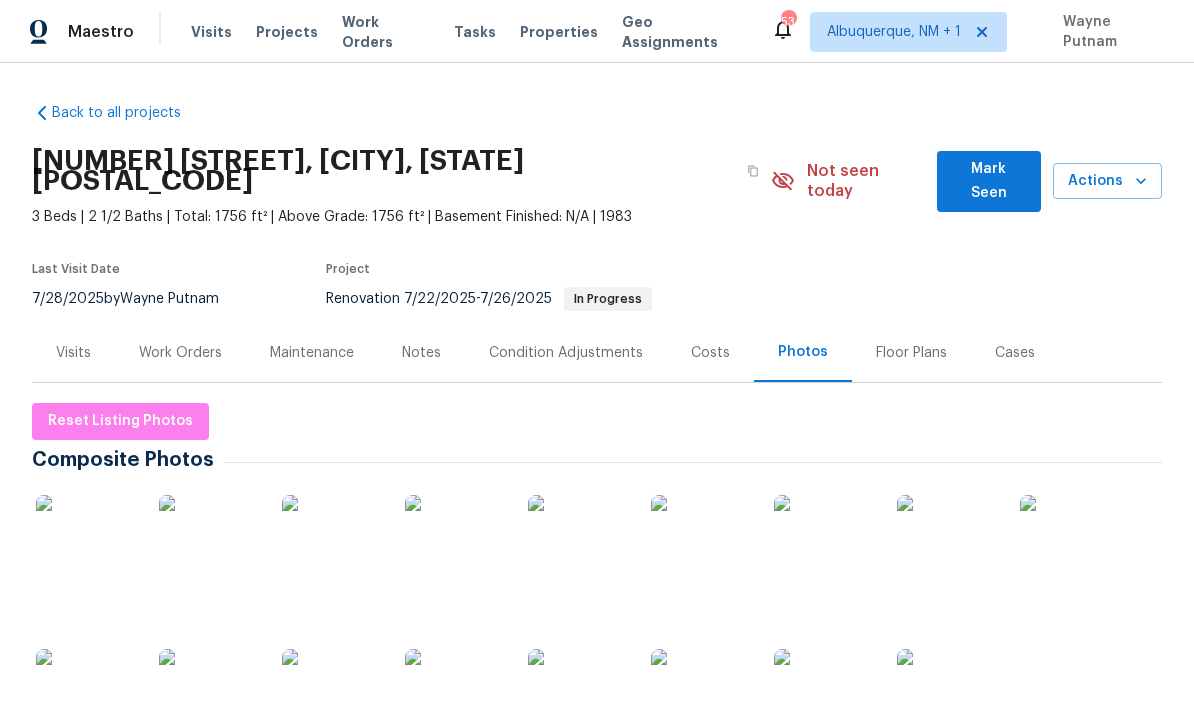 click on "Mark Seen" at bounding box center (989, 181) 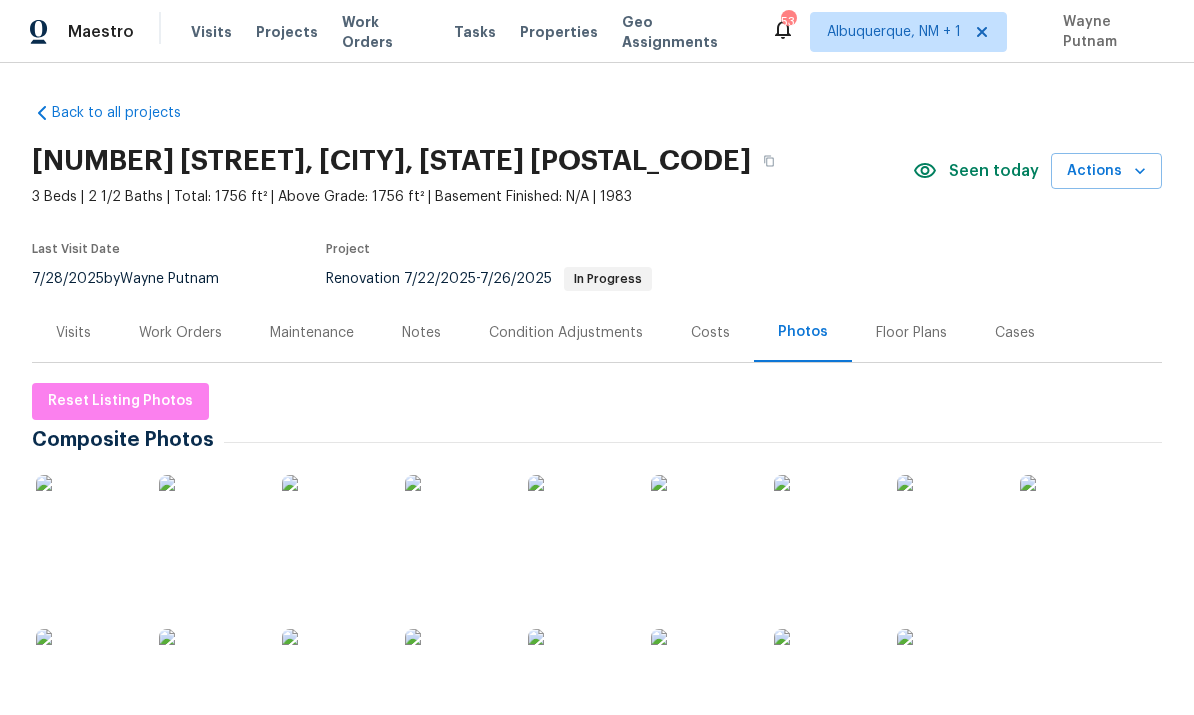 click on "Work Orders" at bounding box center (180, 333) 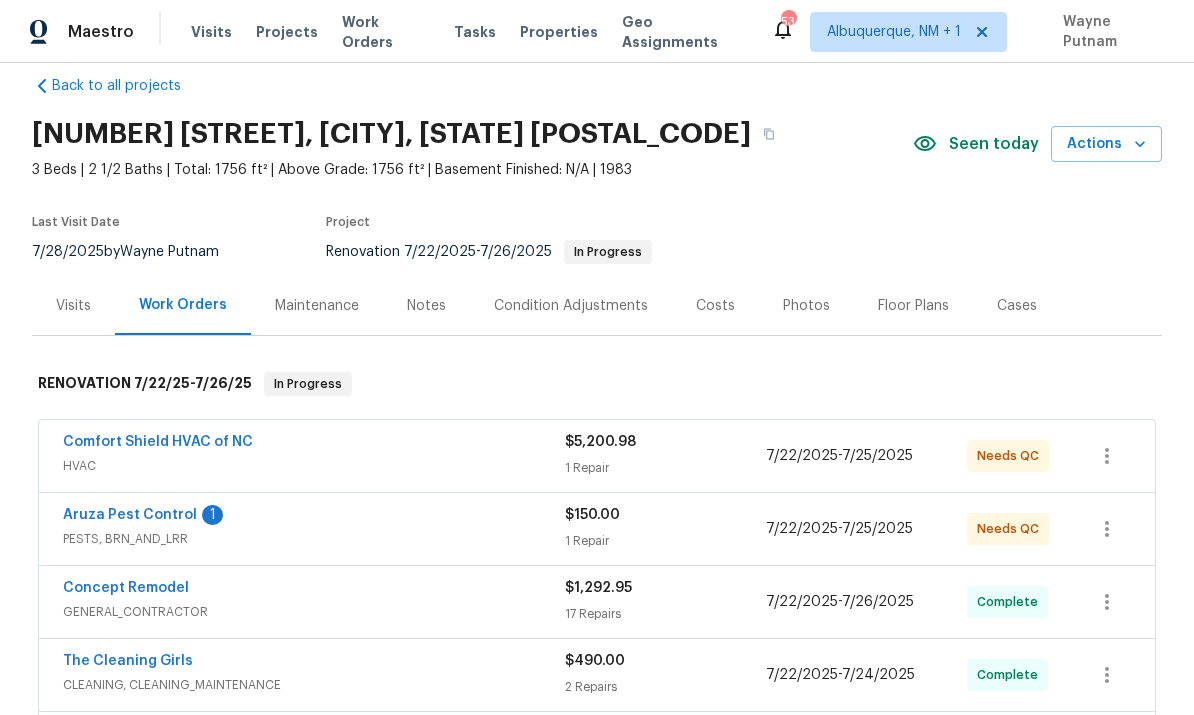 scroll, scrollTop: 28, scrollLeft: 0, axis: vertical 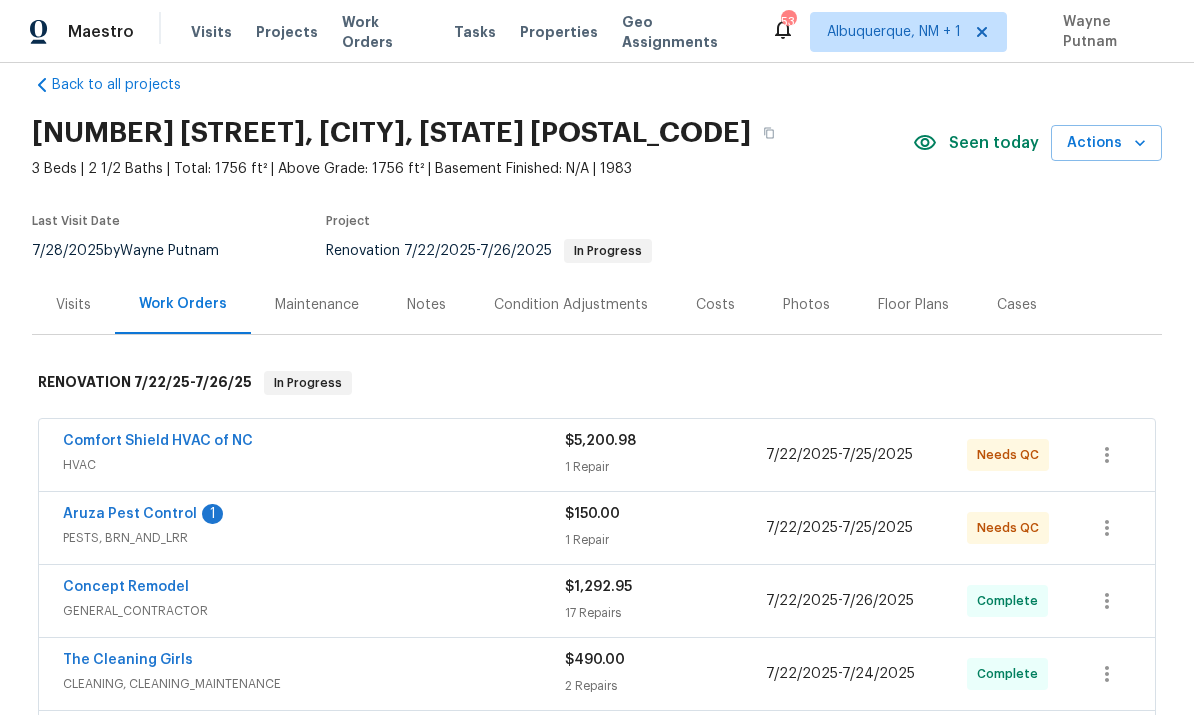 click on "Aruza Pest Control" at bounding box center [130, 514] 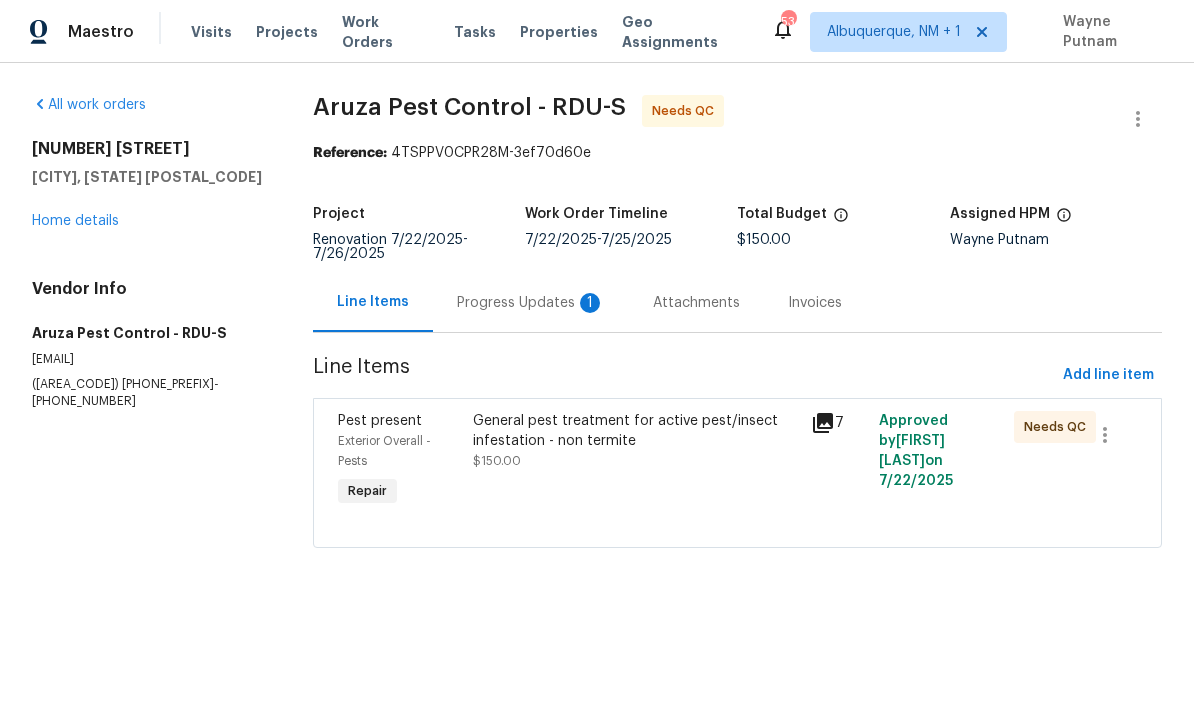click on "Progress Updates 1" at bounding box center [531, 303] 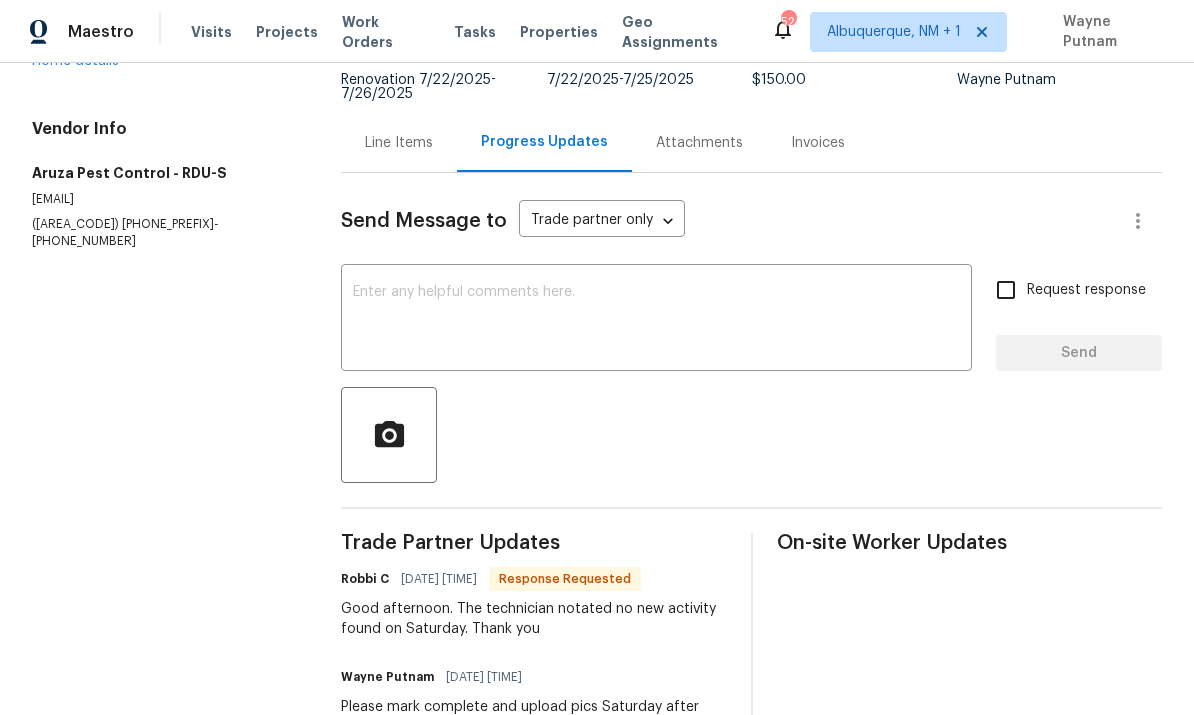 scroll, scrollTop: 148, scrollLeft: 0, axis: vertical 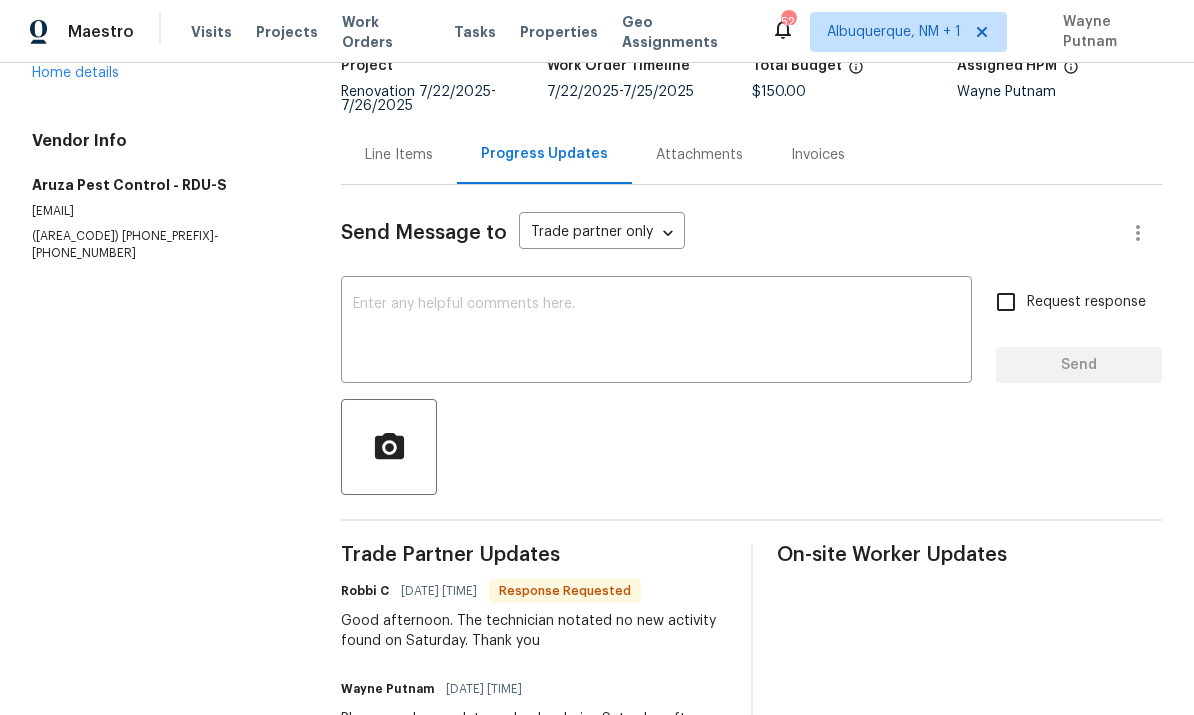 click on "Send Message to Trade partner only Trade partner only ​ x ​ Request response Send Trade Partner Updates [FIRST] [LAST] [DATE] [TIME] Response Requested Good afternoon. The technician notated no new activity found on Saturday. Thank you [FIRST] [LAST] [DATE] [TIME] Please mark complete and upload pics Saturday after completion. [FIRST] [DATE] [TIME] Yes. [FIRST] [LAST] [DATE] [TIME] Is the cost correct still? [FIRST] [DATE] [TIME] Hello! Work was completed but a follow up for ants was put in by the tech. It's scheduled for Saturday. [DATE]. [FIRST] [LAST] [DATE] [TIME] Update please. [FIRST] [LAST] [DATE] [TIME] Update please [FIRST] [LAST] [DATE] [TIME] Did we complete? Can we please upload photos so we can QC and close out if finished. Thanks [FIRST] [LAST] [DATE] [TIME] Thank you [FIRST] [DATE] [TIME] Hello! It was scheduled for tomorrow Sat [DATE]. [FIRST] [LAST] [DATE] [TIME] did this get completed? [FIRST] [LAST] [DATE] [TIME] On-site Worker Updates" at bounding box center [751, 899] 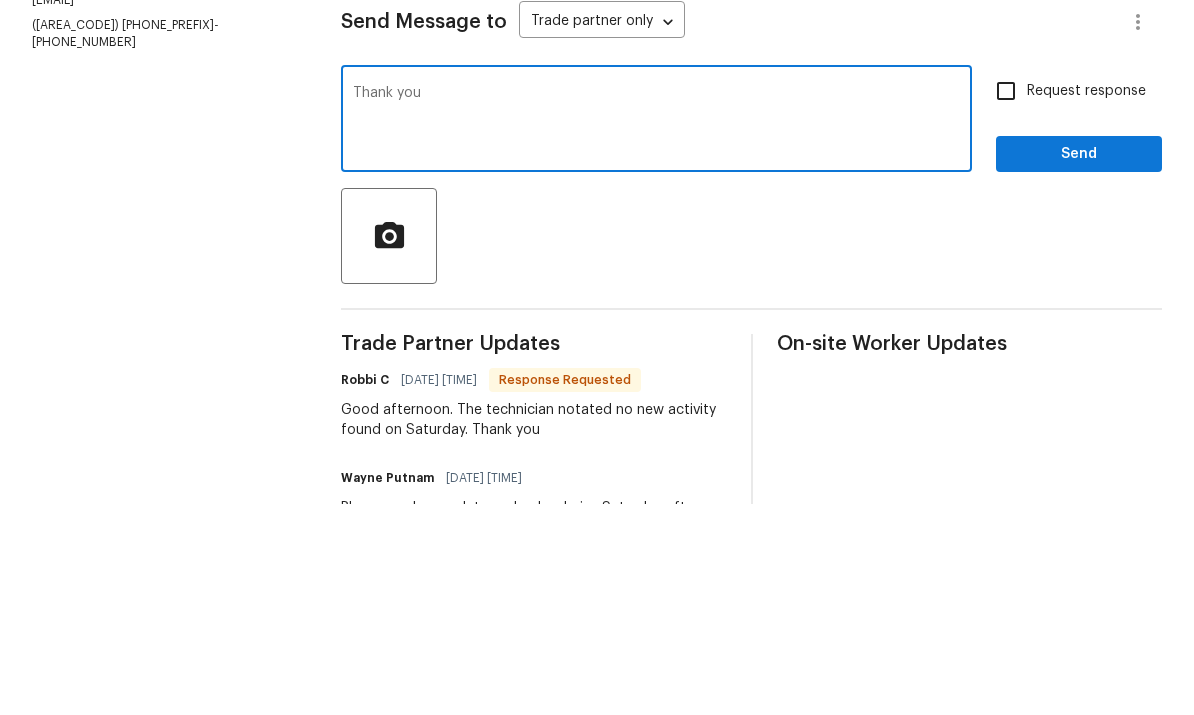 type on "Thank you" 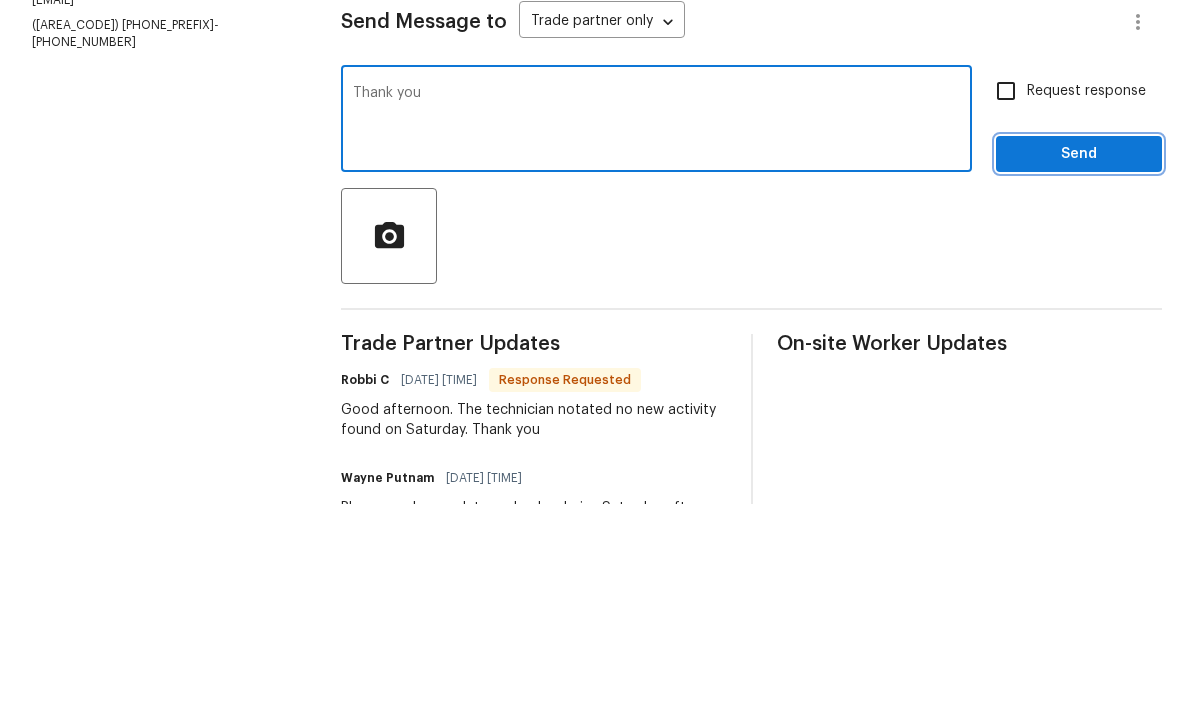 click on "Send" at bounding box center (1079, 365) 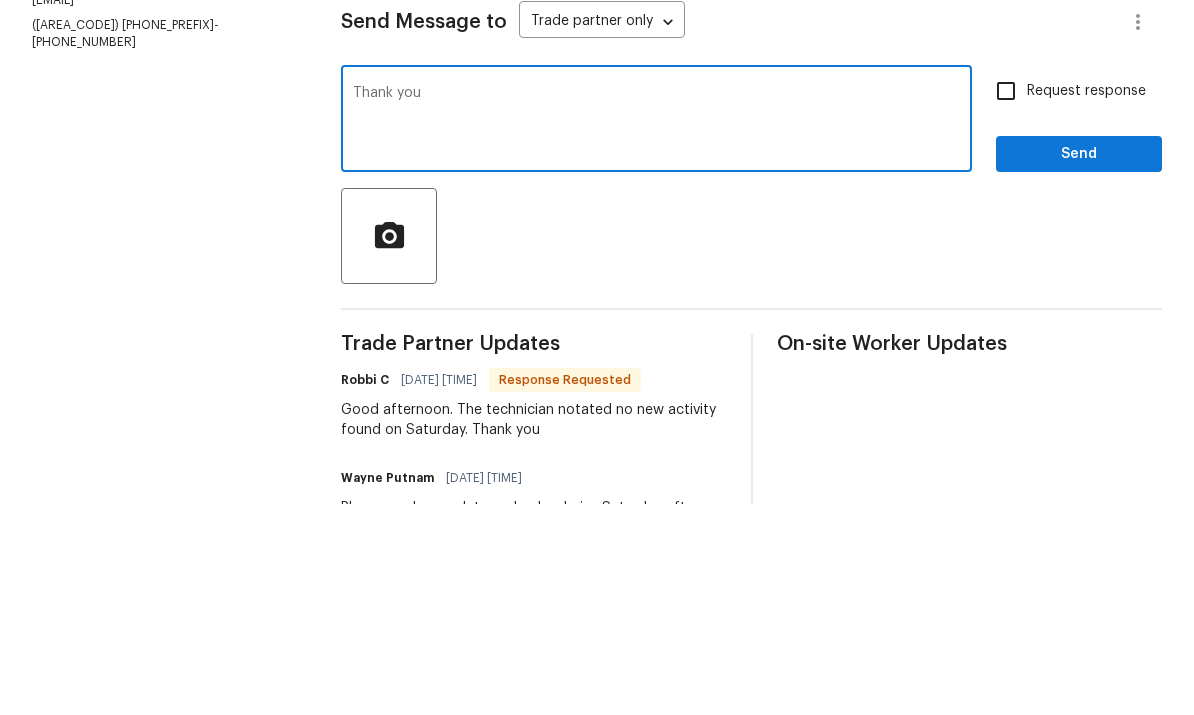scroll, scrollTop: 47, scrollLeft: 0, axis: vertical 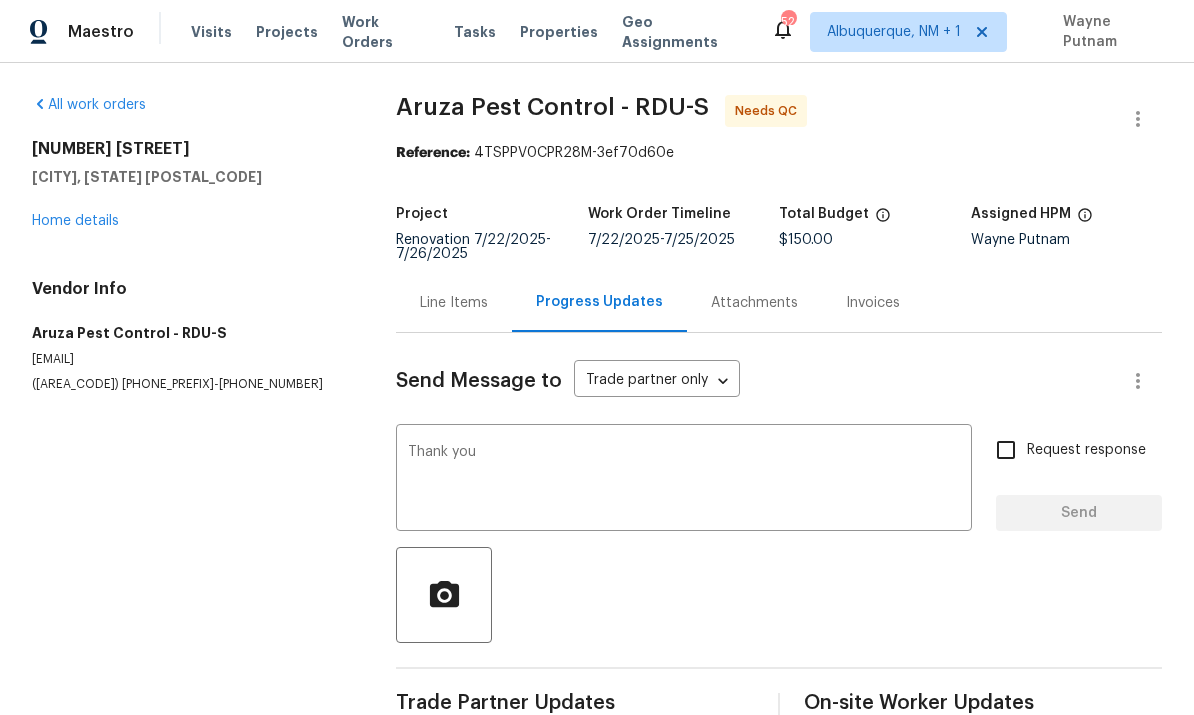 type 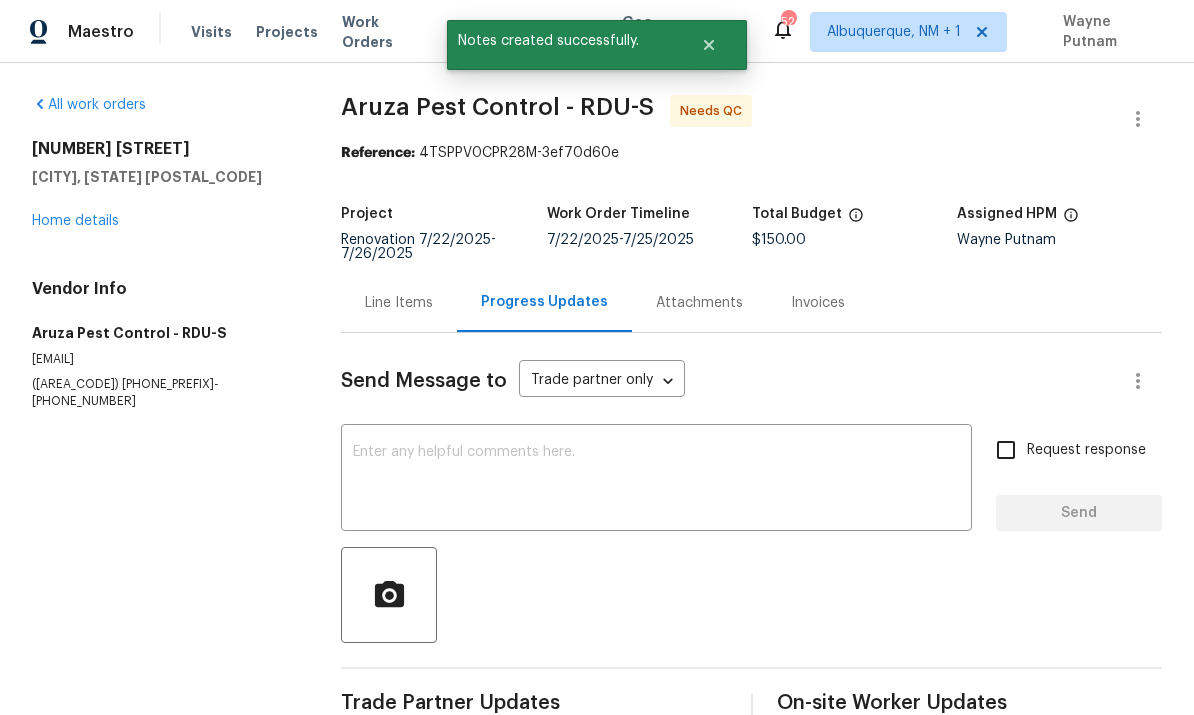 click on "Home details" at bounding box center (75, 221) 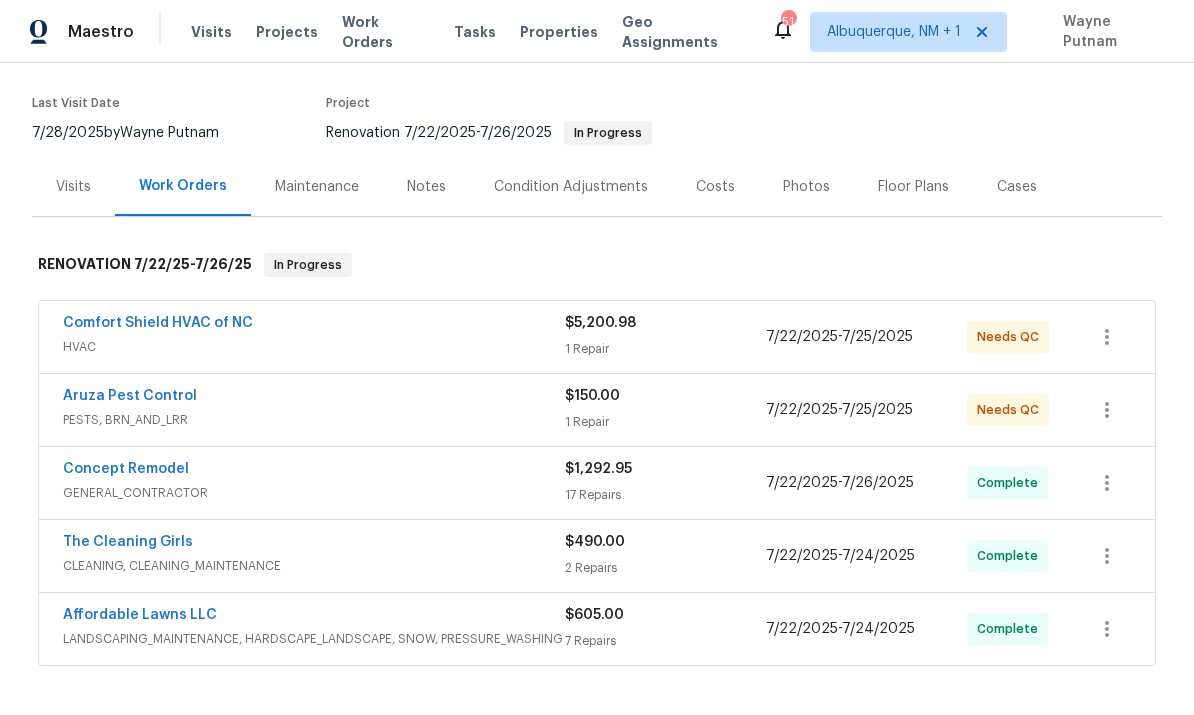 scroll, scrollTop: 167, scrollLeft: 0, axis: vertical 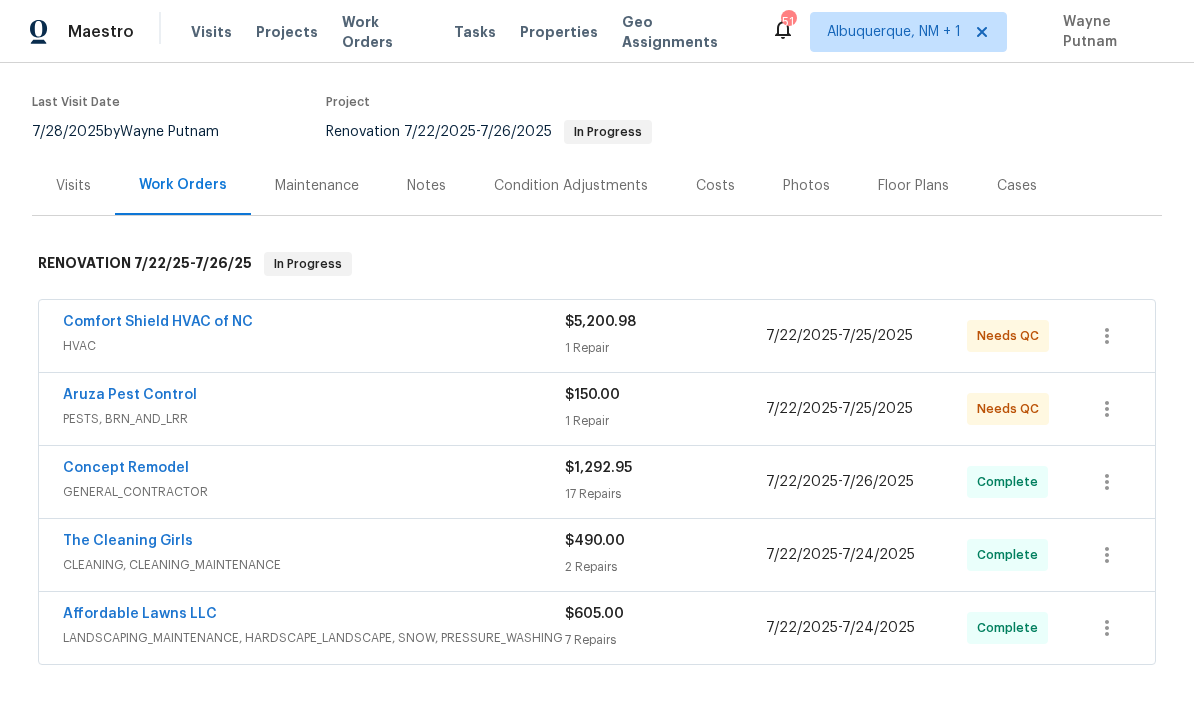 click on "Notes" at bounding box center [426, 185] 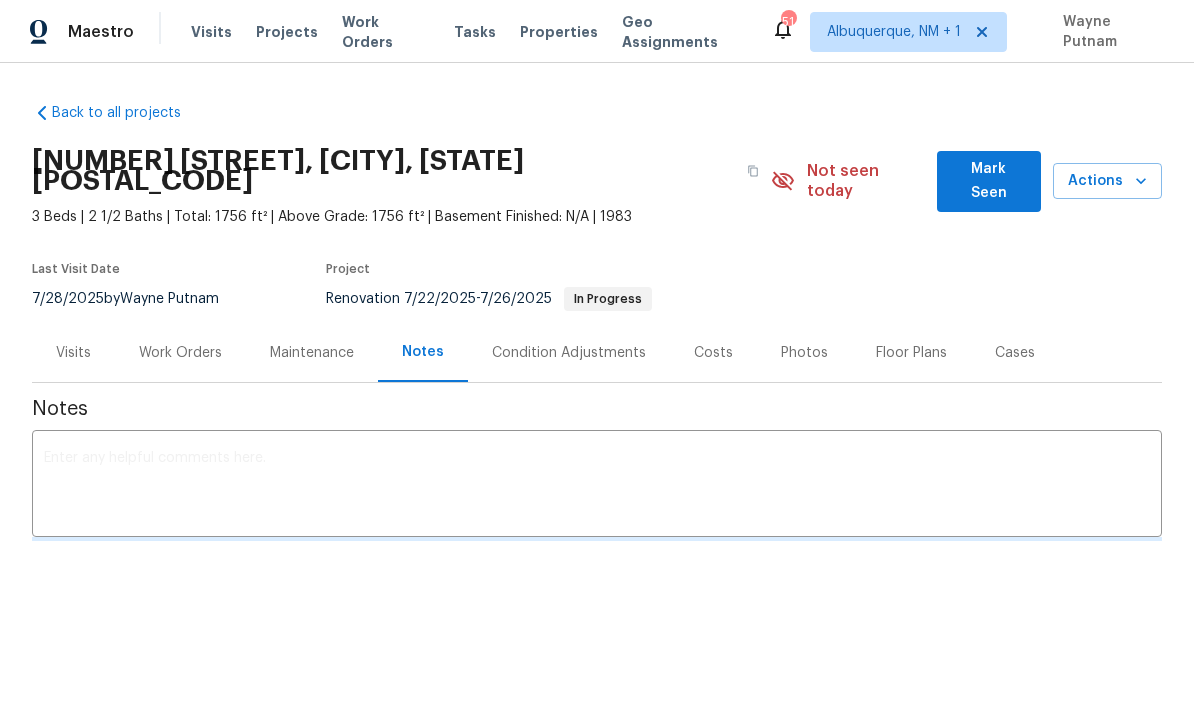 scroll, scrollTop: 0, scrollLeft: 0, axis: both 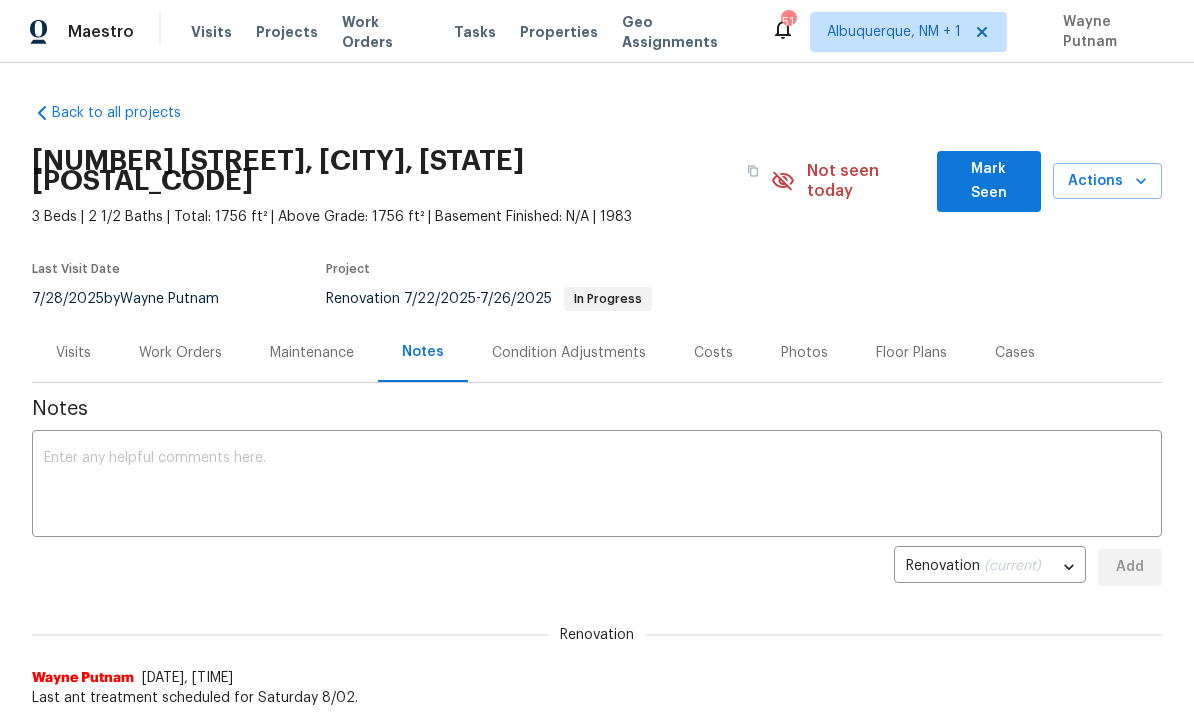 click on "Mark Seen" at bounding box center (989, 181) 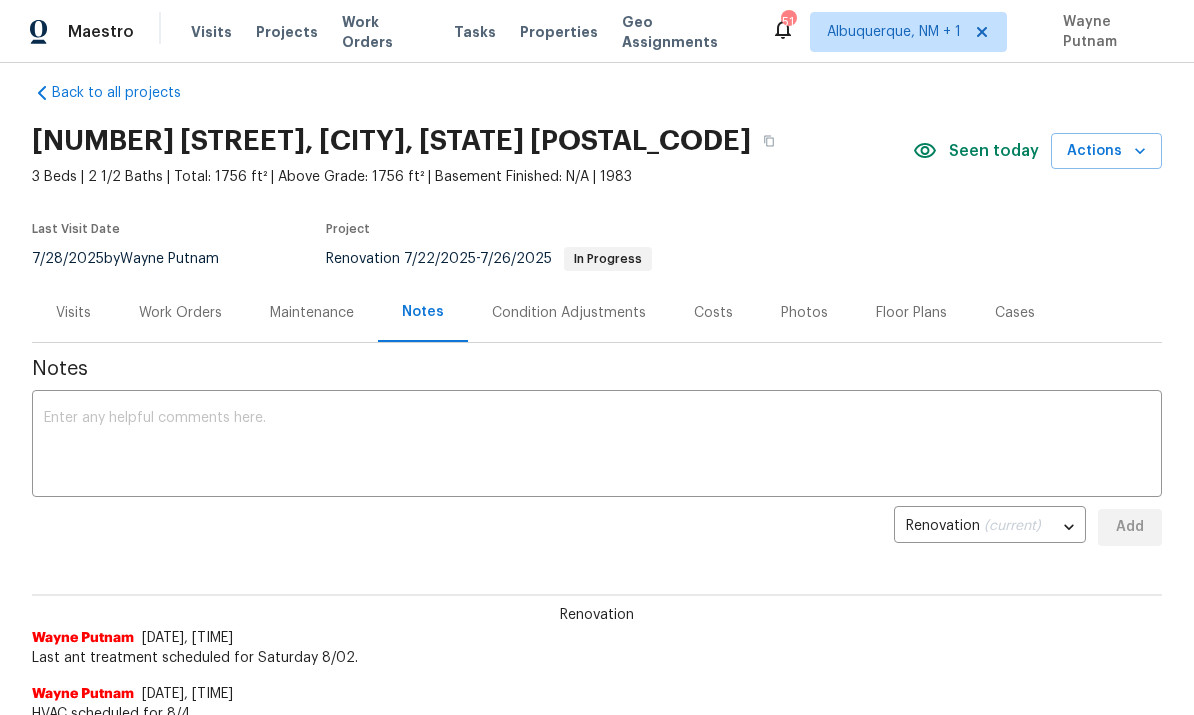 scroll, scrollTop: 19, scrollLeft: 0, axis: vertical 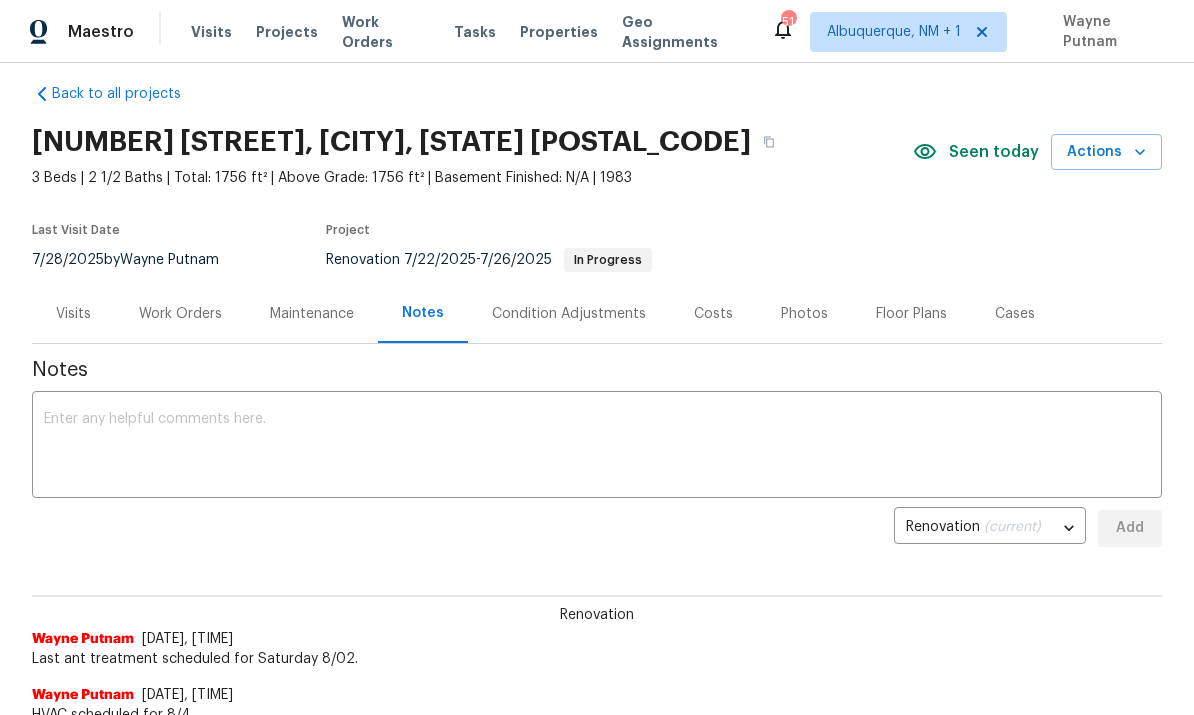 click on "Work Orders" at bounding box center (180, 313) 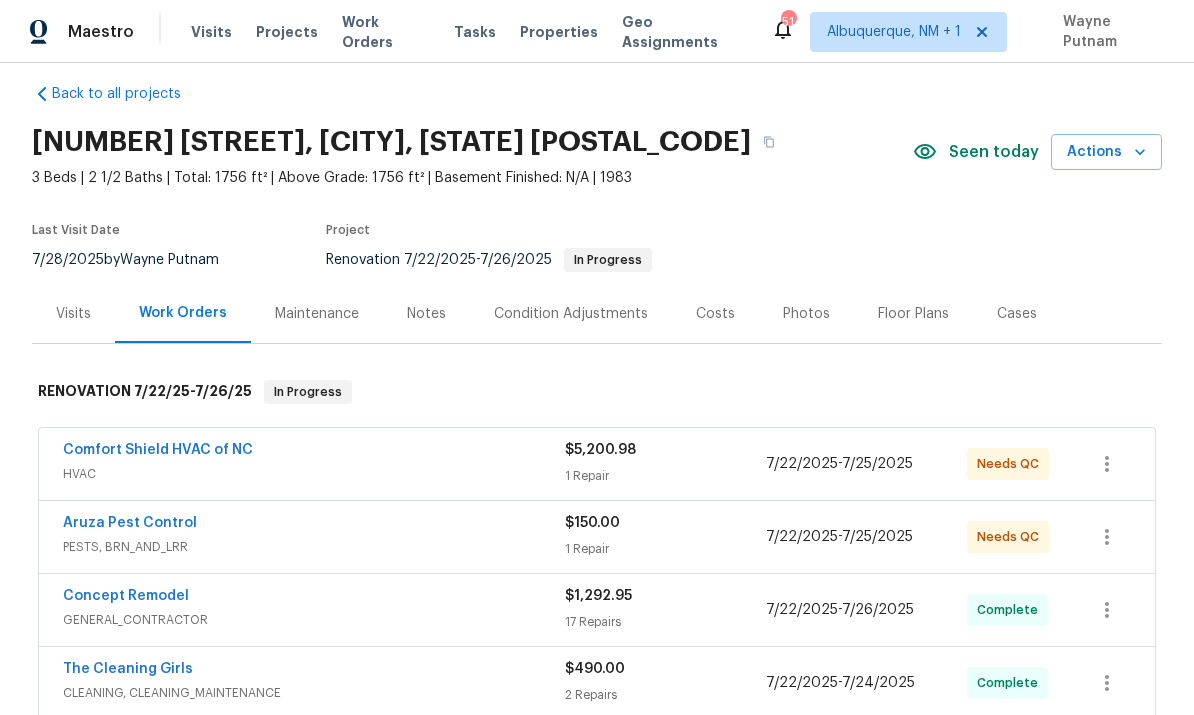 click on "Comfort Shield HVAC of NC" at bounding box center (158, 450) 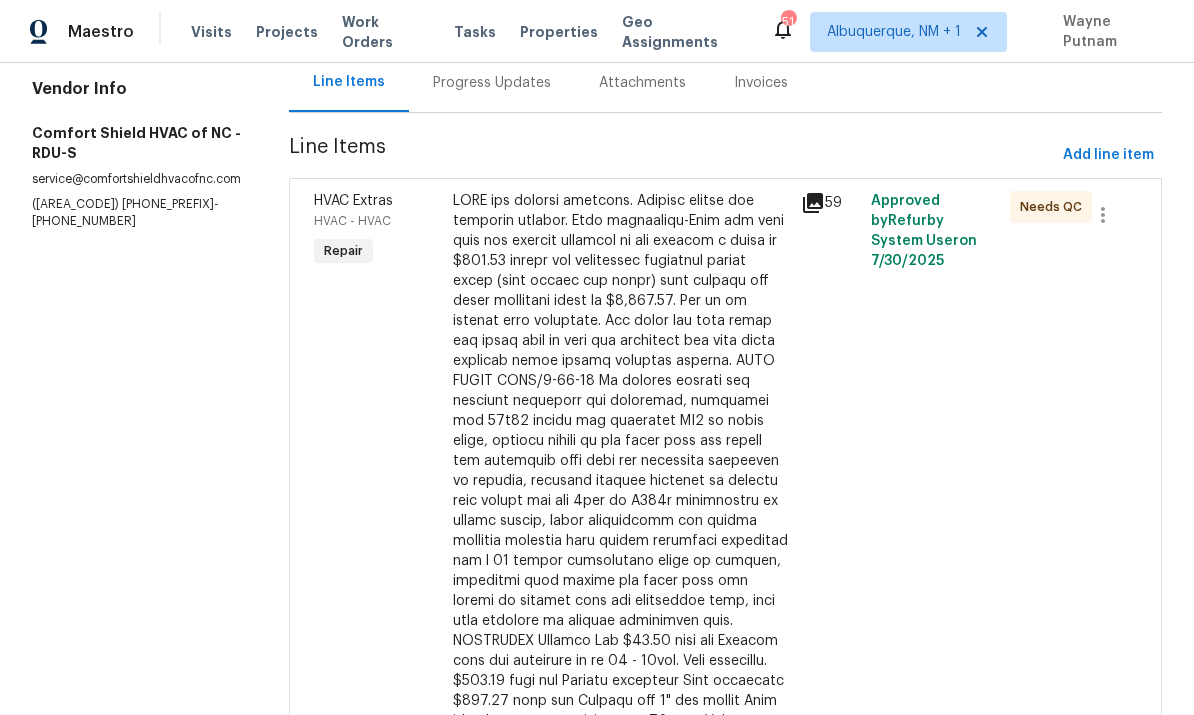 scroll, scrollTop: 221, scrollLeft: 0, axis: vertical 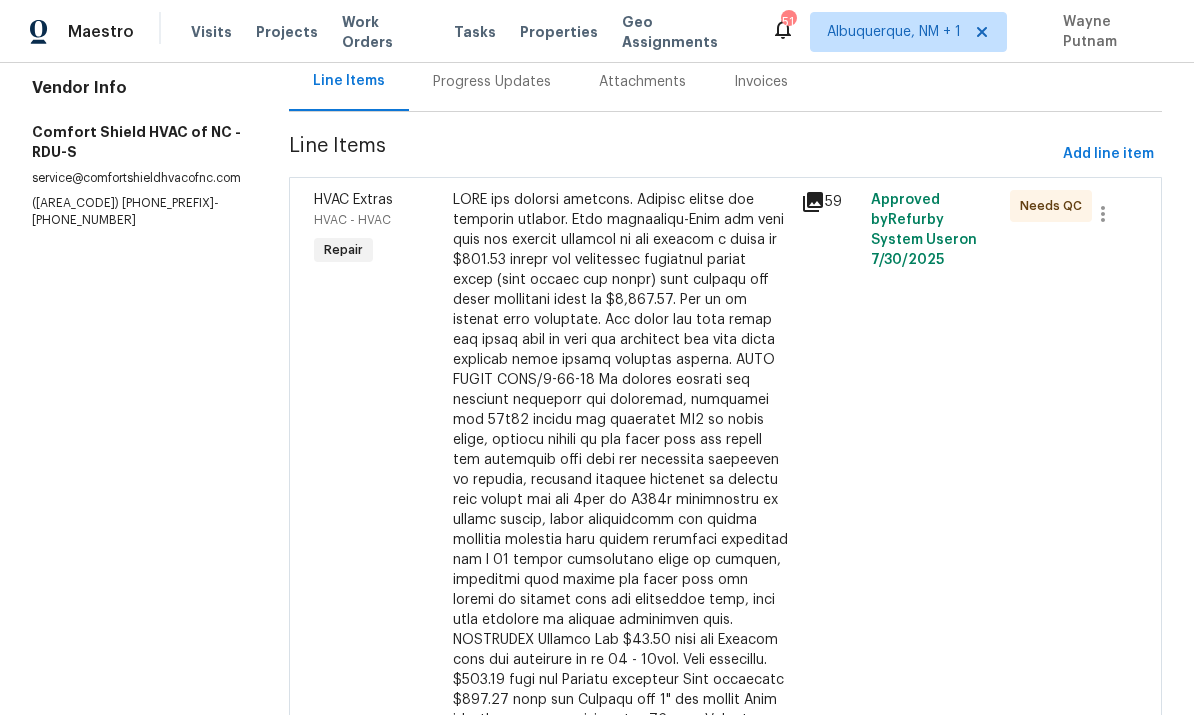 click 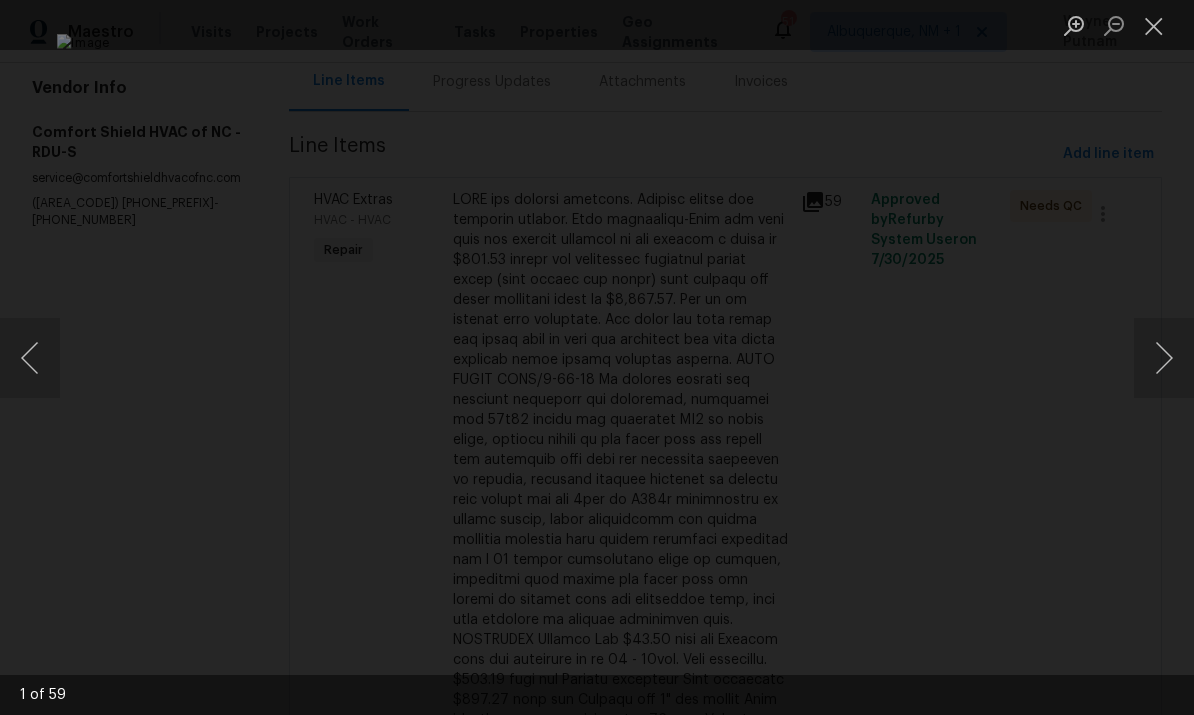 click at bounding box center [597, 357] 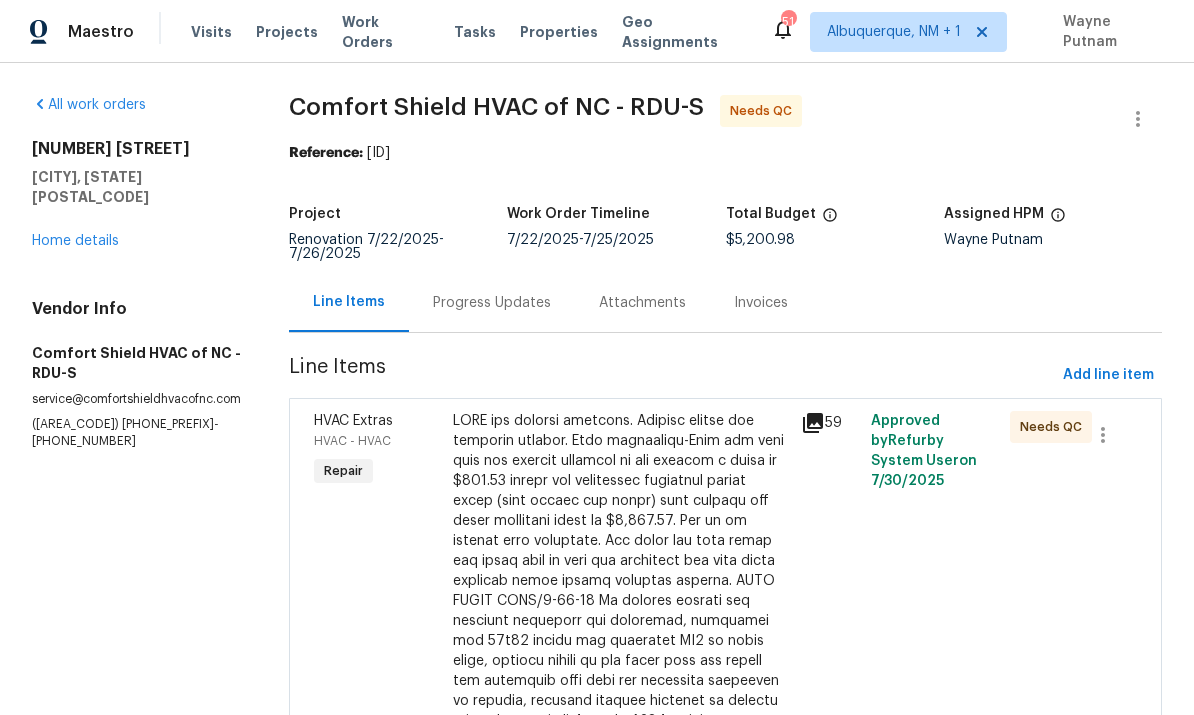 scroll, scrollTop: 0, scrollLeft: 0, axis: both 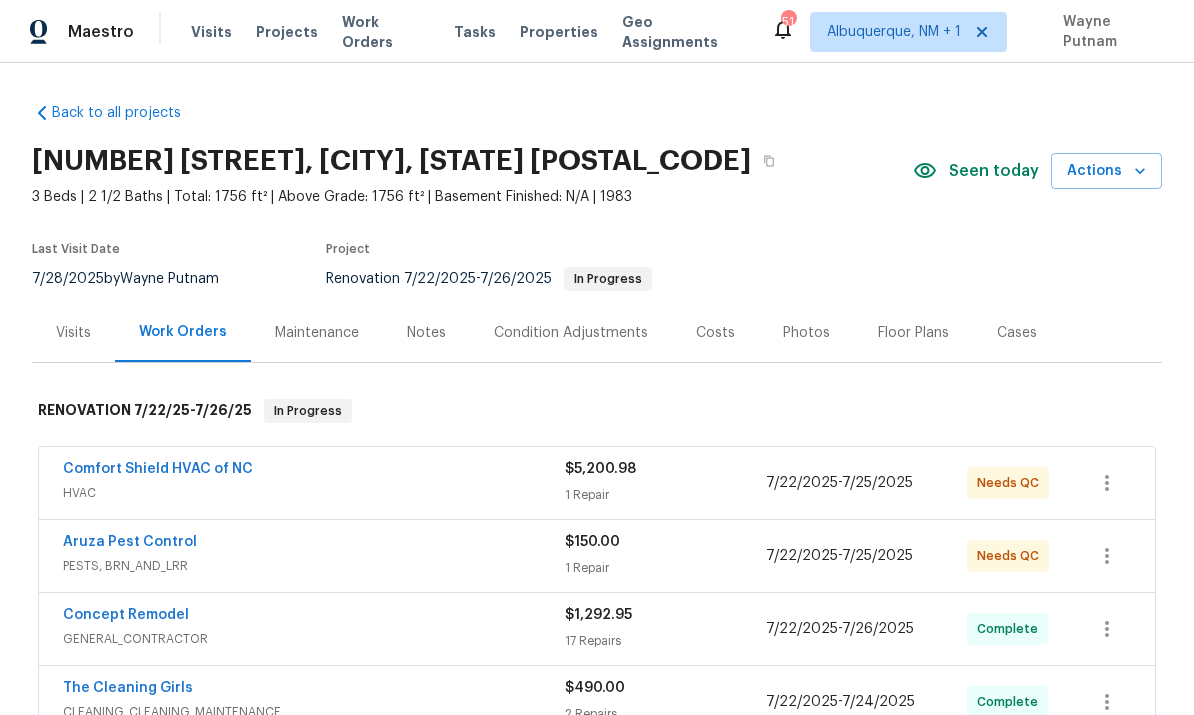 click on "Comfort Shield HVAC of NC" at bounding box center [158, 469] 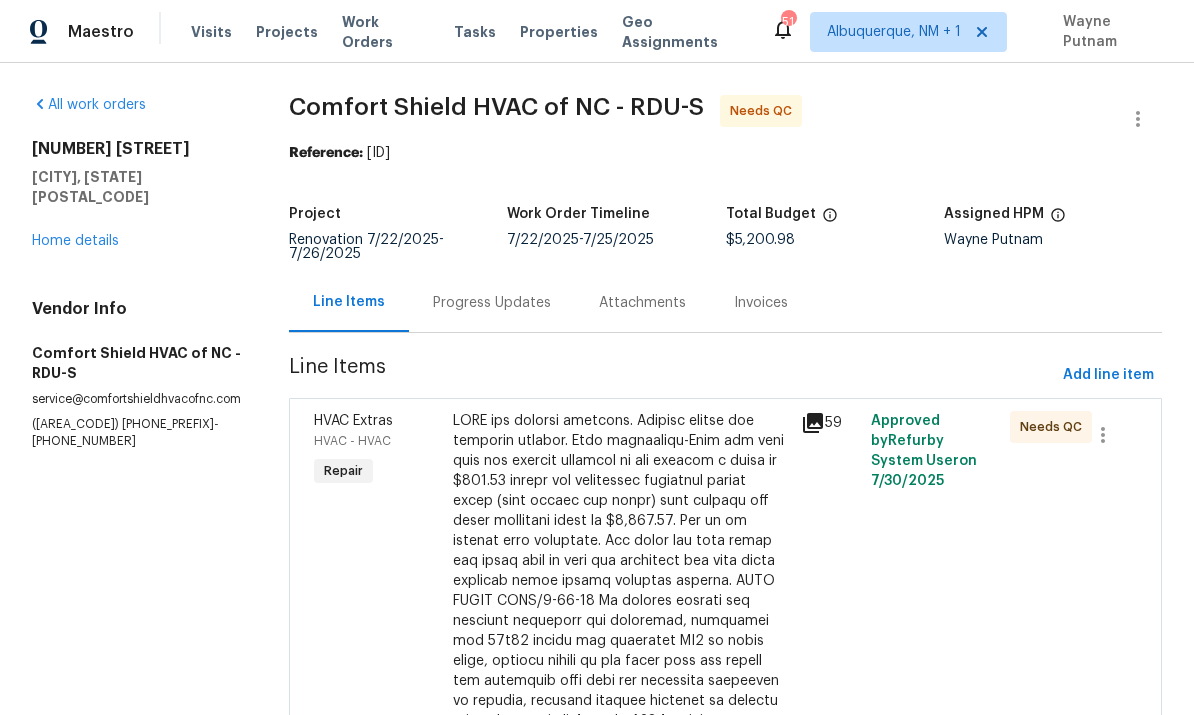 click on "All work orders [NUMBER] [STREET] [CITY], [STATE] [POSTAL_CODE] Home details Vendor Info Comfort Shield HVAC of NC - RDU-S [EMAIL] ([AREA_CODE]) [PHONE_PREFIX]-[PHONE_NUMBER] Comfort Shield HVAC of NC - RDU-S Needs QC Reference: [ID] Project Renovation [DATE] - [DATE] Work Order Timeline [DATE] - [DATE] Total Budget $[NUMBER] Assigned HPM [FIRST] [LAST] Line Items Progress Updates Attachments Invoices Line Items Add line item HVAC Extras HVAC - HVAC Repair $[NUMBER] [NUMBER] Approved by Refurby System User on [DATE] Needs QC HVAC not working properly. Inspect system and diagnose problem. $[NUMBER] Reason: cost Approved by Refurby System User on [DATE] $[NUMBER] Reason: Vendor cost Approved by Refurby System User on [DATE]" at bounding box center (597, 1140) 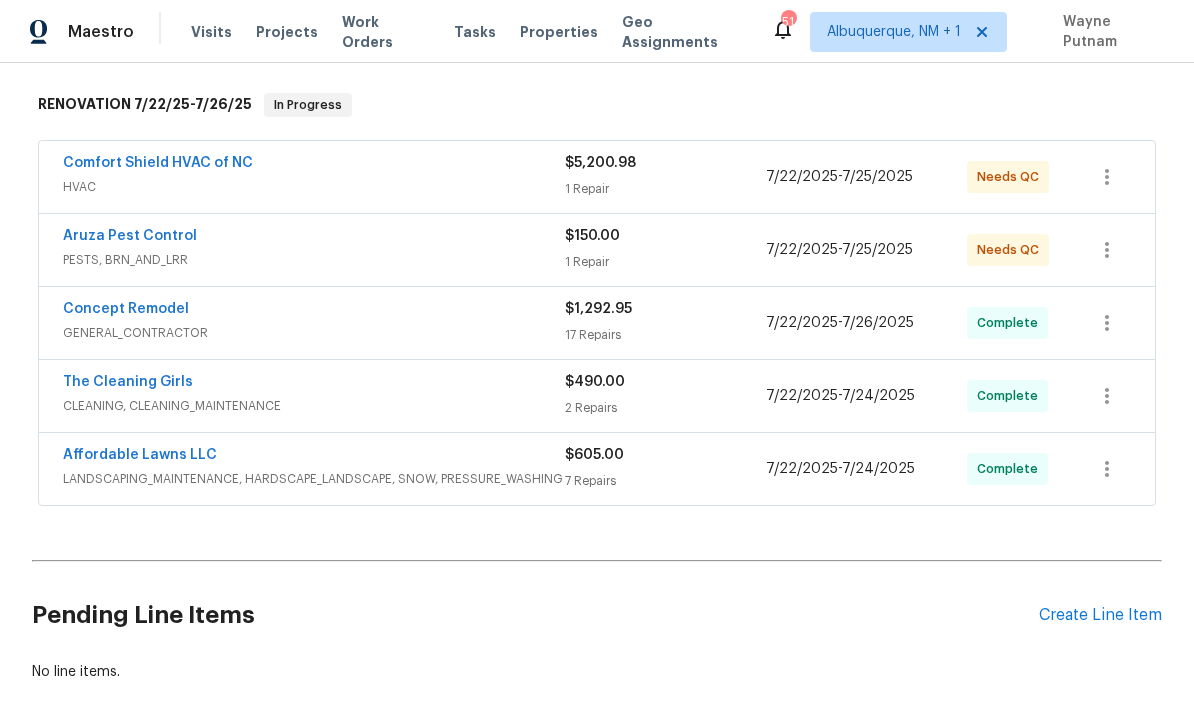 scroll, scrollTop: 331, scrollLeft: 0, axis: vertical 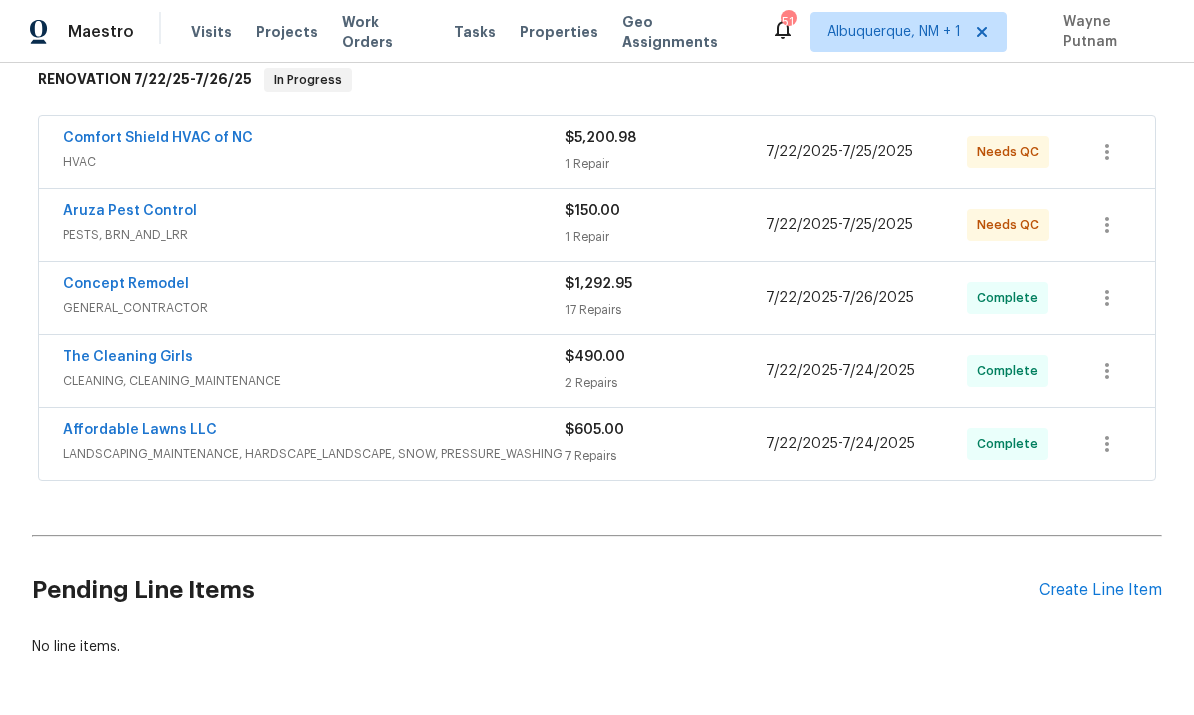 click on "Create Line Item" at bounding box center [1100, 590] 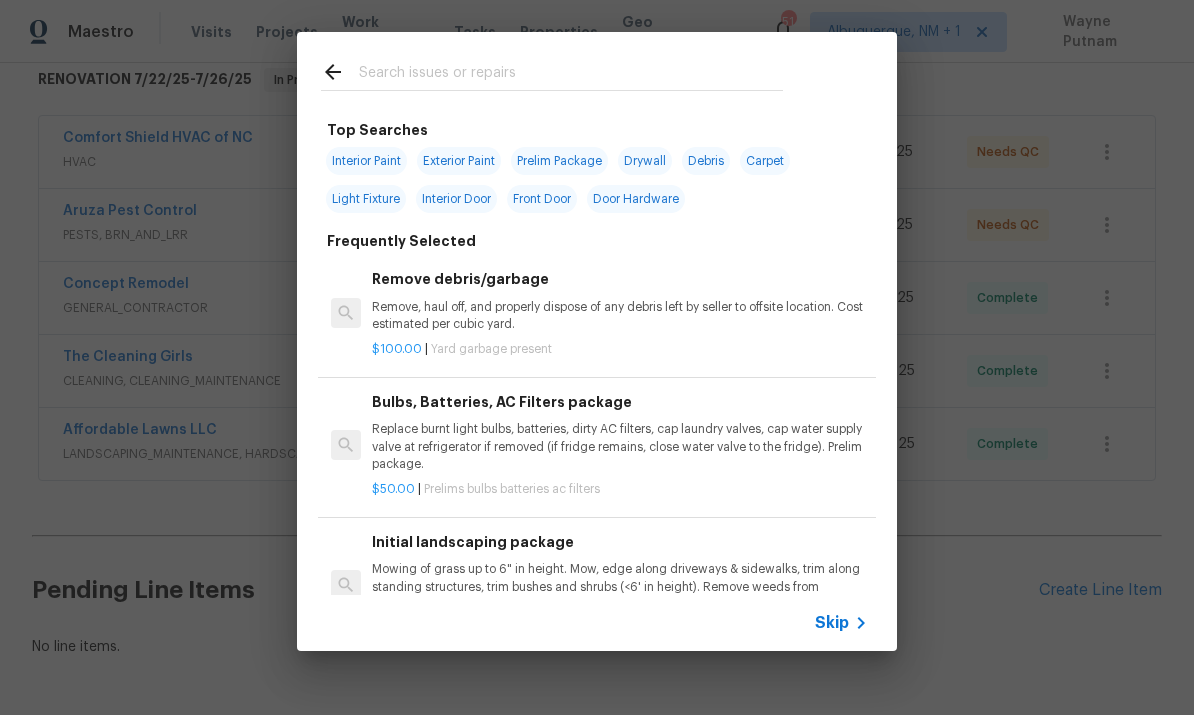 click at bounding box center (571, 75) 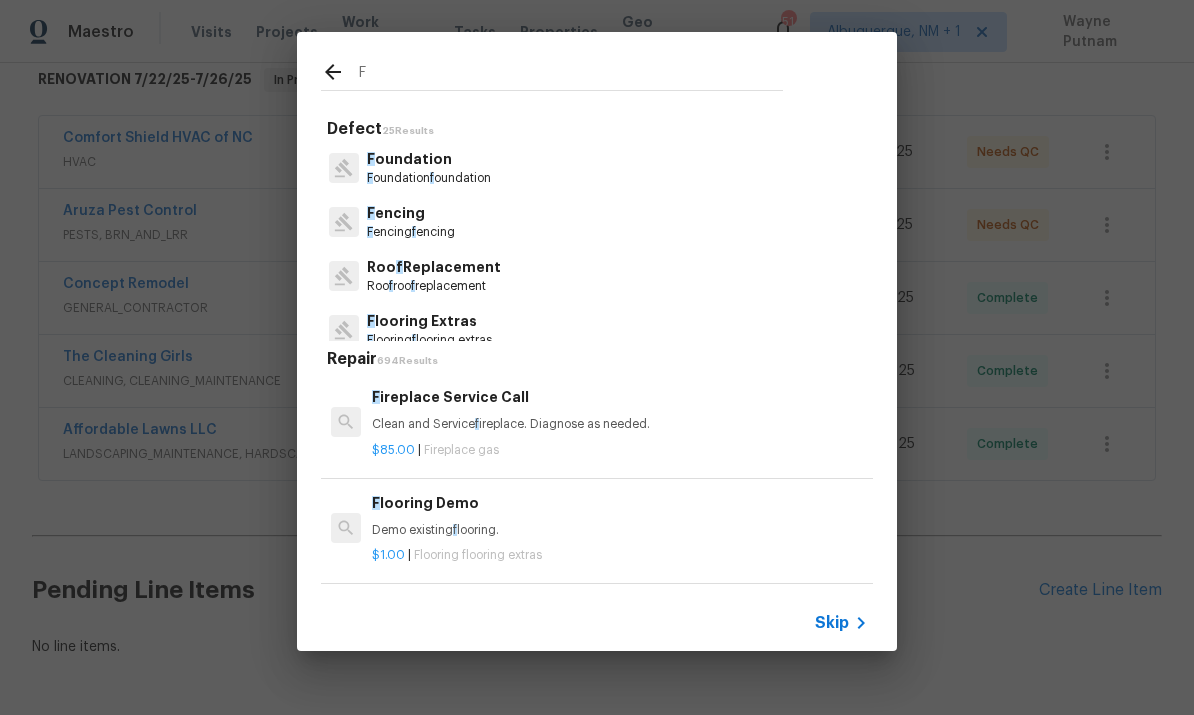 type on "F" 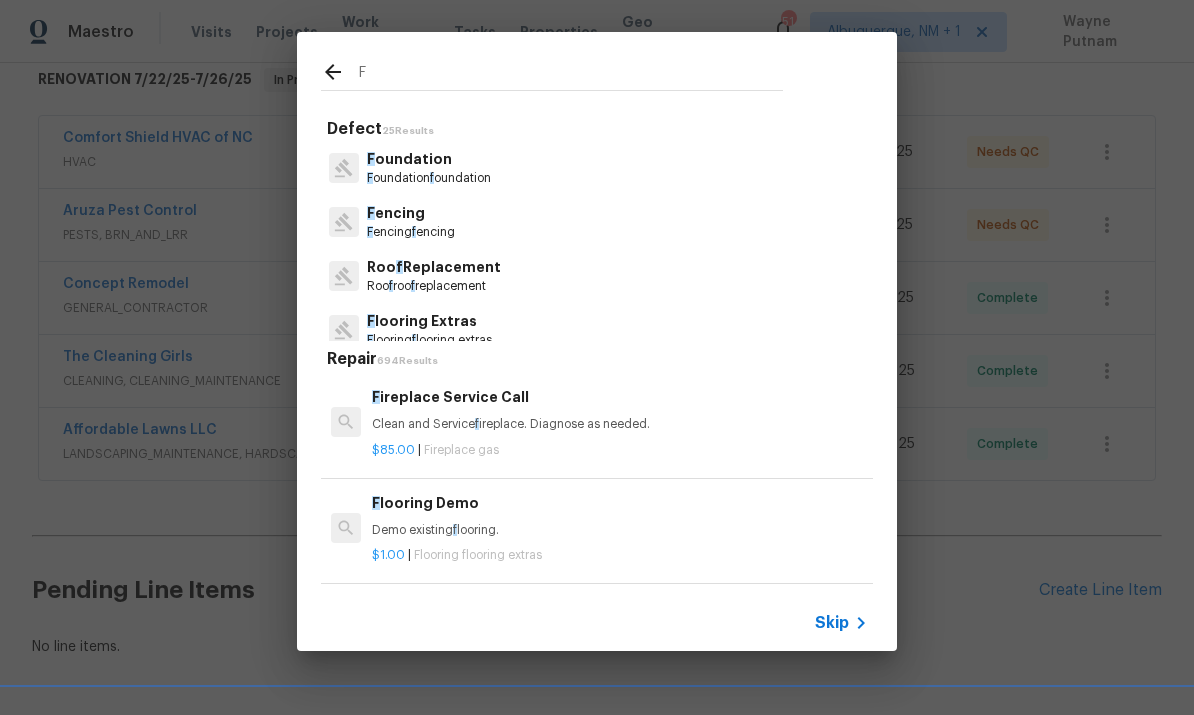 click on "F Defect  25  Results F oundation F oundation  f oundation F encing F encing  f encing Roo f  Replacement Roo f  roo f  replacement F looring Extras F looring  f looring extras Interior Resur f acing Resur f acing interior resur f acing ACQ:  F oundation Acquisition acq  f oundation ACQ:  F looring Acquisition acq  f looring Roo f  Repair Roo f  roo f  repair F looring General F looring  f looring general Interior Bi- F old Door Doors interior bi  f old doors F encing - Gates F encing gate Gas  F ireplace Damage F ireplace gas ACQ: Shingle Roo f Acquisition acq shingle roo f F raming & Trusses F raming  f raming Bulbs, Batteries, AC  F ilters Prelims bulbs batteries ac  f ilters HVAC Partial Replacement  F urnace Hvac  f urnace replacement Dead/overgrown tree or  f oliage Yard  f oilage present Satellite dish present/viewable  f rom street Exterior satellite dish HVAC  F ull Replacement Straight Cool System Hvac straight cool system HVAC  F ull Replacement Package Gas System Hvac package gas system HVAC  F F" at bounding box center [597, 341] 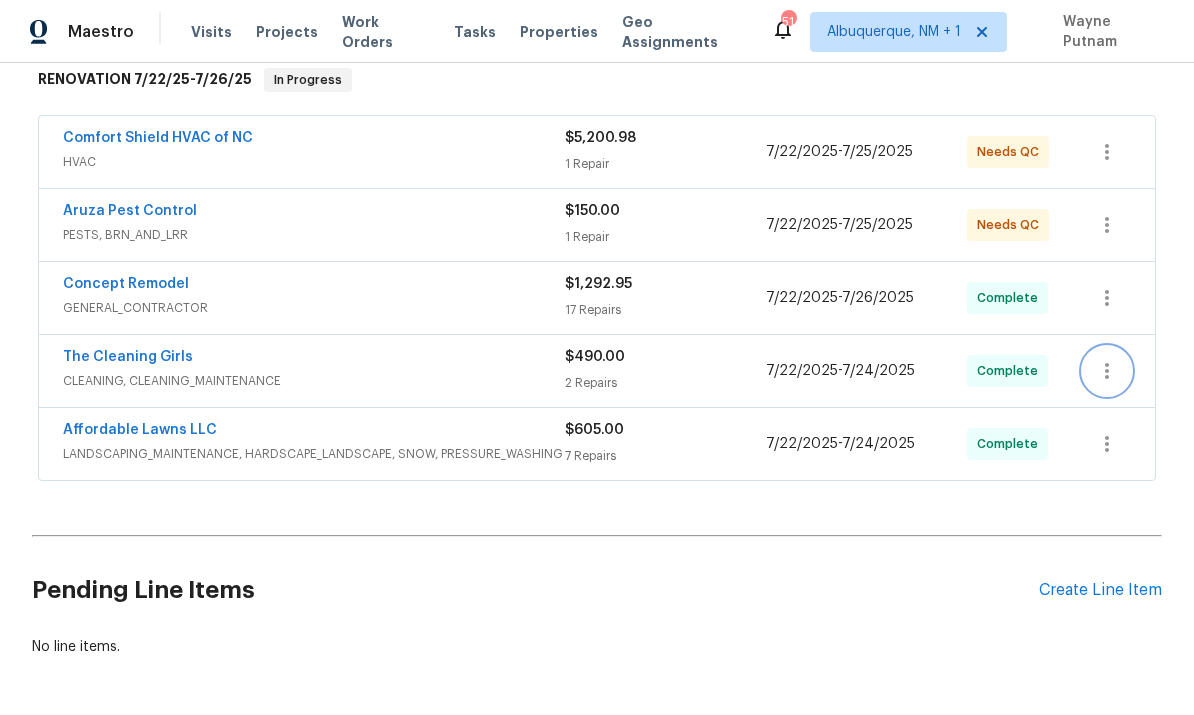 click at bounding box center (1107, 371) 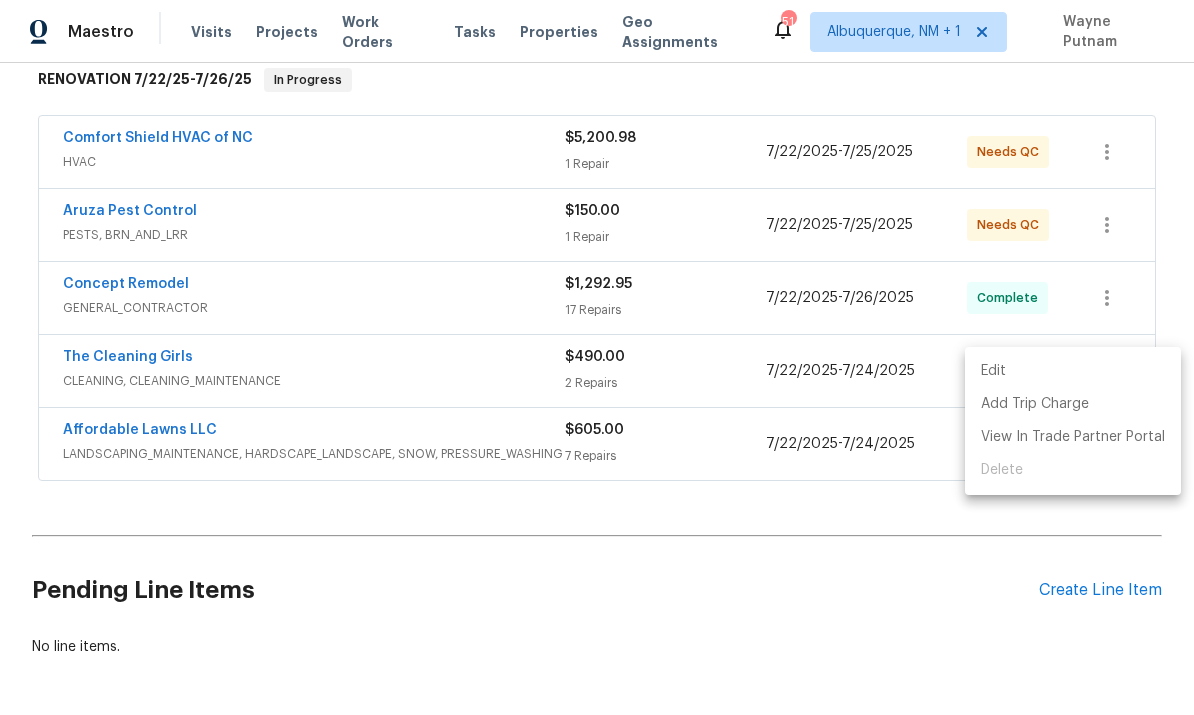 click at bounding box center [597, 357] 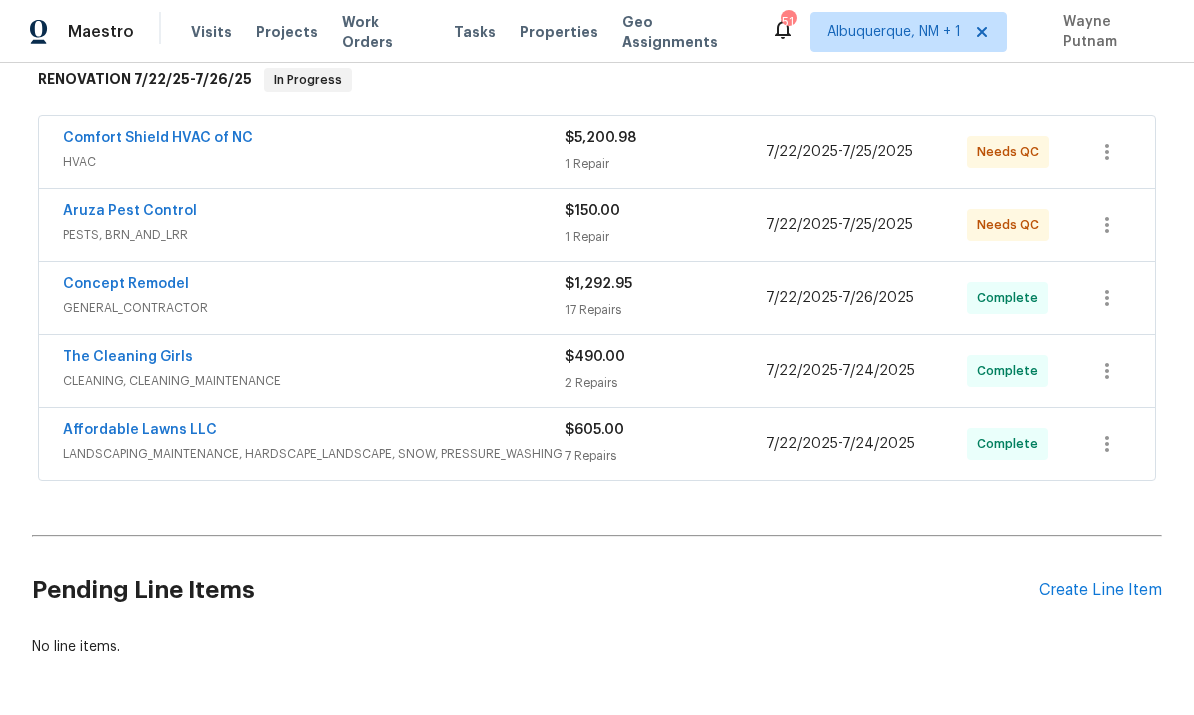 click on "Create Line Item" at bounding box center [1100, 590] 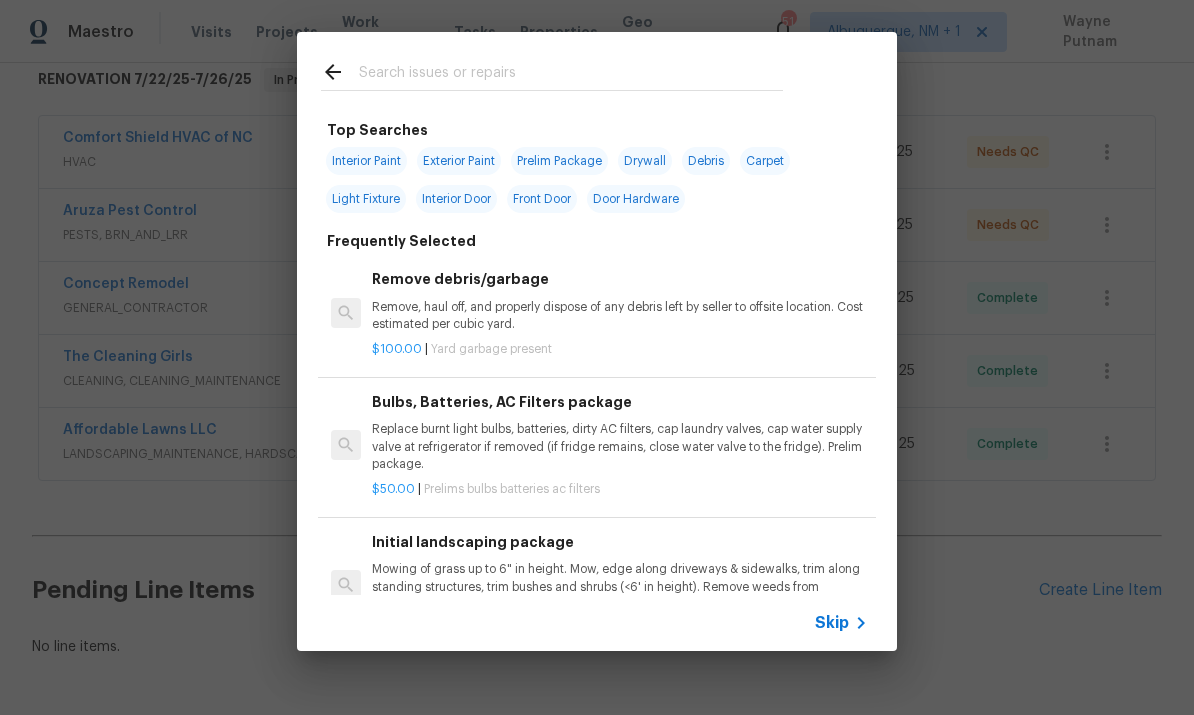 click at bounding box center [571, 75] 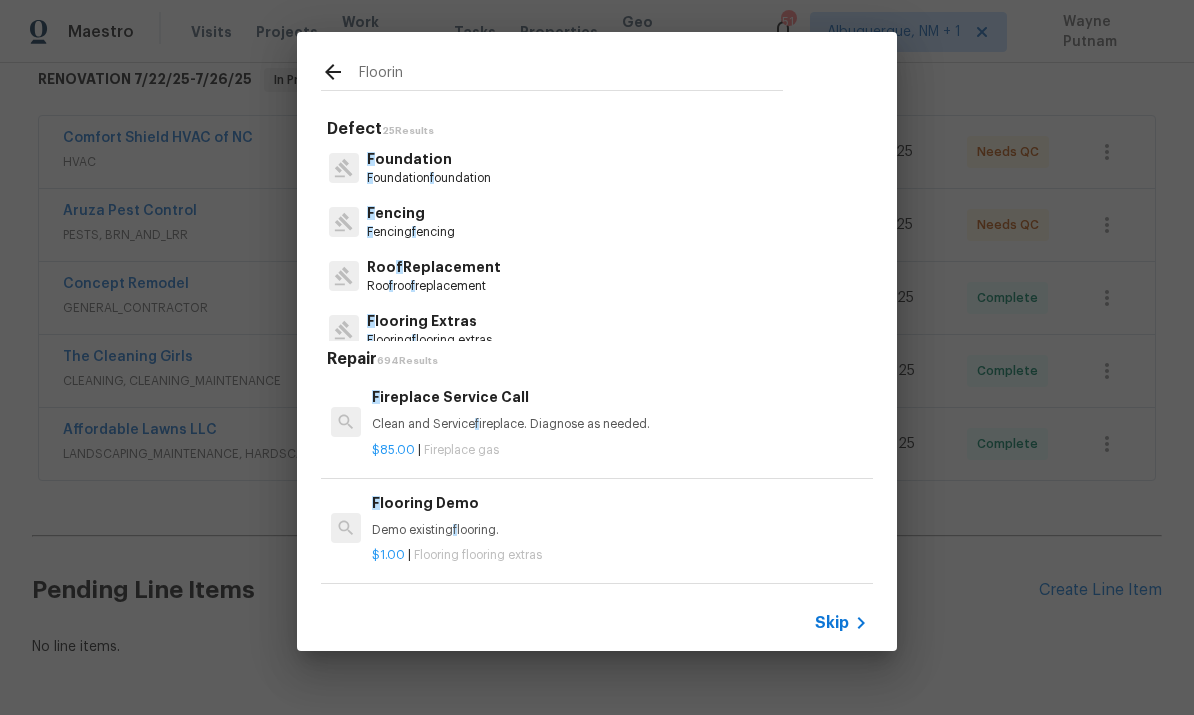 type on "Flooring" 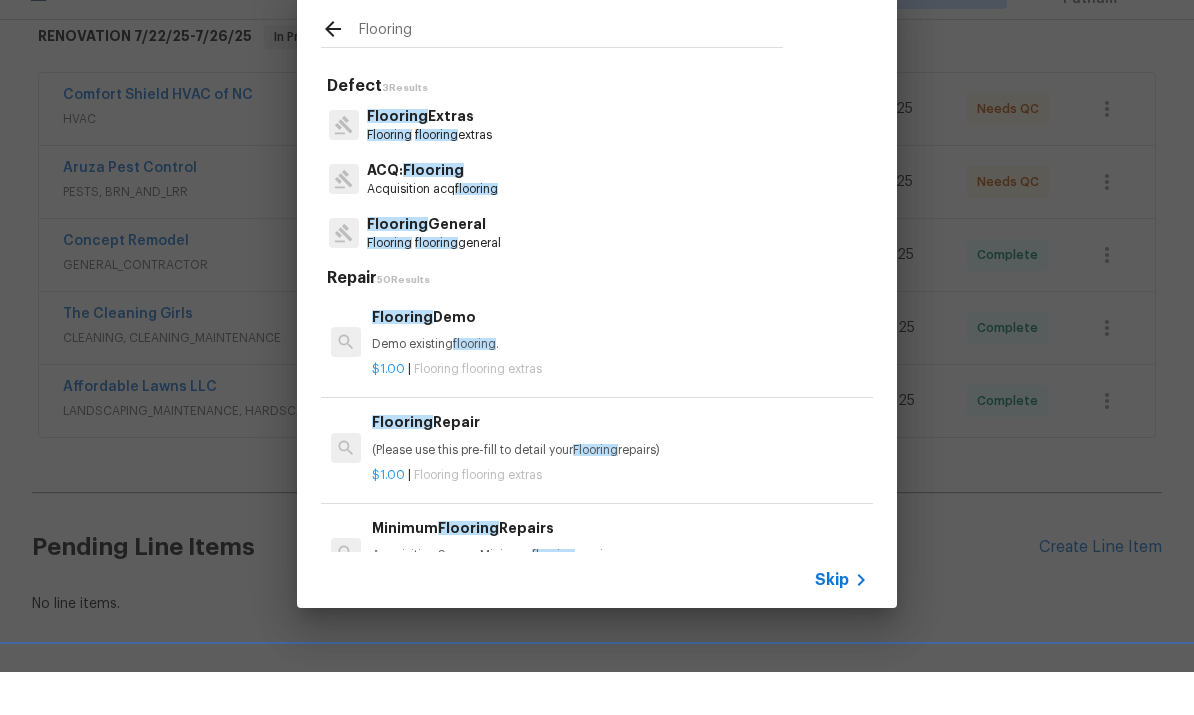 click on "ACQ:  Flooring" at bounding box center [432, 213] 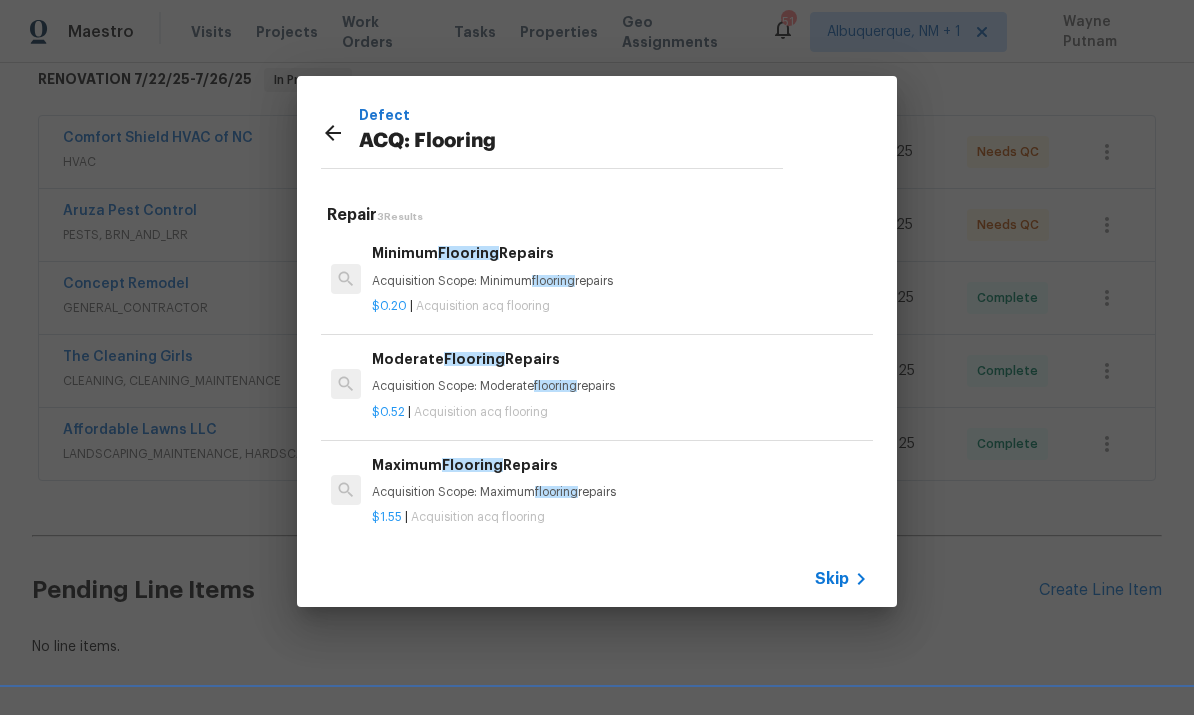 click 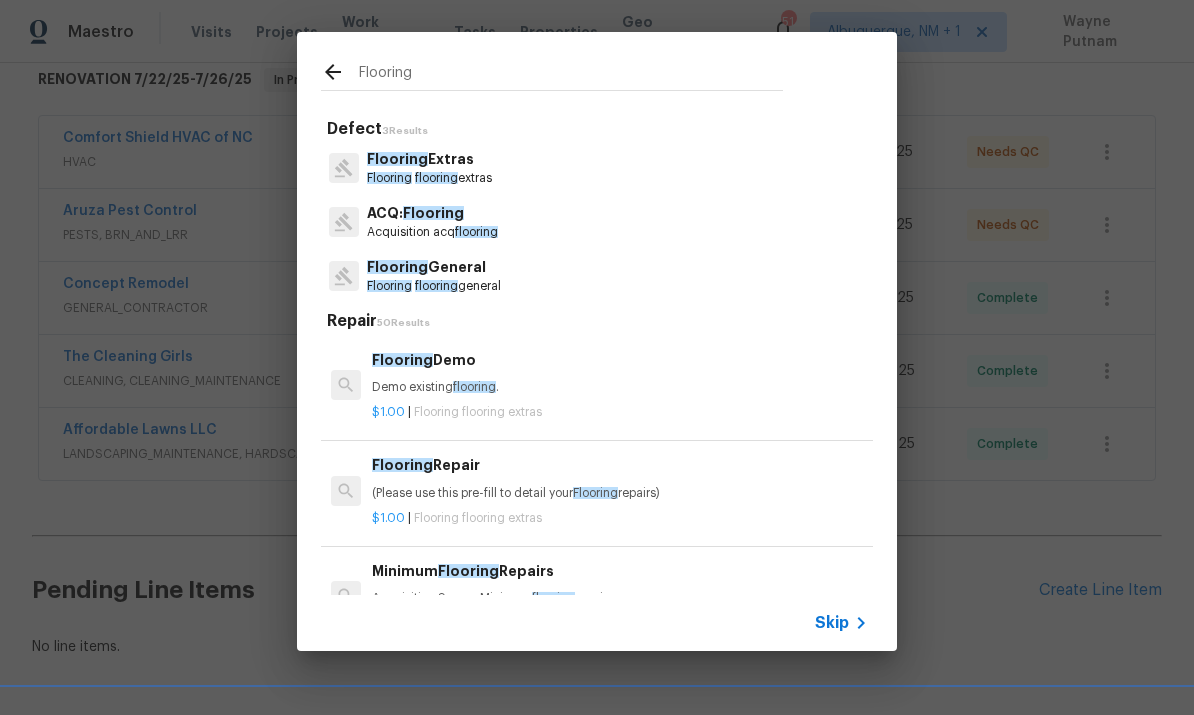 click on "Flooring  General" at bounding box center (434, 267) 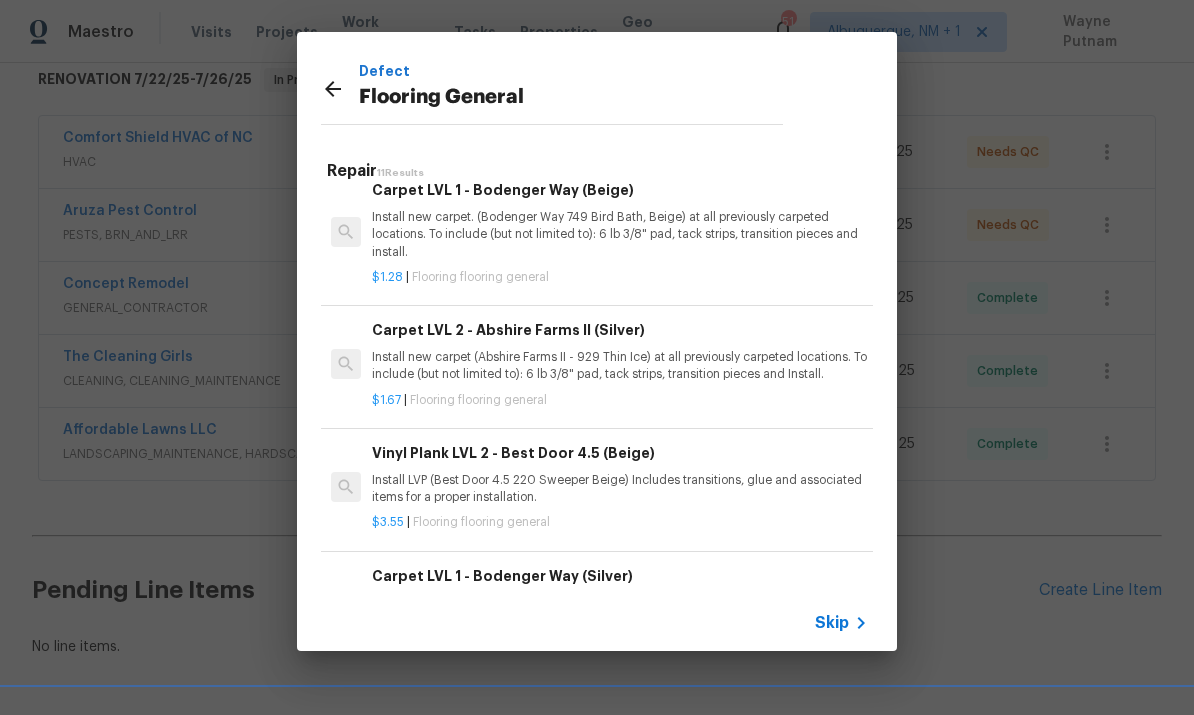 scroll, scrollTop: 896, scrollLeft: 0, axis: vertical 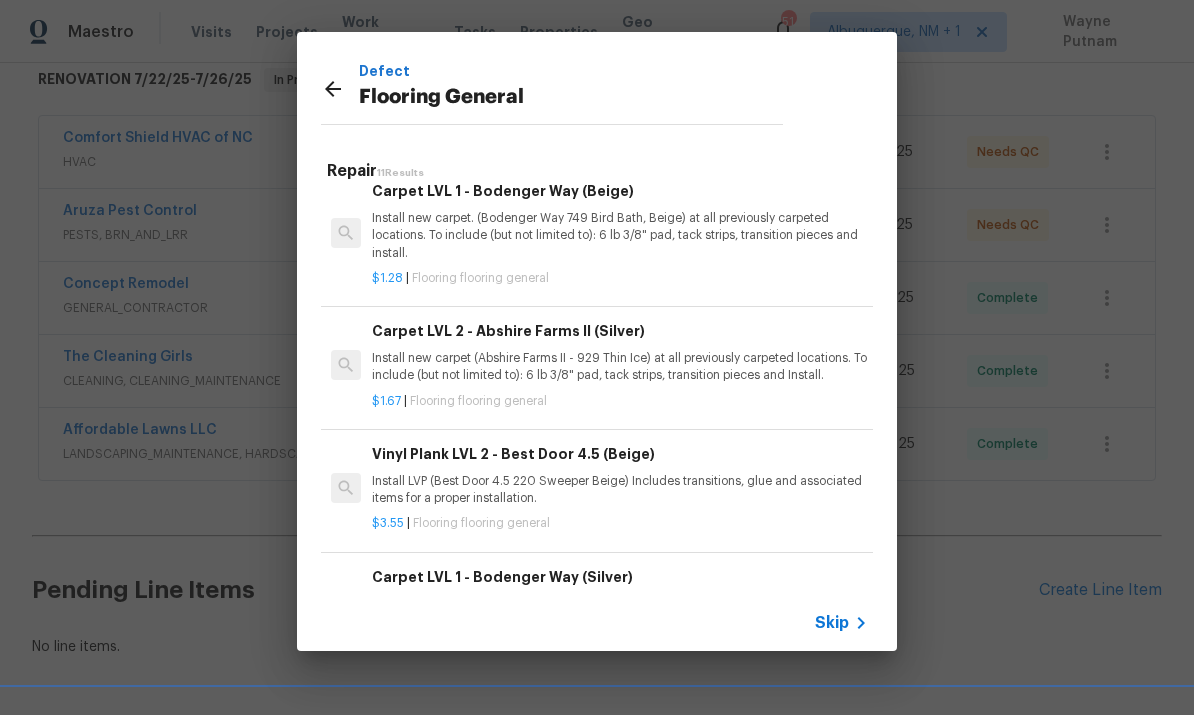 click on "Carpet LVL 1 - Bodenger Way (Silver)" at bounding box center (620, 577) 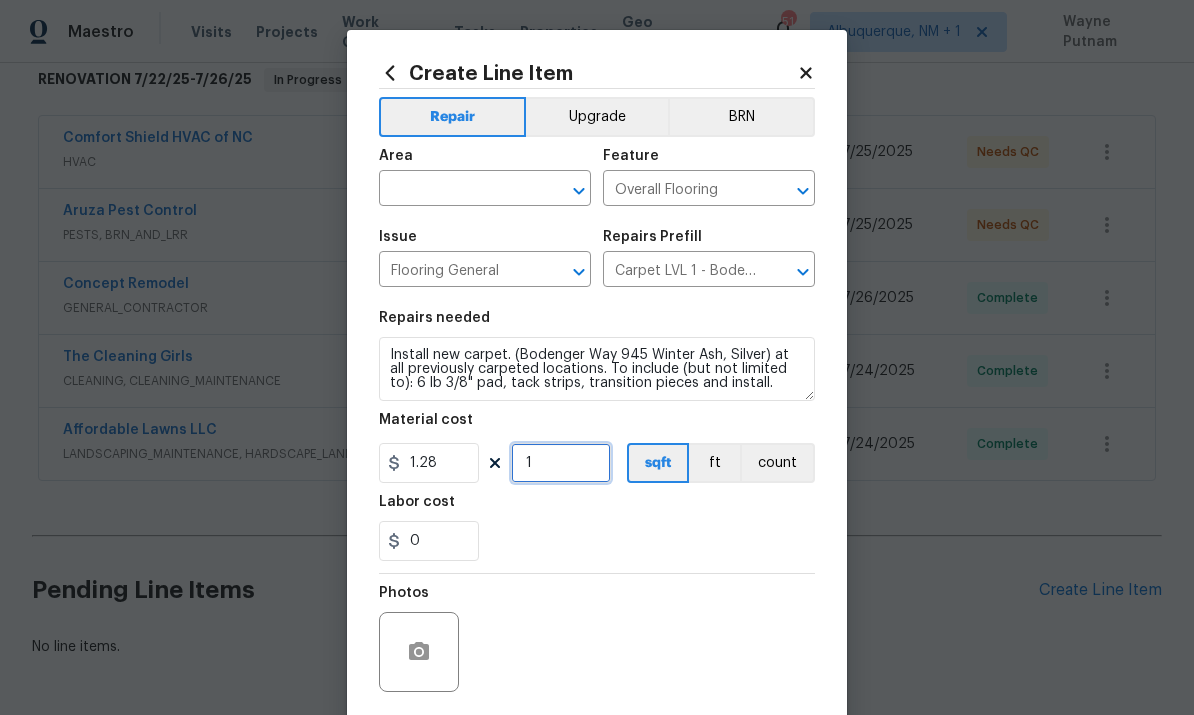 click on "1" at bounding box center (561, 463) 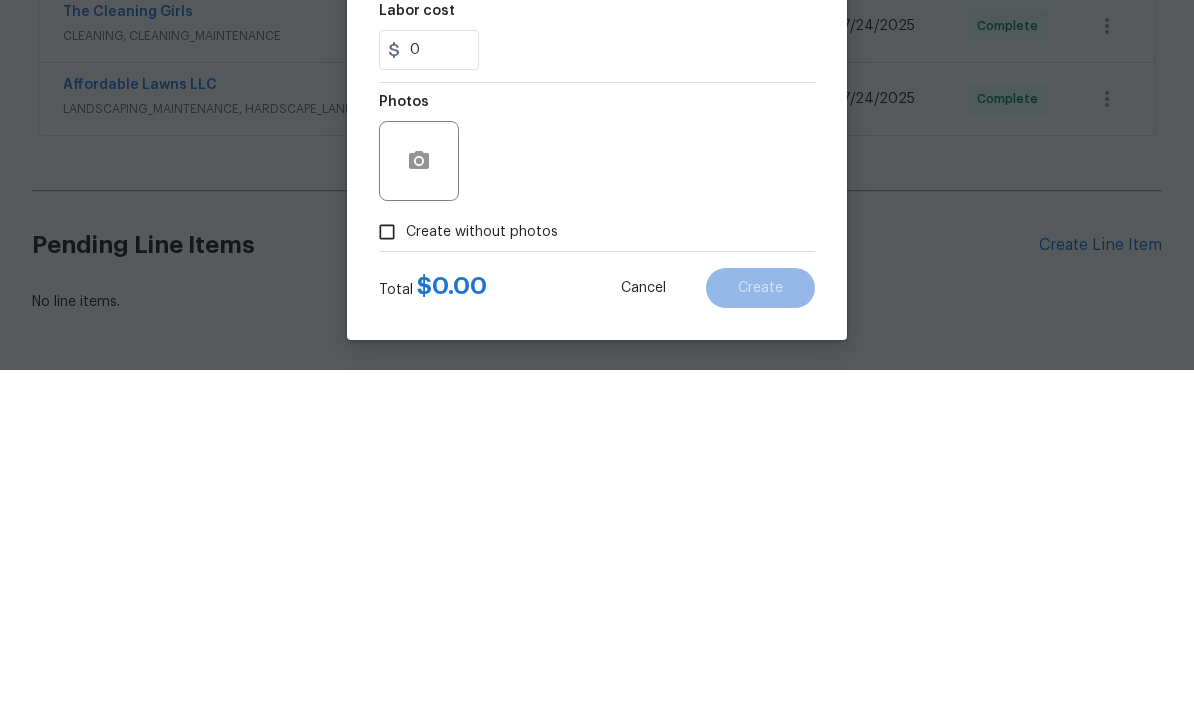 scroll, scrollTop: 151, scrollLeft: 0, axis: vertical 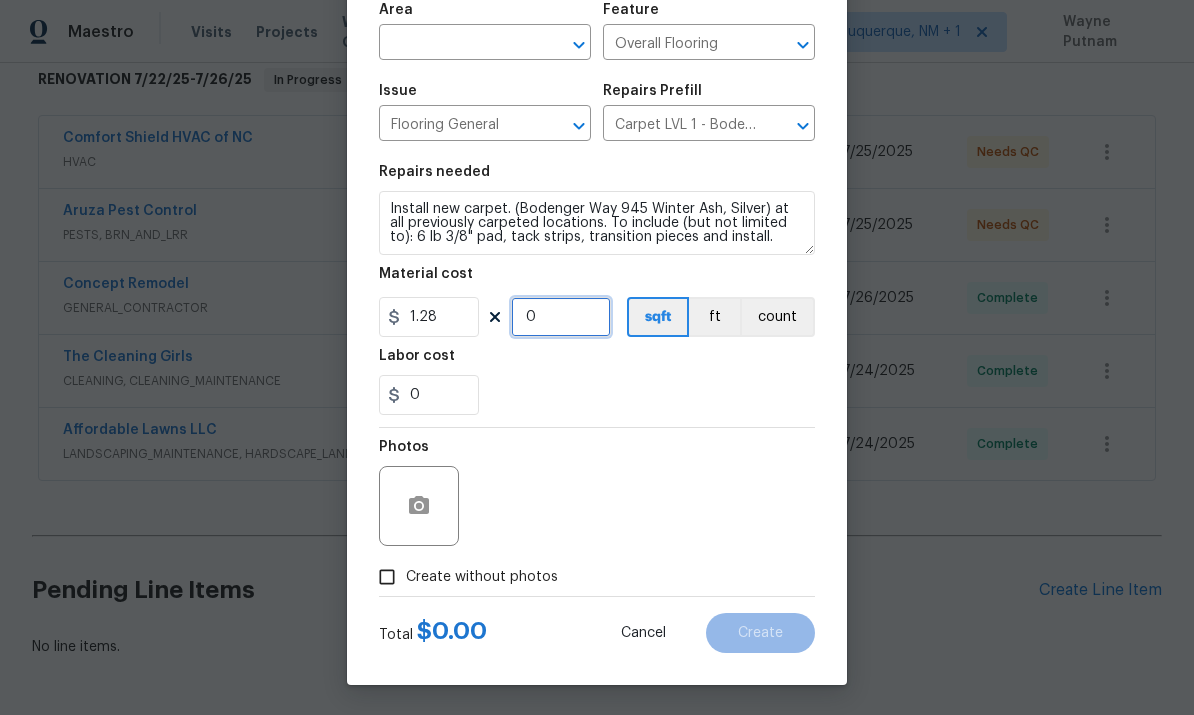 click on "0" at bounding box center (561, 317) 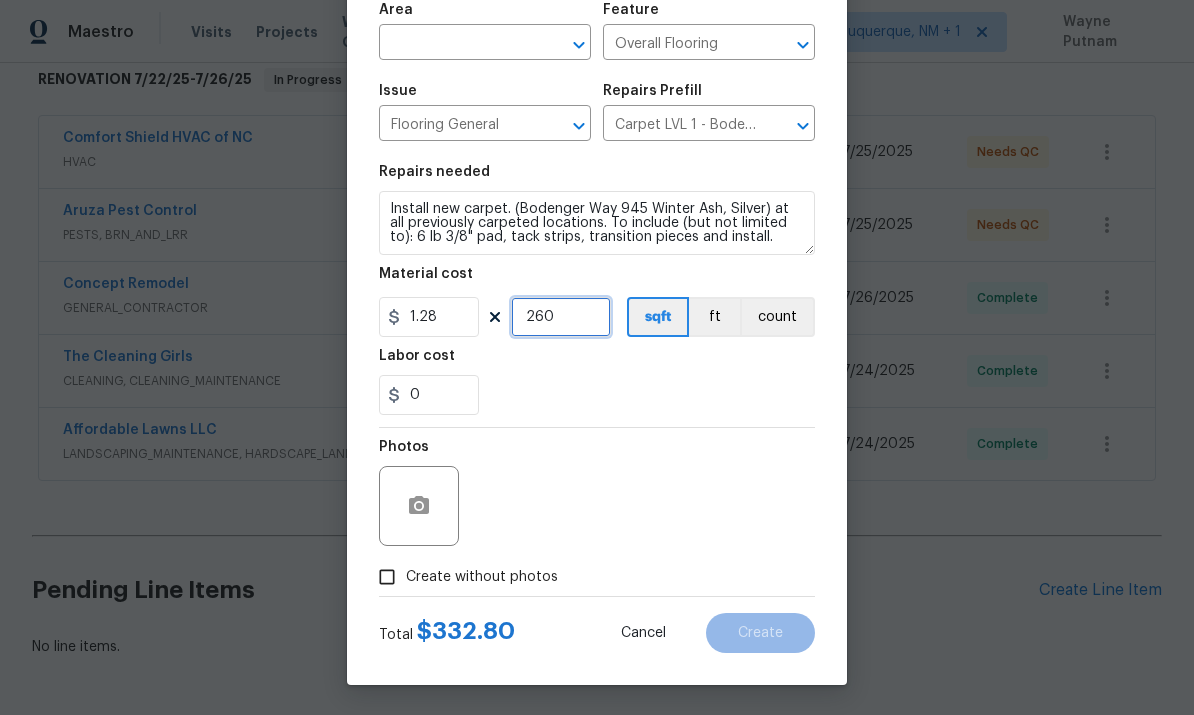 click on "260" at bounding box center (561, 317) 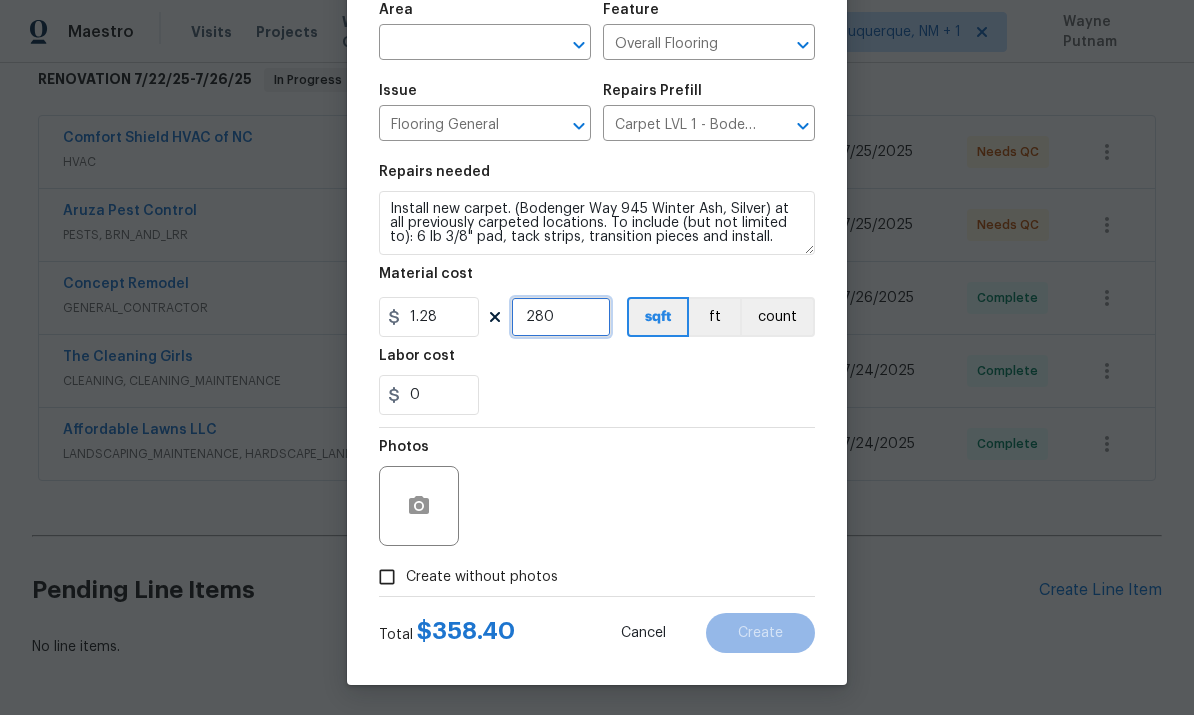 type on "280" 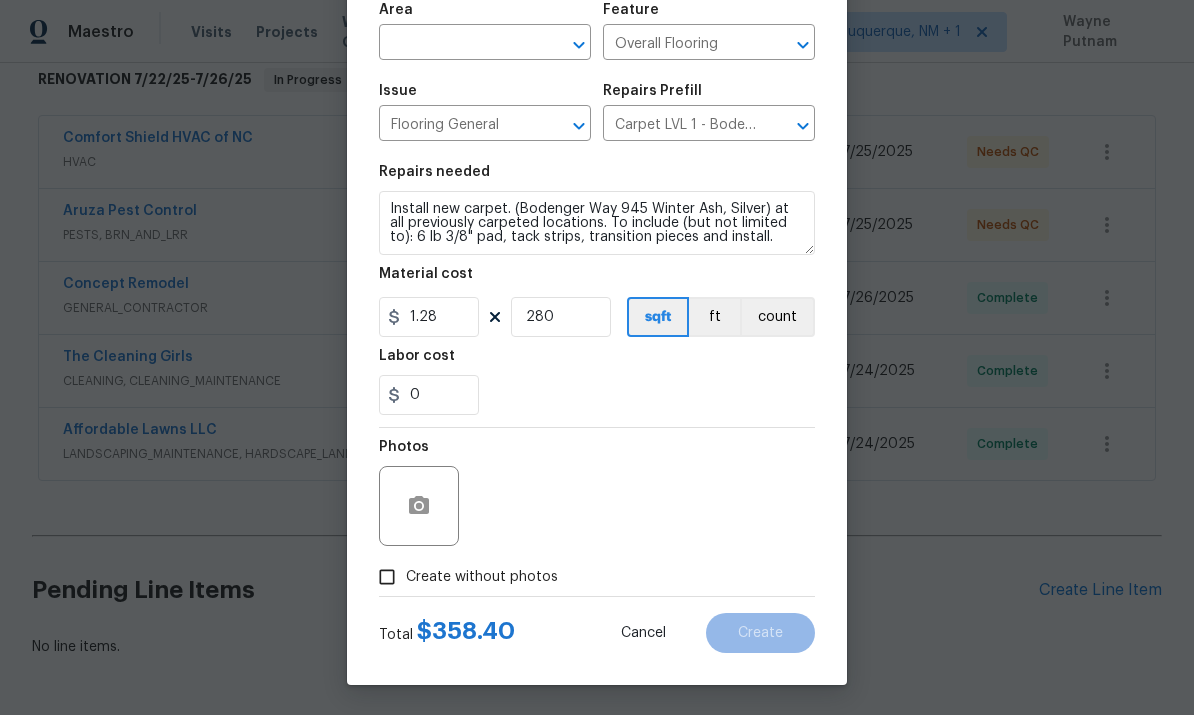 click at bounding box center (457, 44) 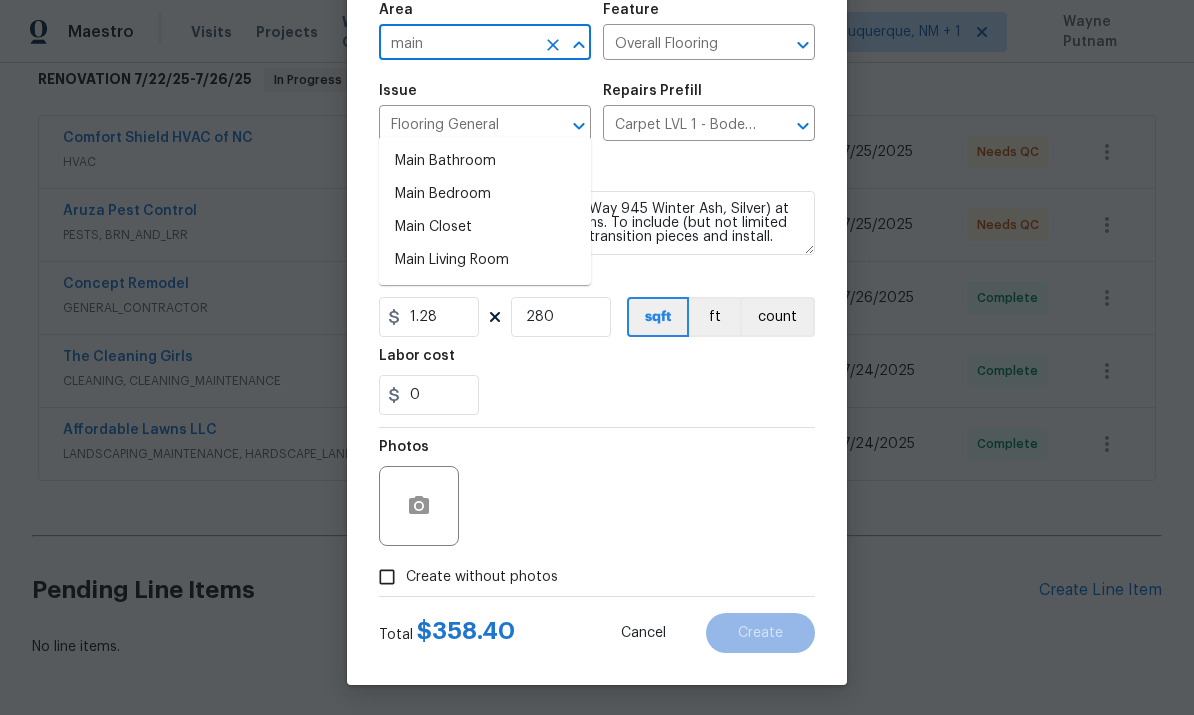 click on "Main Bedroom" at bounding box center [485, 194] 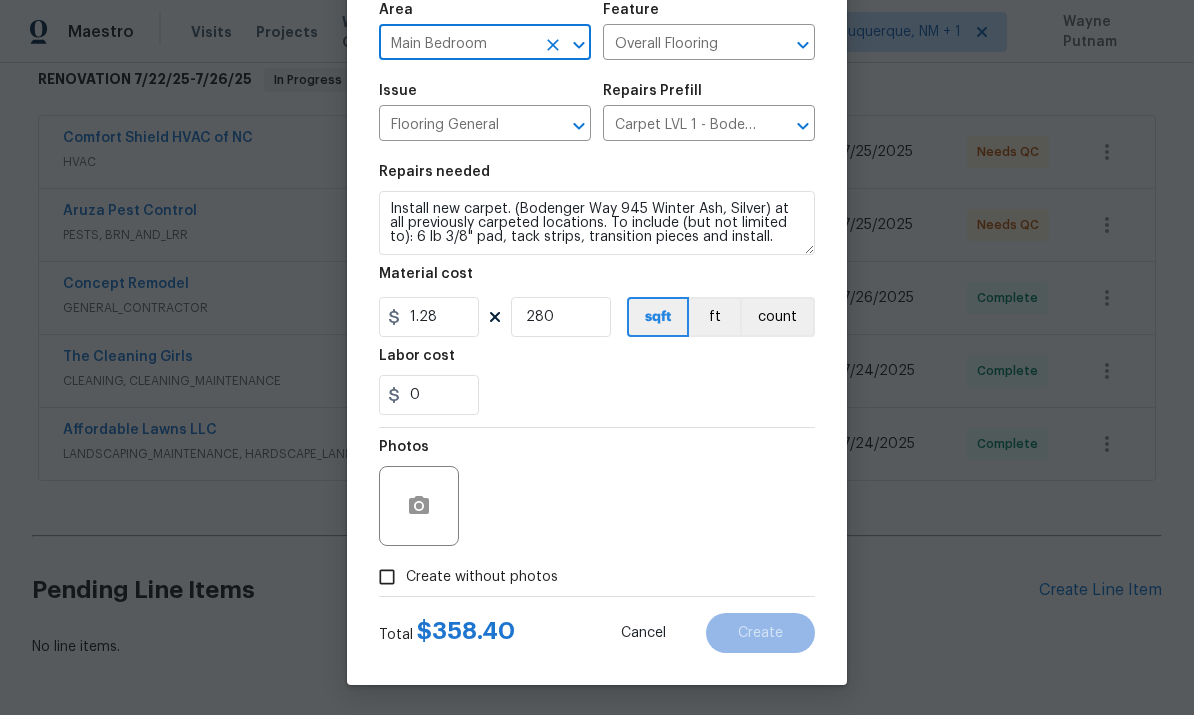 scroll, scrollTop: 150, scrollLeft: 0, axis: vertical 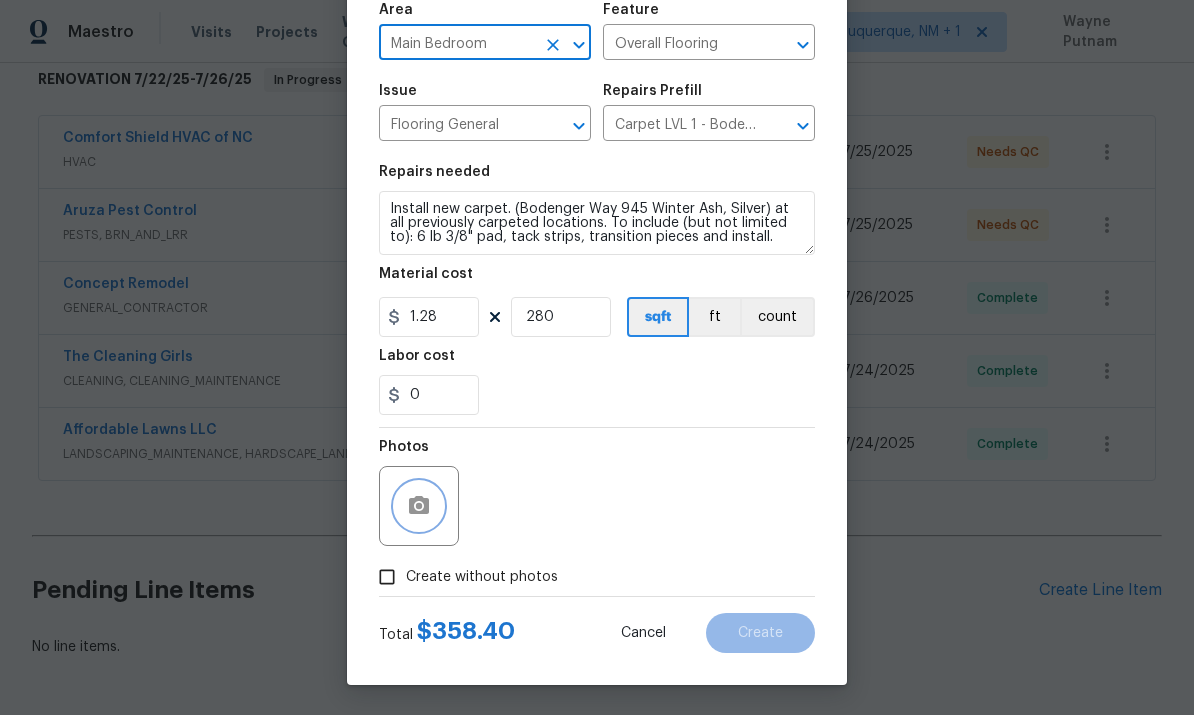 click 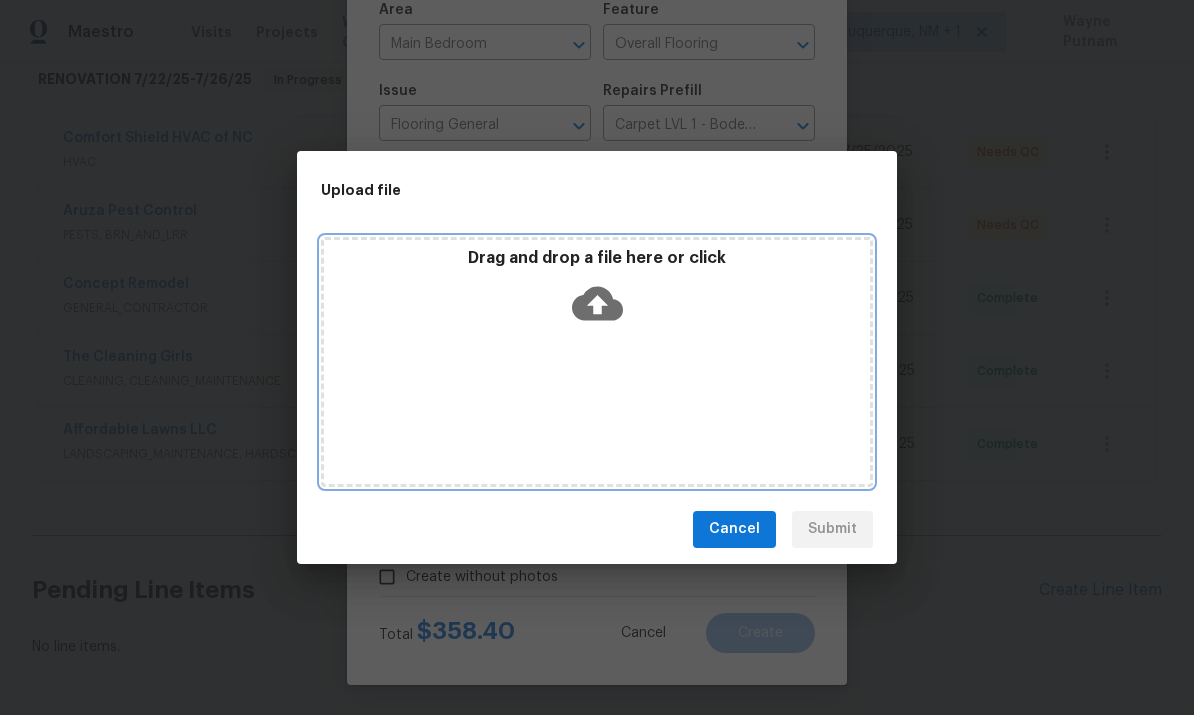 click 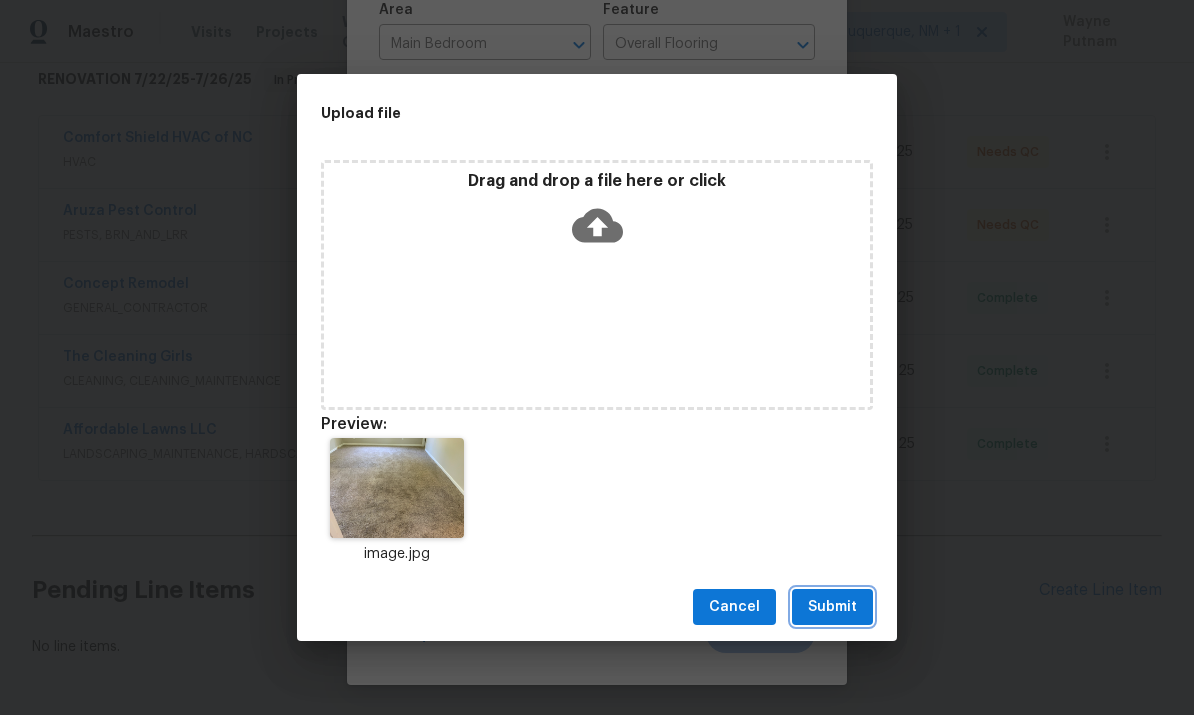 click on "Submit" at bounding box center (832, 607) 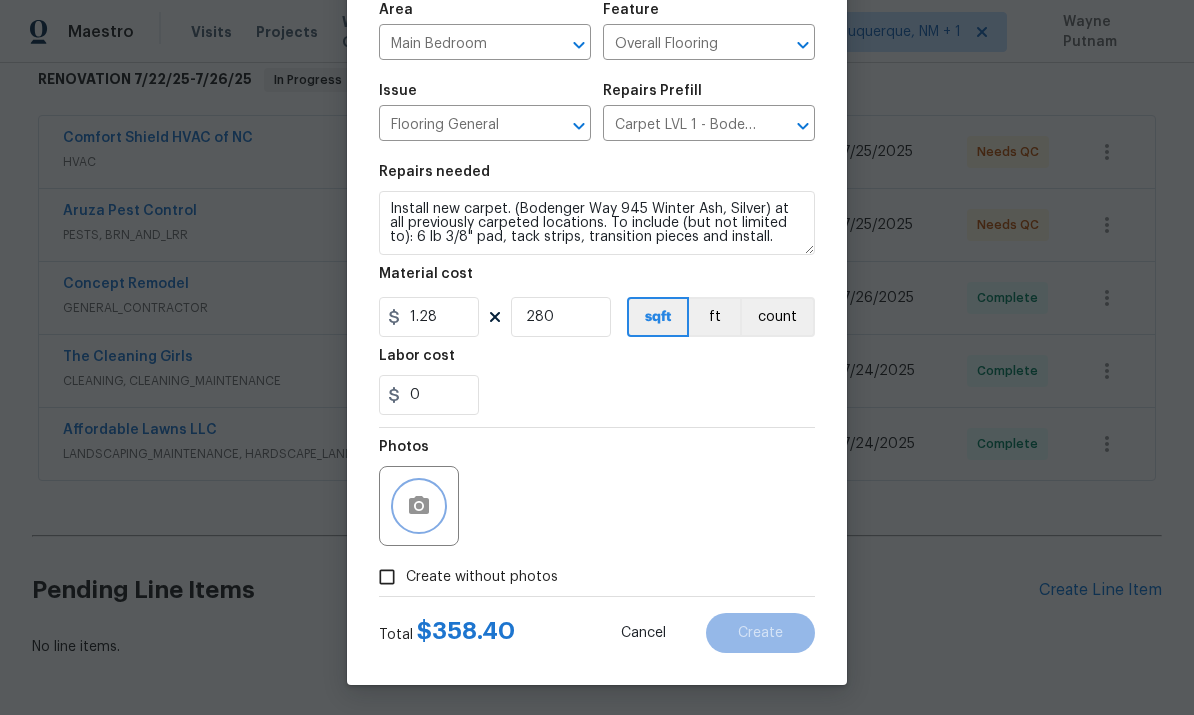 click at bounding box center (419, 506) 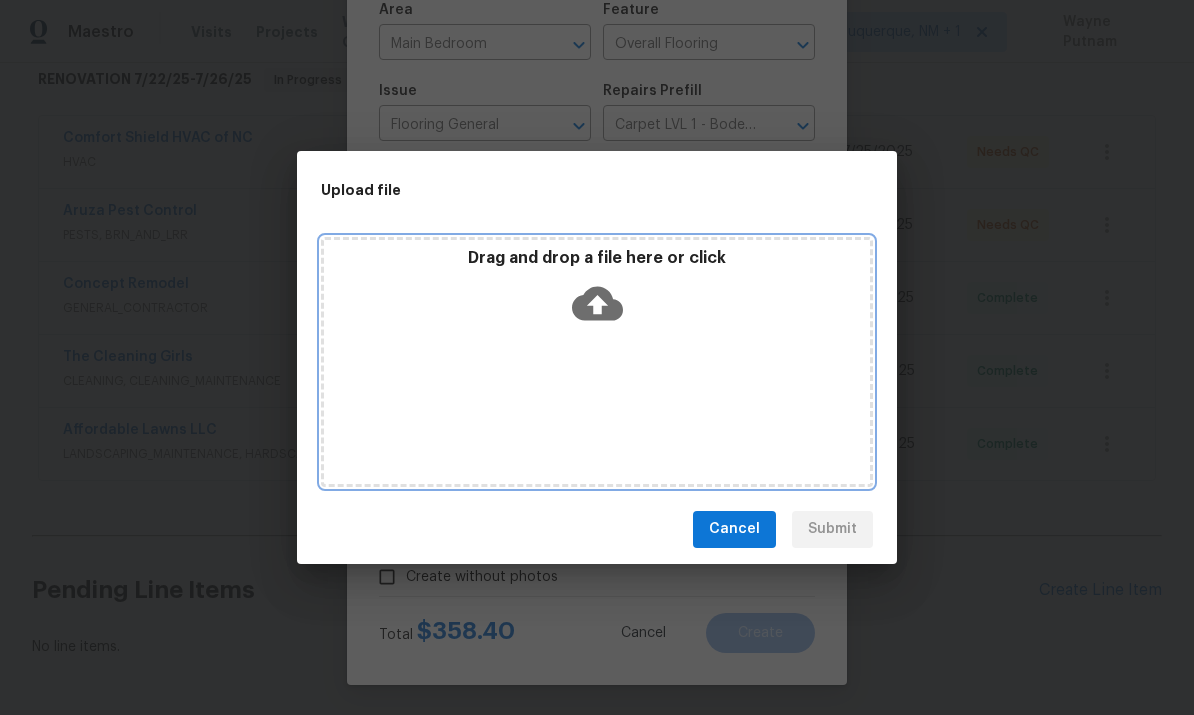 click 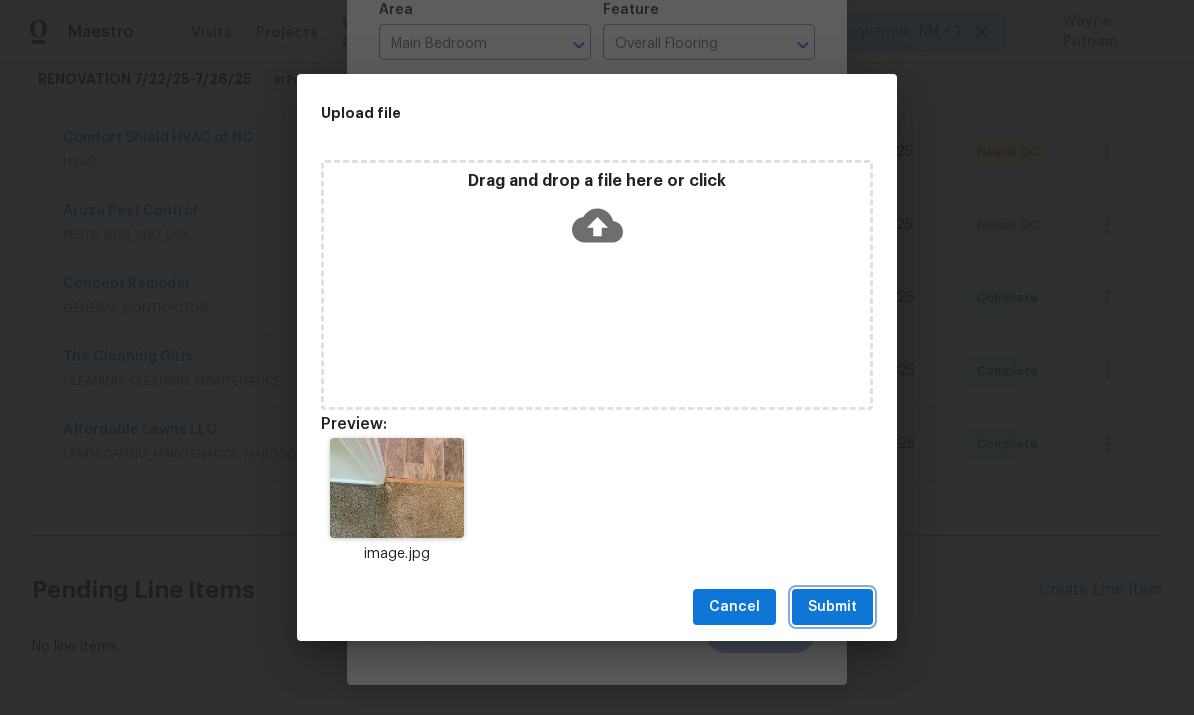 click on "Submit" at bounding box center (832, 607) 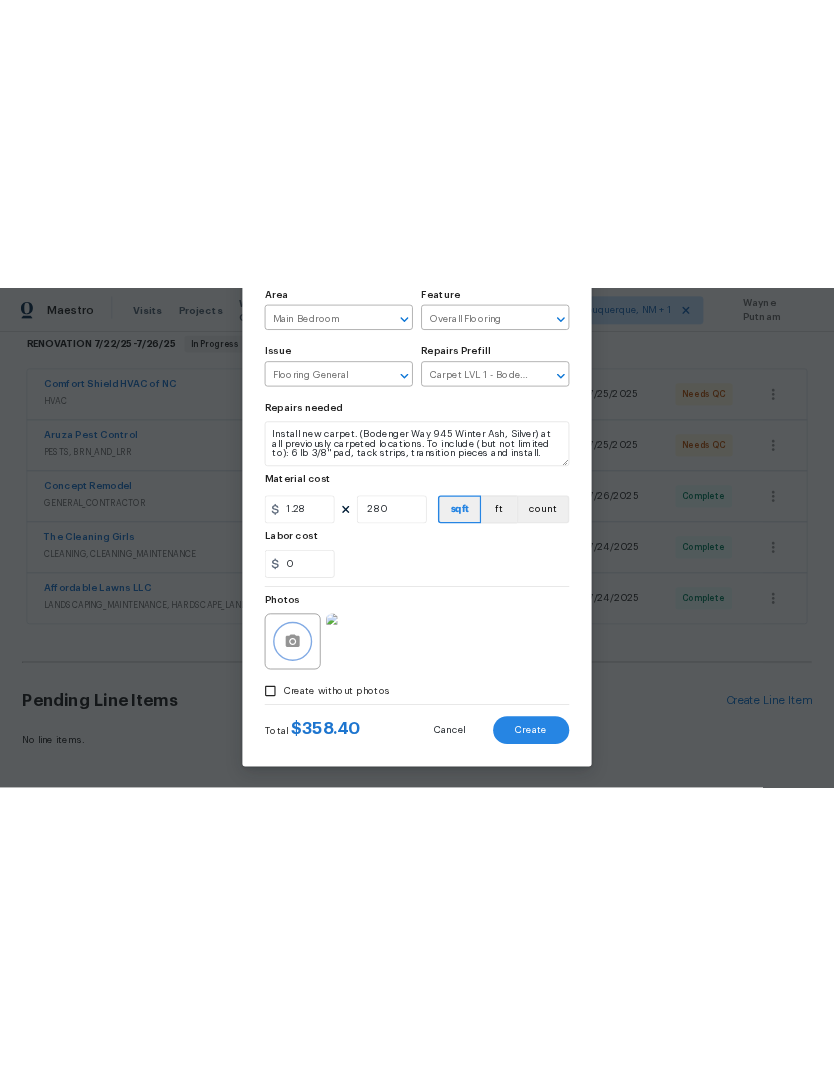 scroll, scrollTop: 0, scrollLeft: 0, axis: both 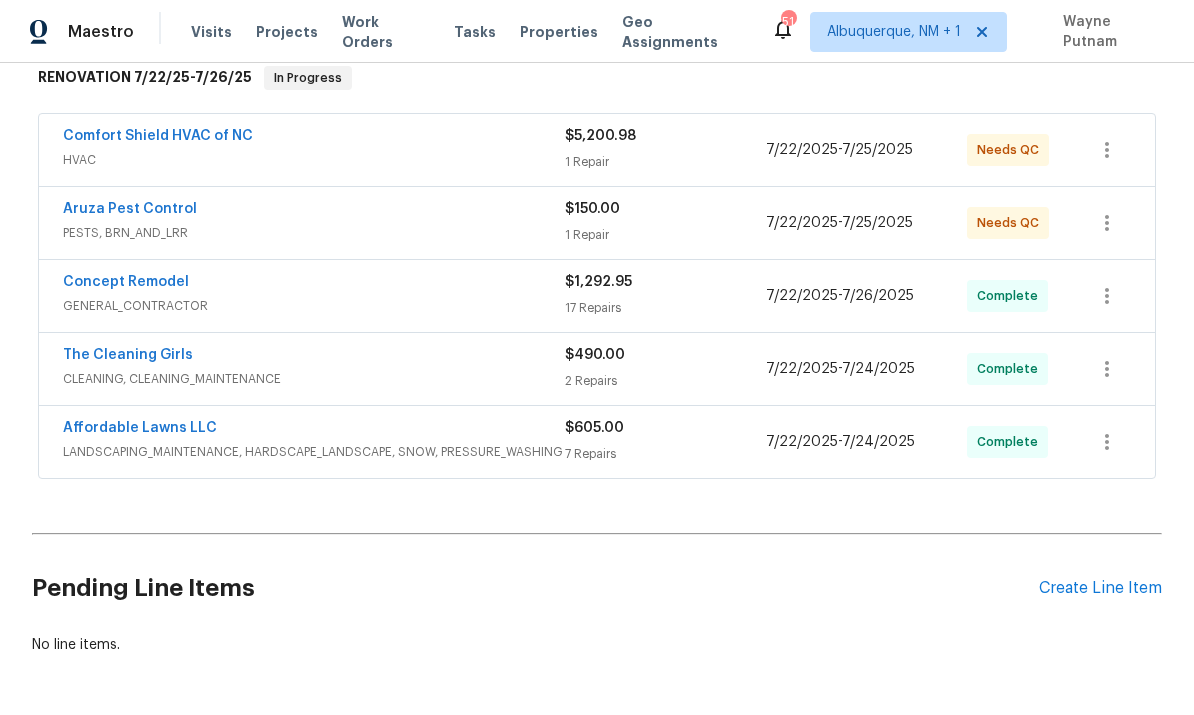 click on "Create Line Item" at bounding box center [1100, 588] 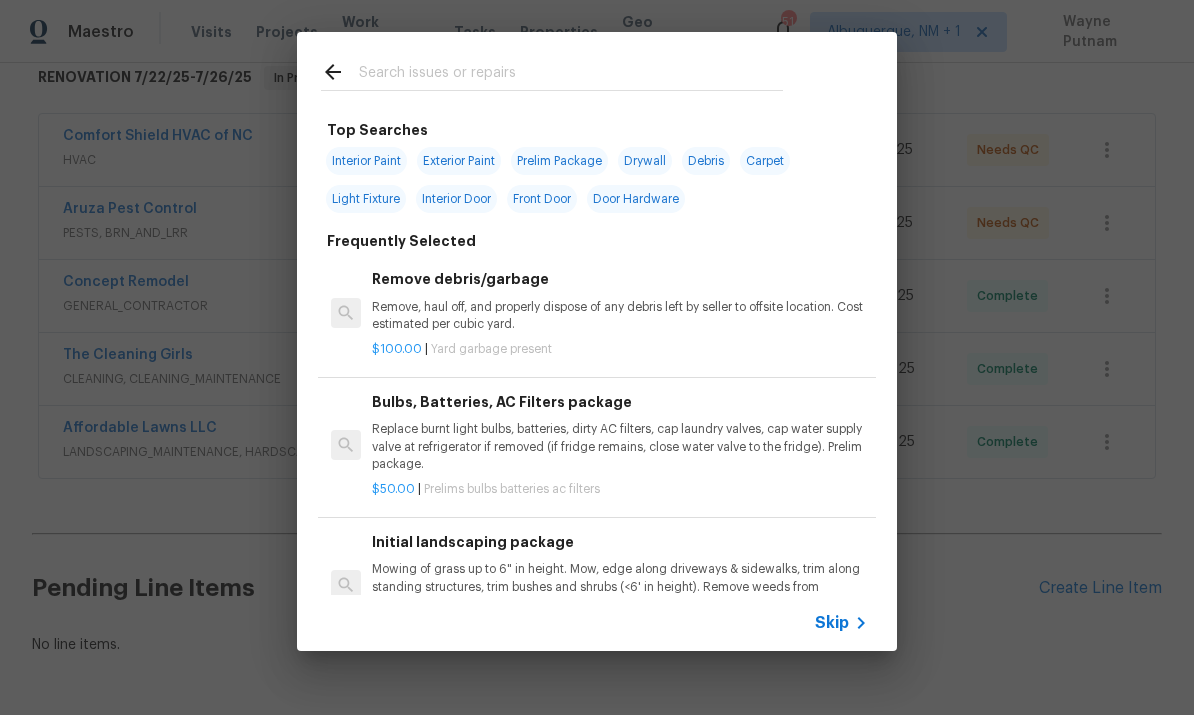 click at bounding box center (571, 75) 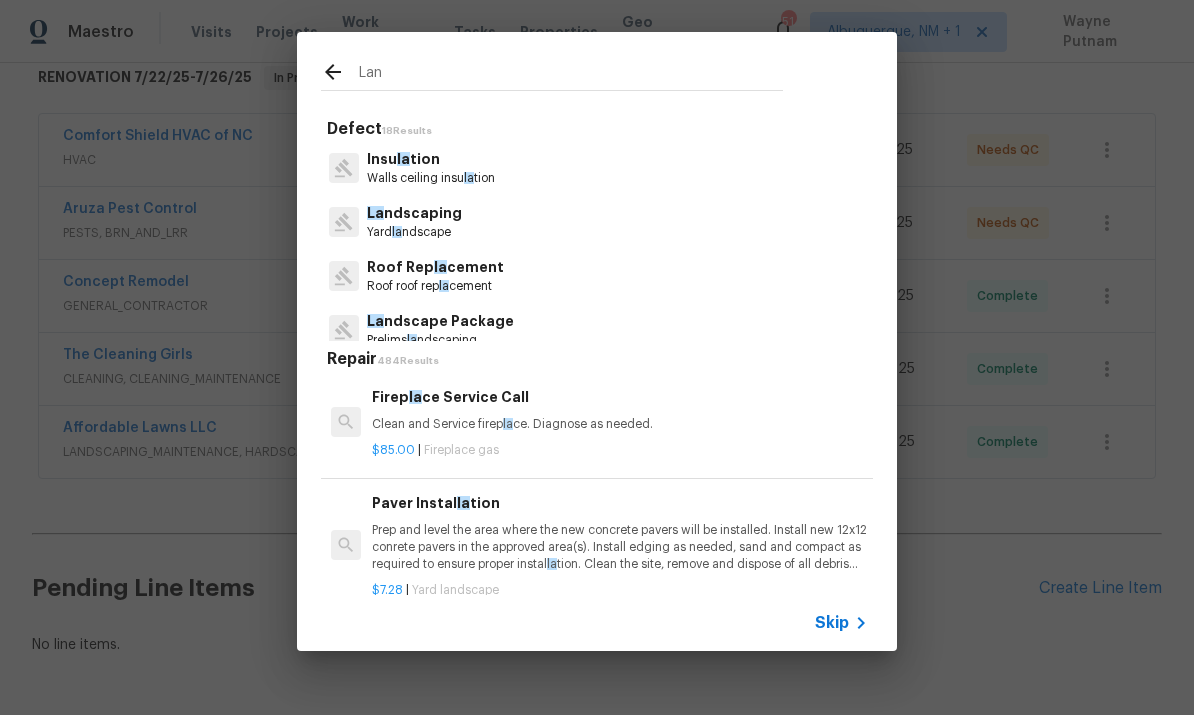 type on "Land" 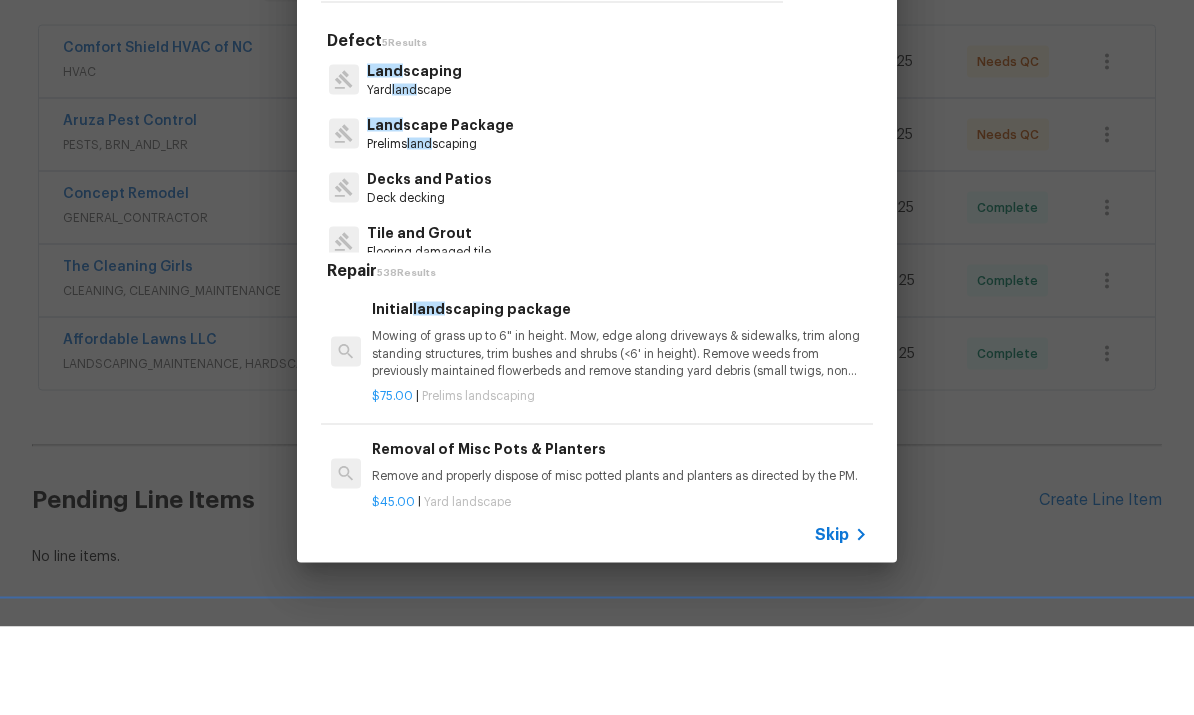 click on "Land scape Package" at bounding box center (440, 213) 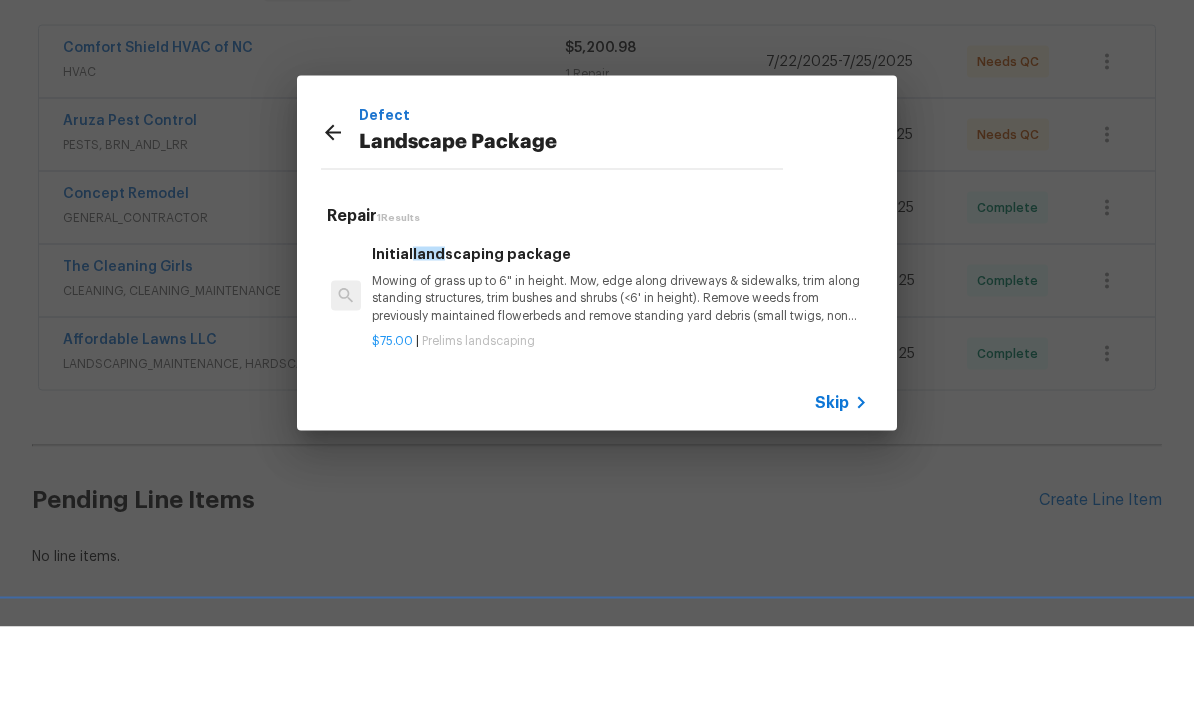 scroll, scrollTop: 75, scrollLeft: 0, axis: vertical 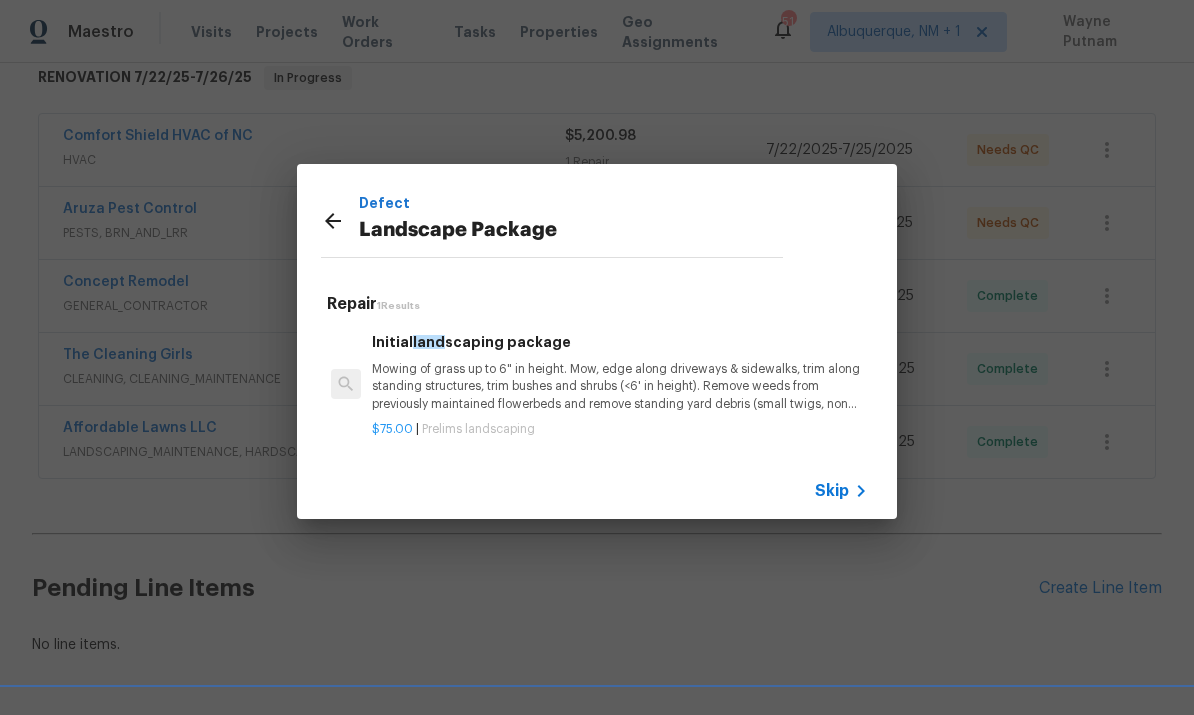click on "Skip" at bounding box center (832, 491) 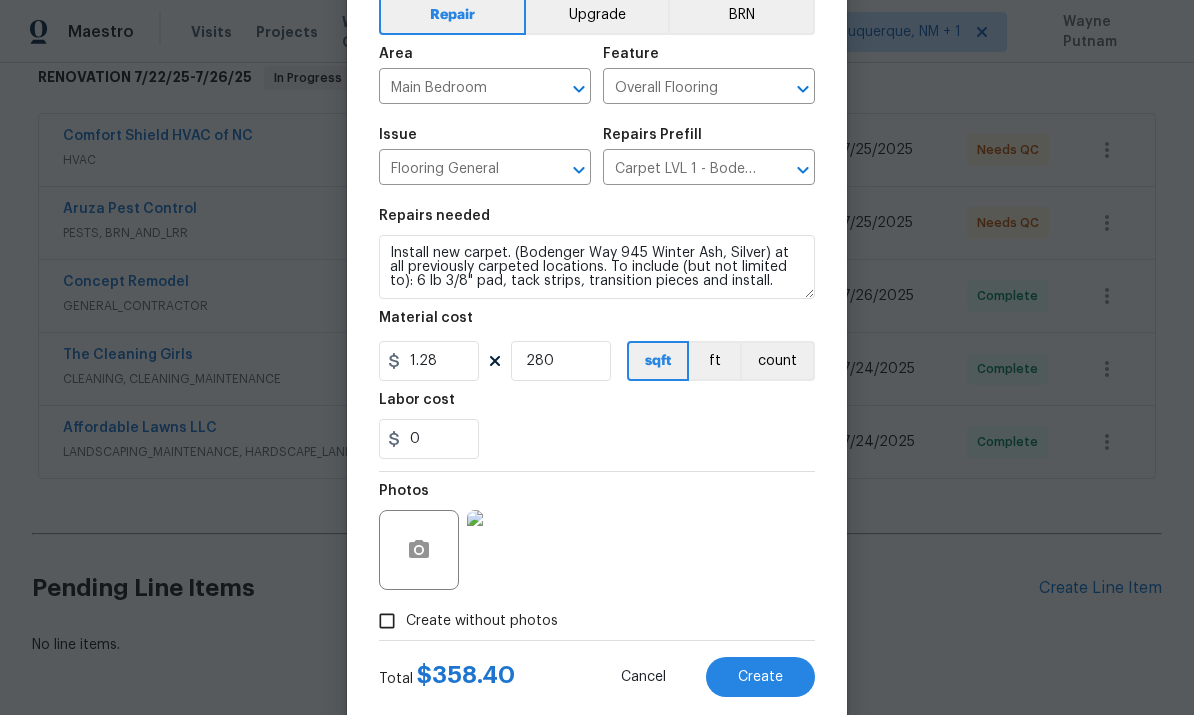 scroll, scrollTop: 147, scrollLeft: 0, axis: vertical 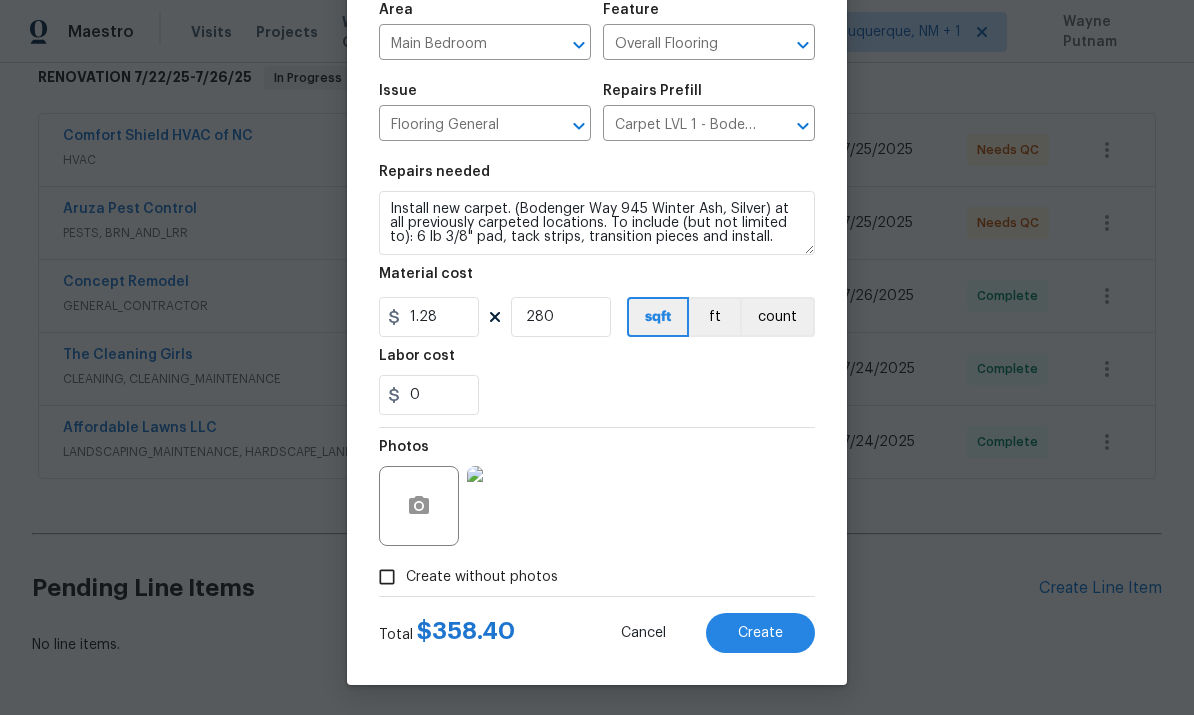 click on "Create" at bounding box center (760, 633) 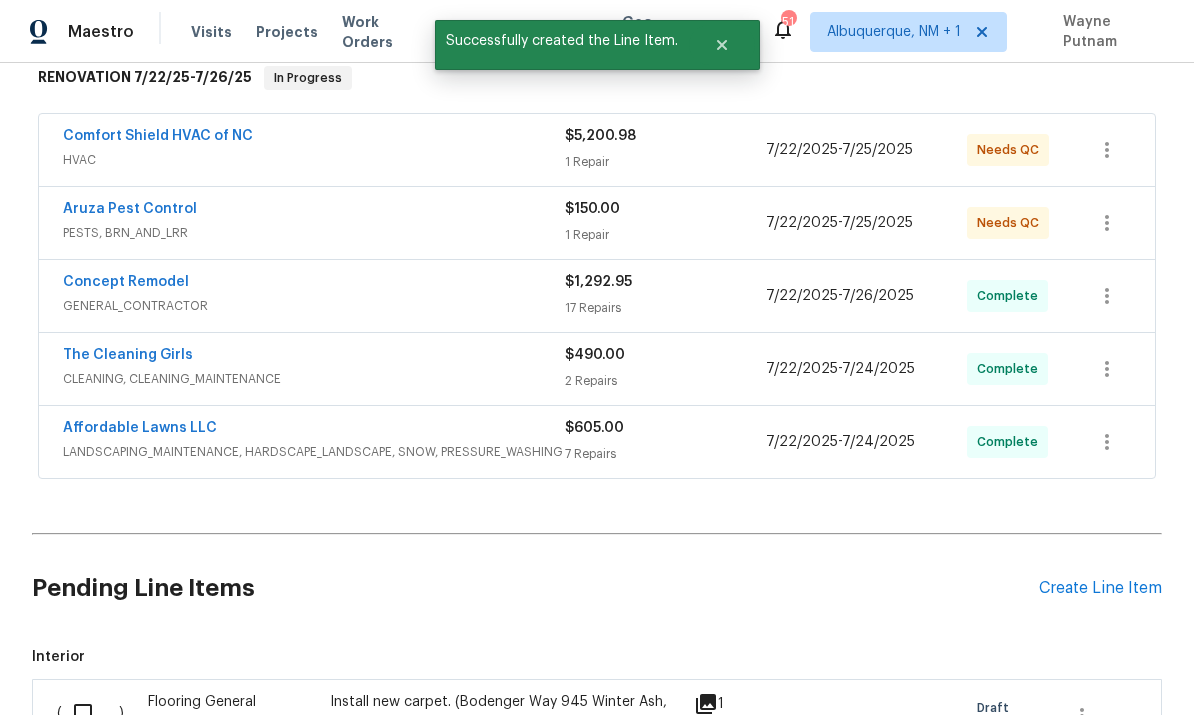 click on "Create Line Item" at bounding box center [1100, 588] 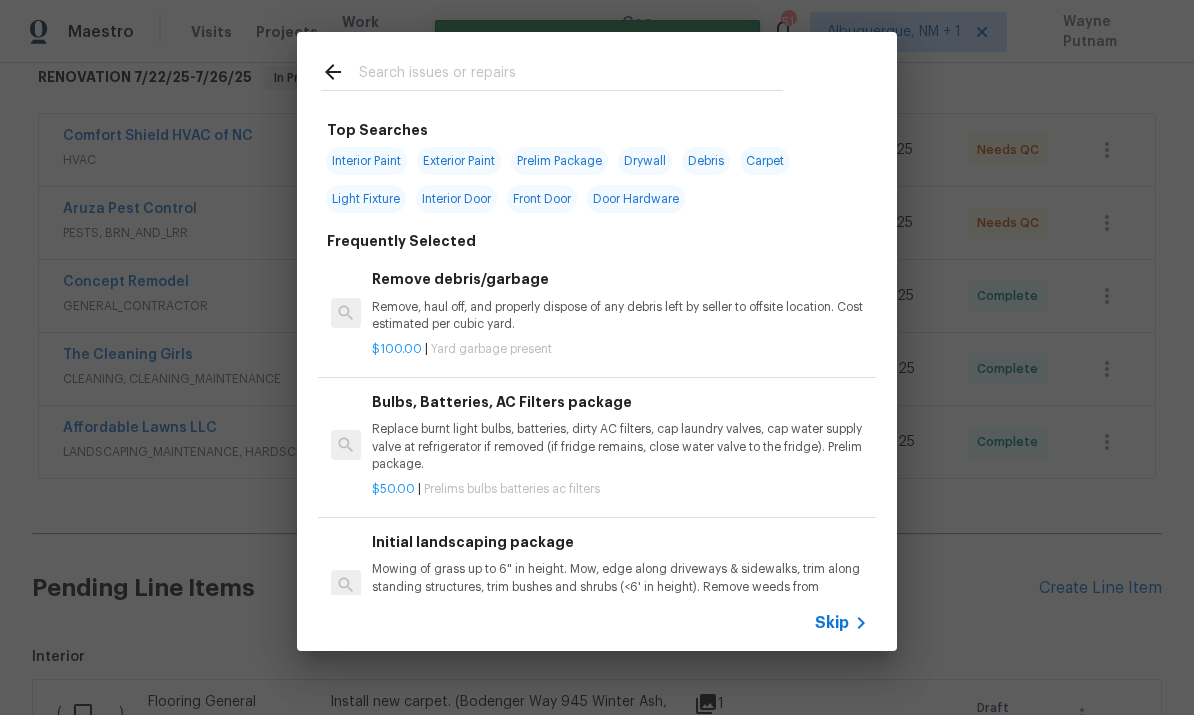 click at bounding box center (571, 75) 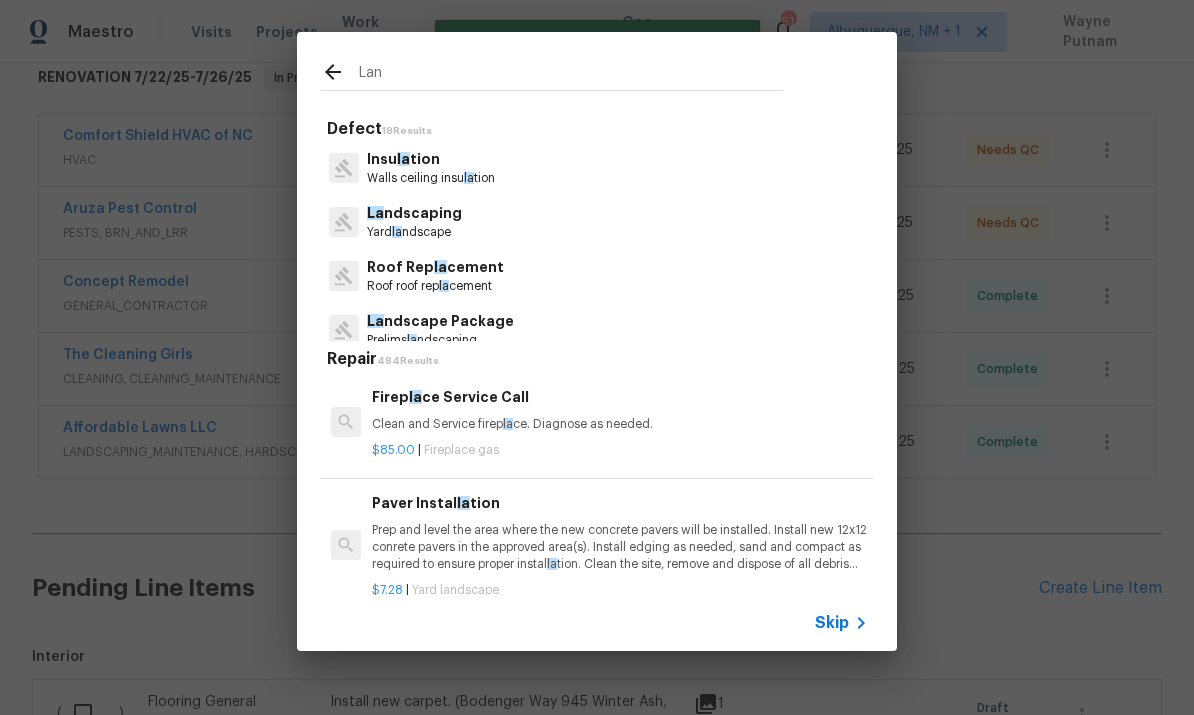 type on "Land" 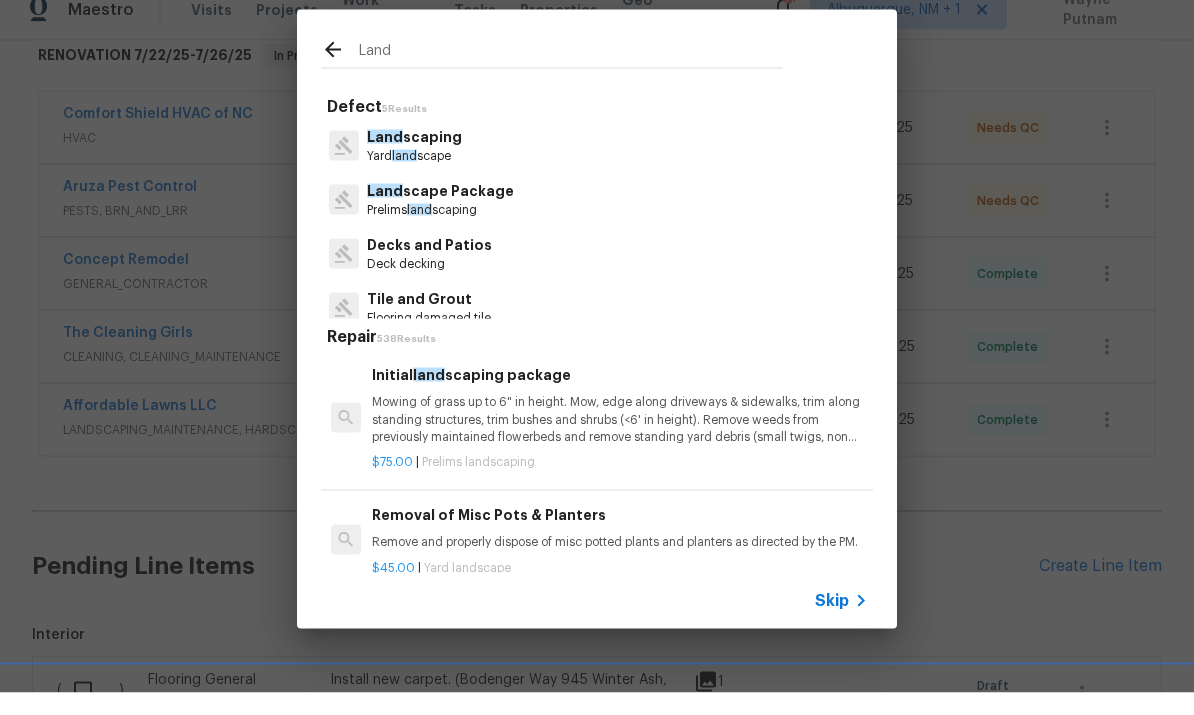 click on "Land scape Package" at bounding box center [440, 213] 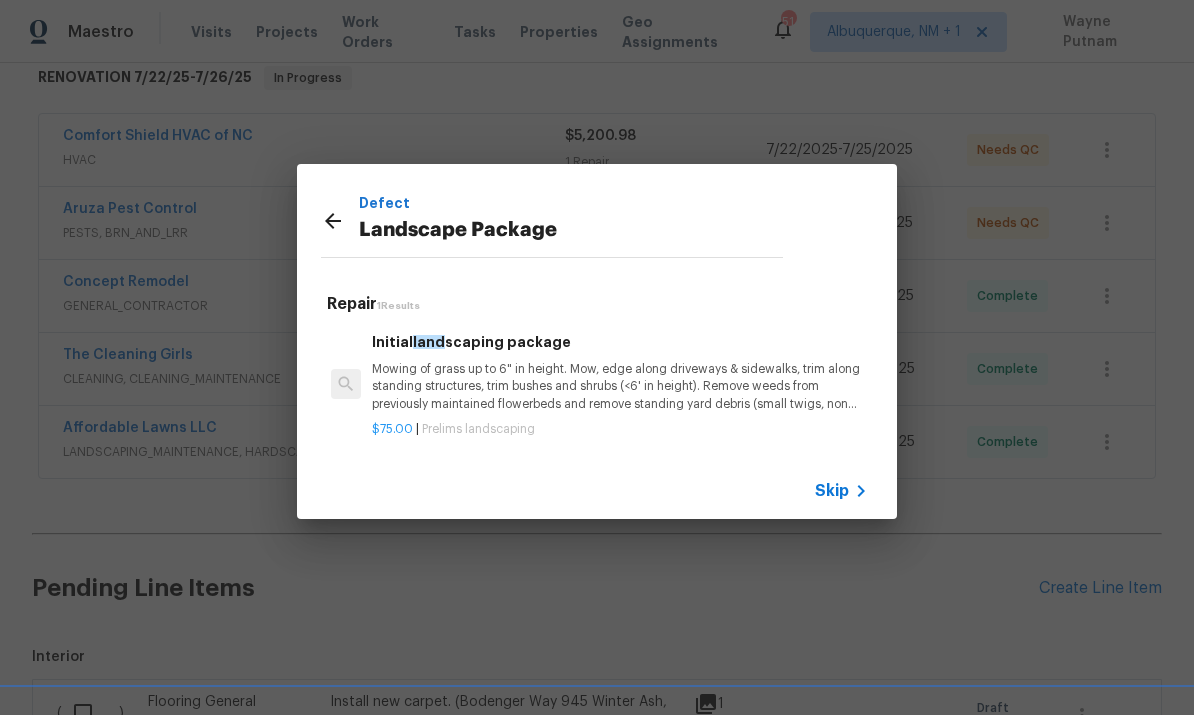 click on "Mowing of grass up to 6" in height. Mow, edge along driveways & sidewalks, trim along standing structures, trim bushes and shrubs (<6' in height). Remove weeds from previously maintained flowerbeds and remove standing yard debris (small twigs, non seasonal falling leaves).  Use leaf blower to remove clippings from hard surfaces."" at bounding box center [620, 386] 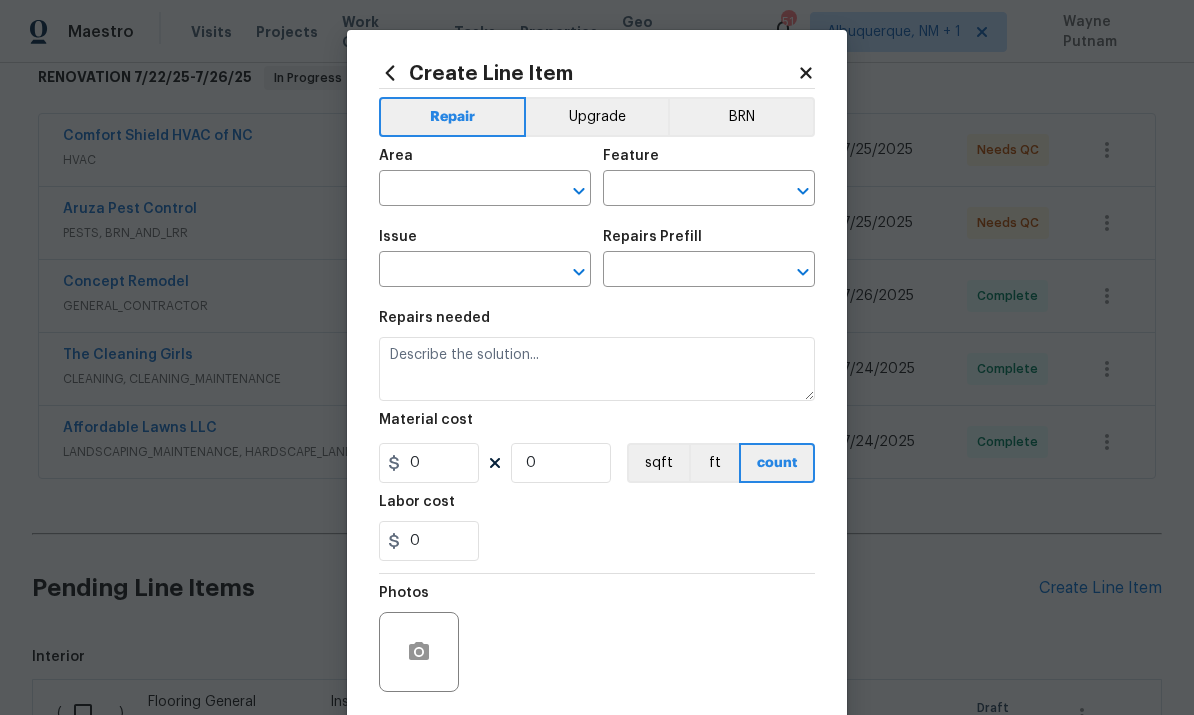 type on "Home Readiness Packages" 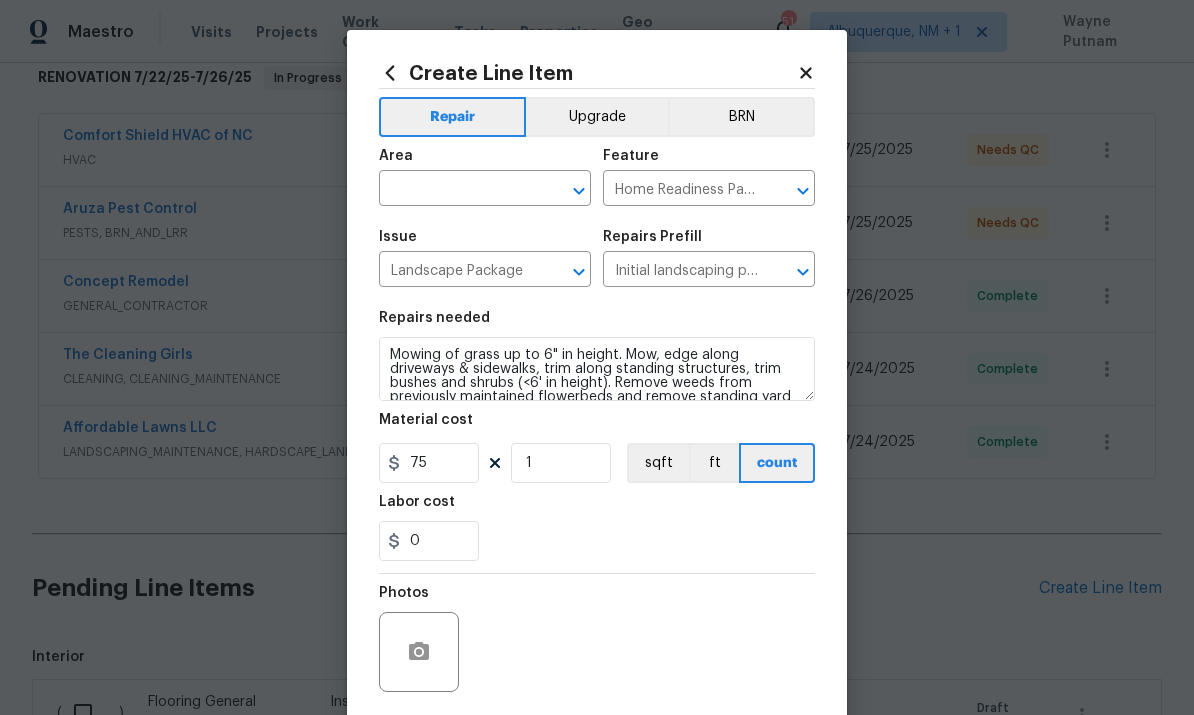 click at bounding box center (457, 190) 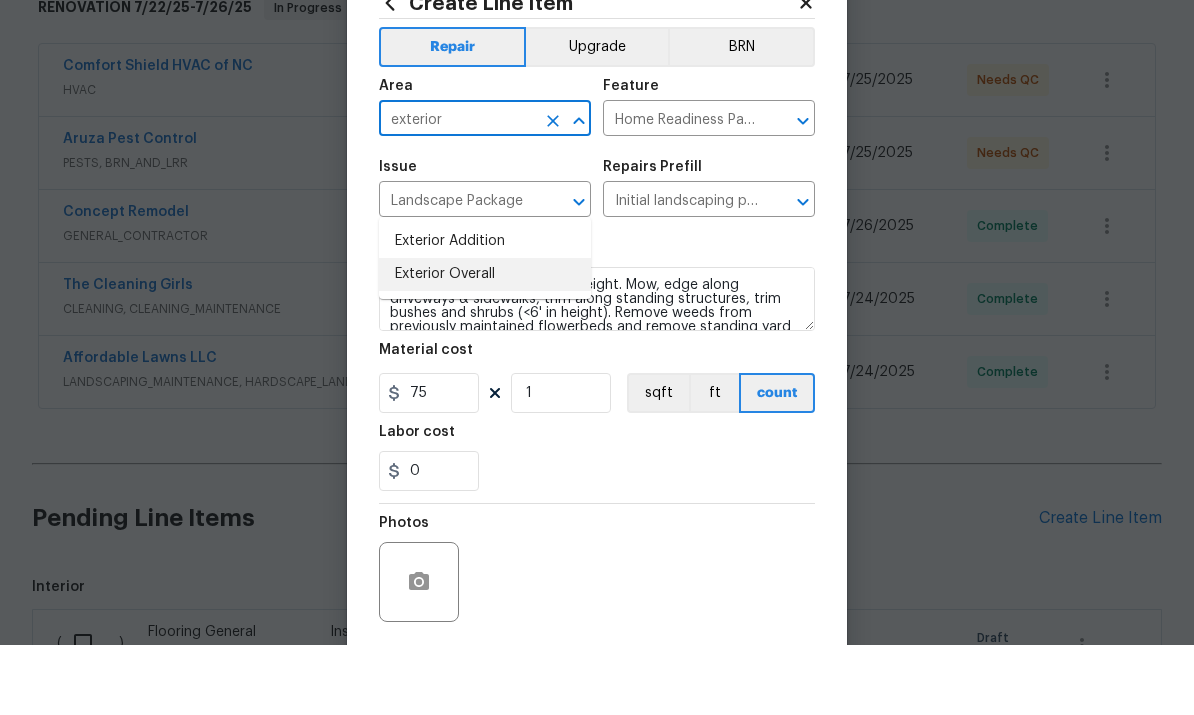 click on "Exterior Overall" at bounding box center (485, 344) 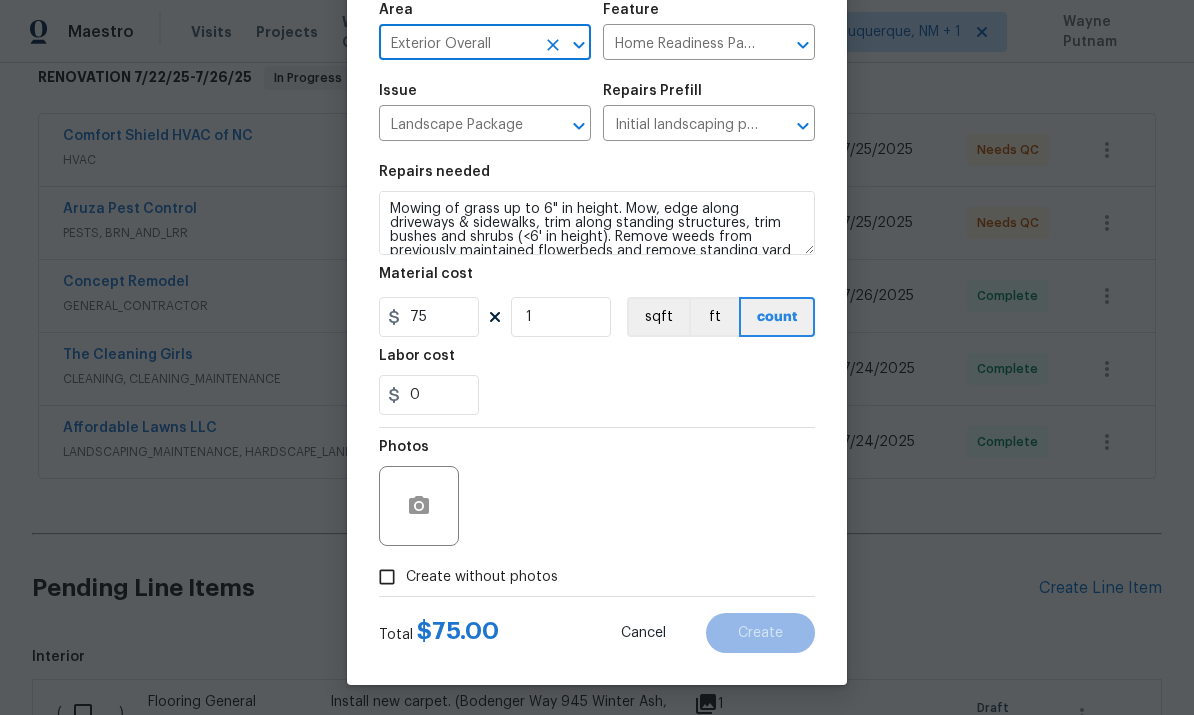 scroll, scrollTop: 150, scrollLeft: 0, axis: vertical 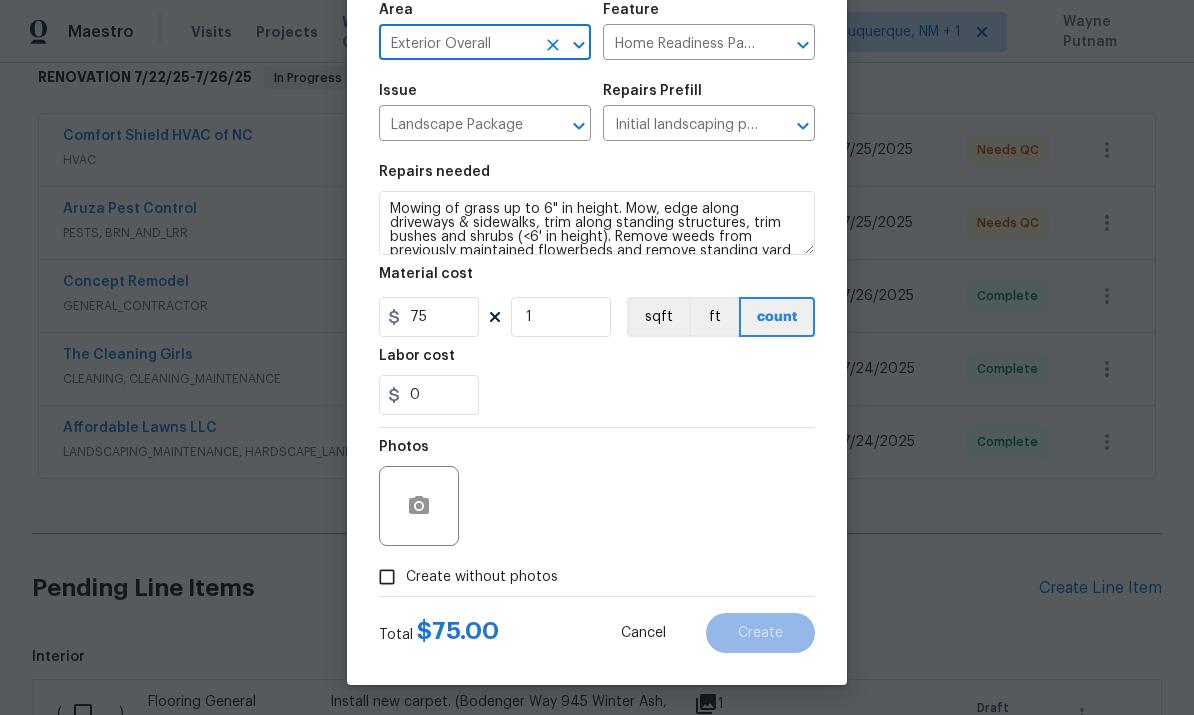 click on "Create without photos" at bounding box center (387, 577) 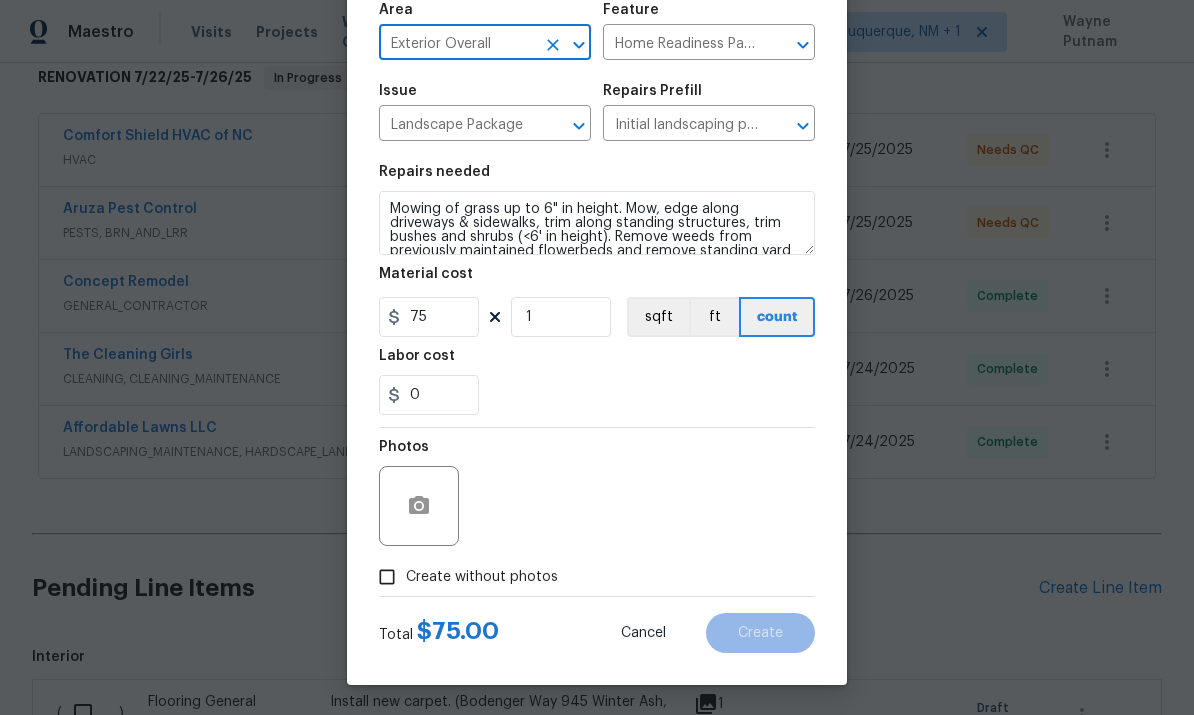 checkbox on "true" 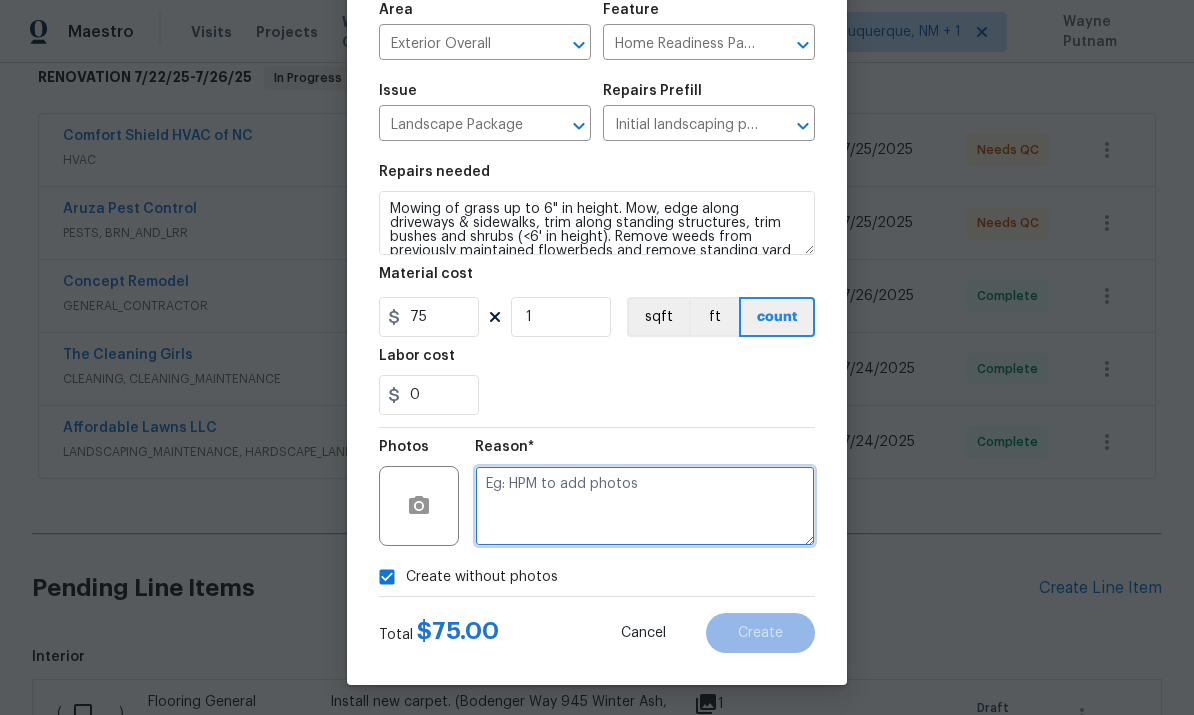 click at bounding box center [645, 506] 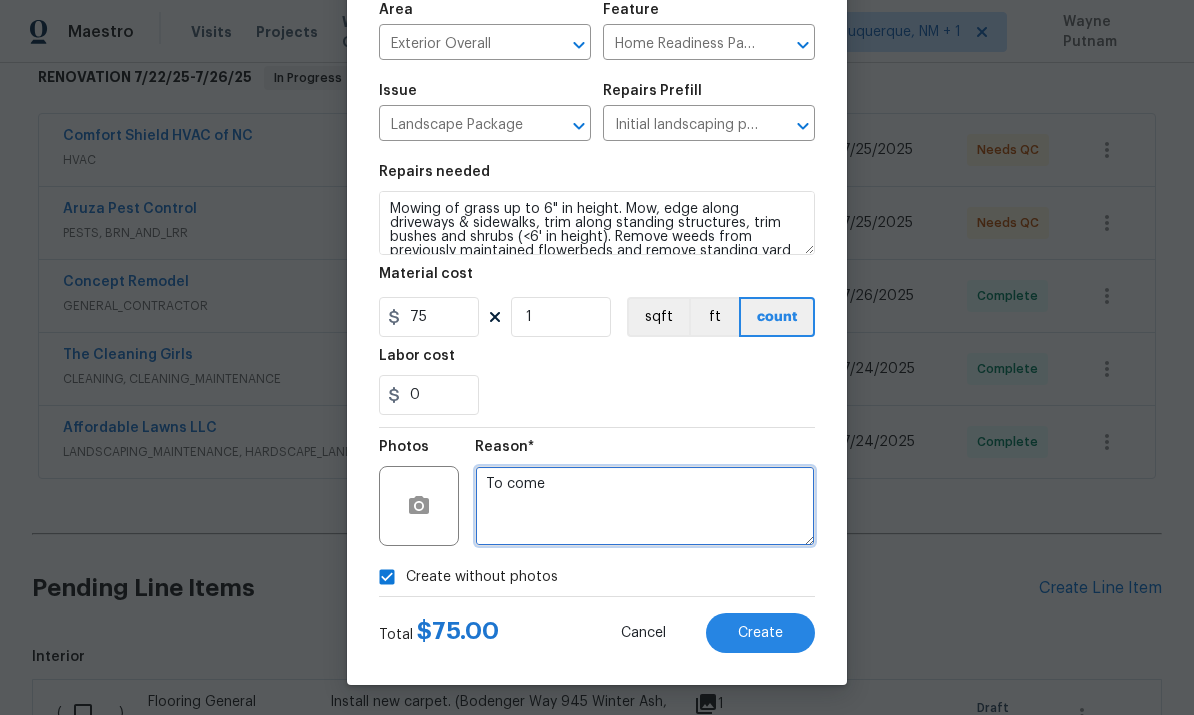type on "To come" 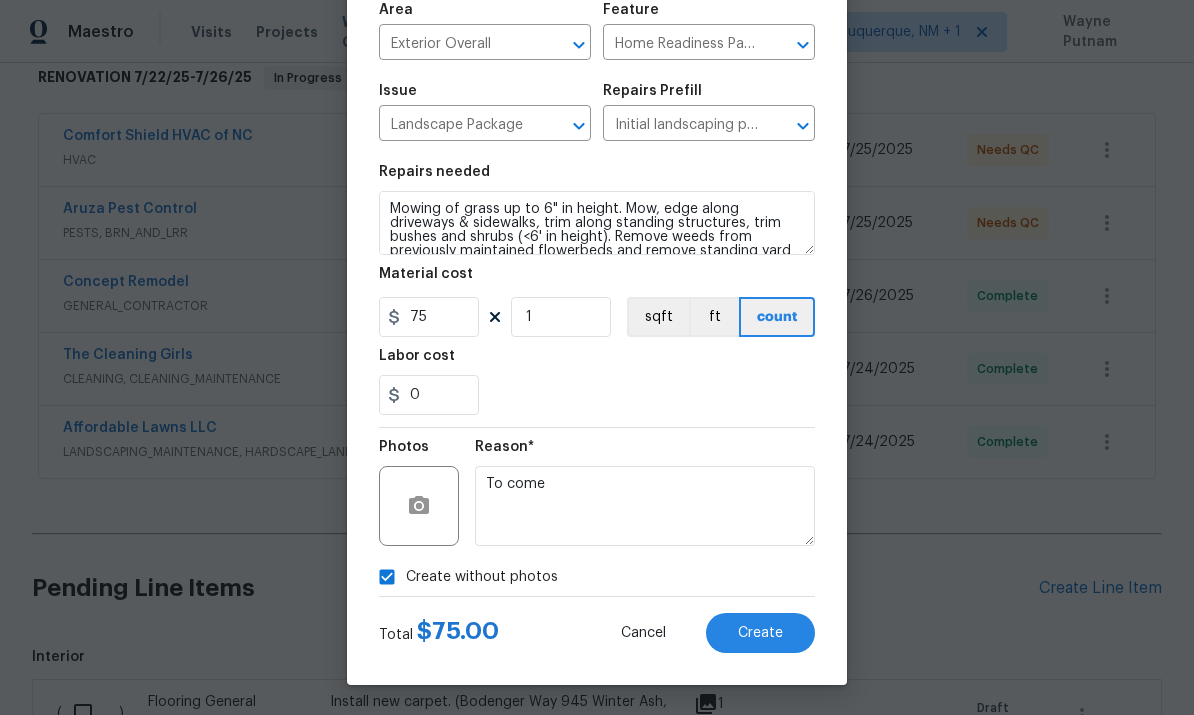 click on "Create" at bounding box center (760, 633) 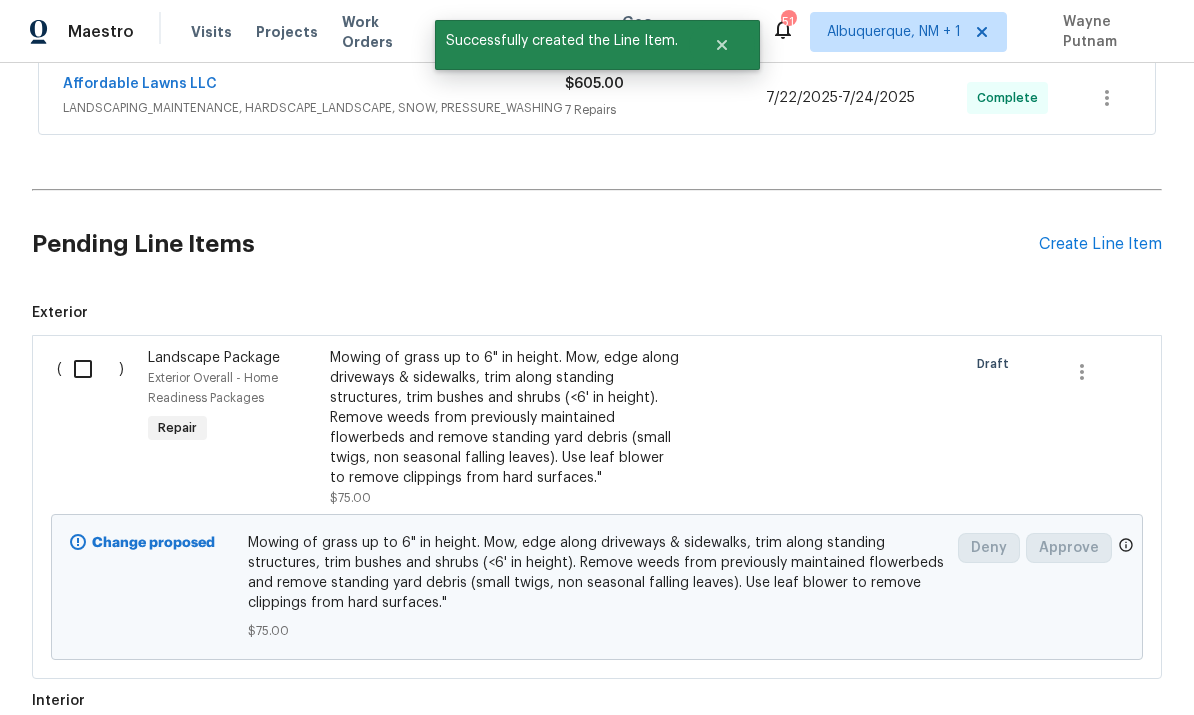 scroll, scrollTop: 664, scrollLeft: 0, axis: vertical 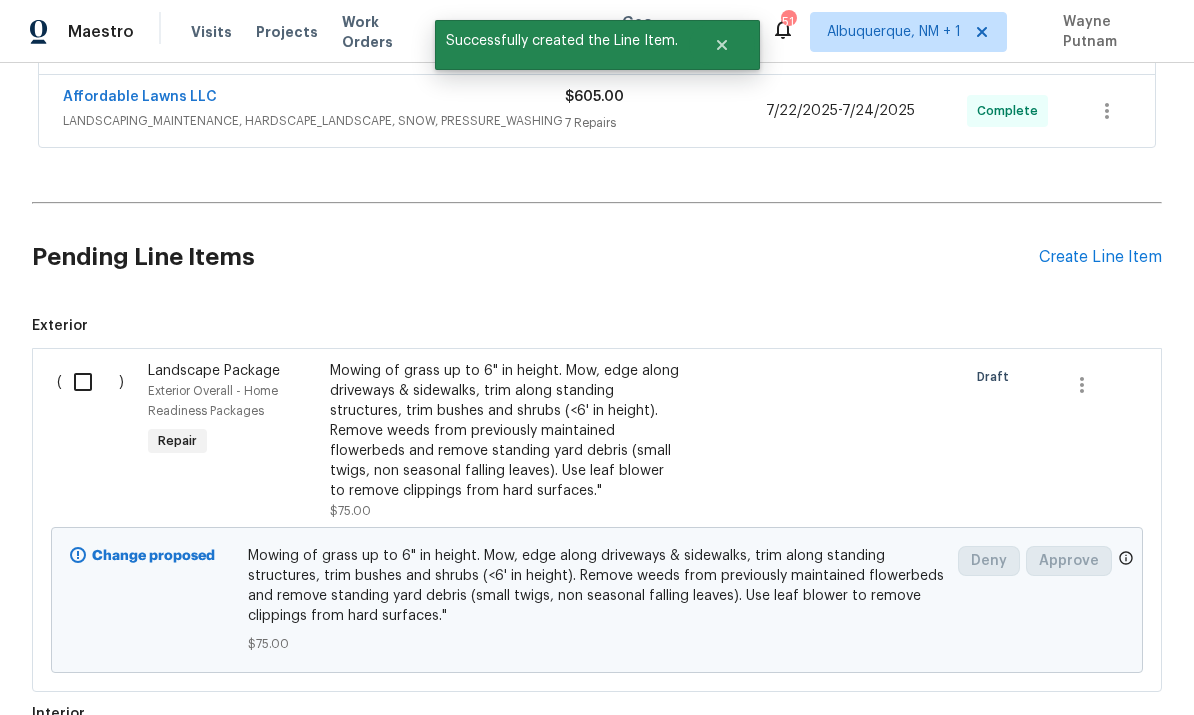 click on "Create Line Item" at bounding box center (1100, 257) 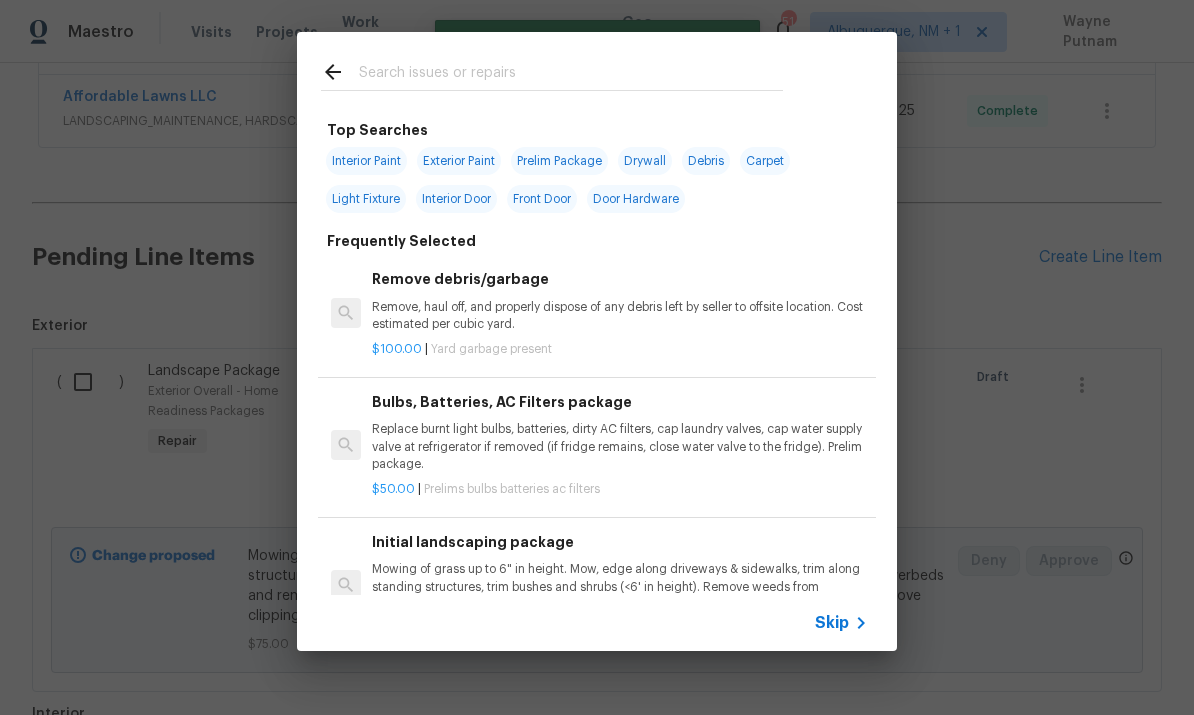 click at bounding box center (571, 75) 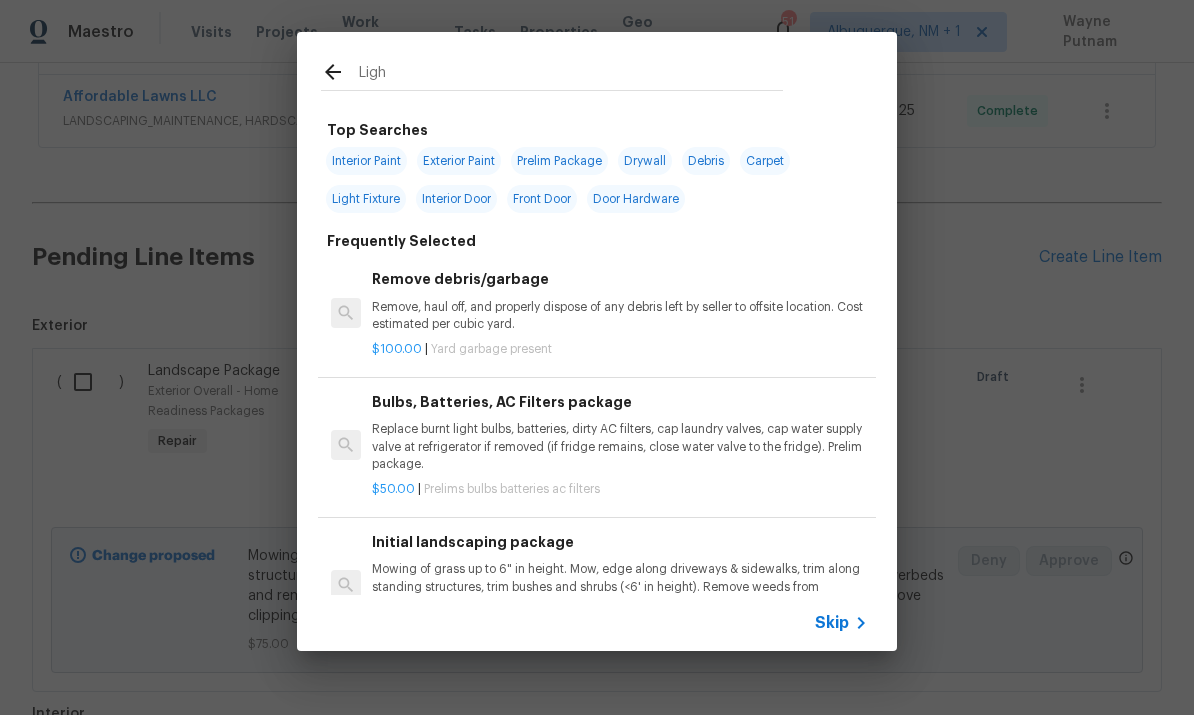type on "Light" 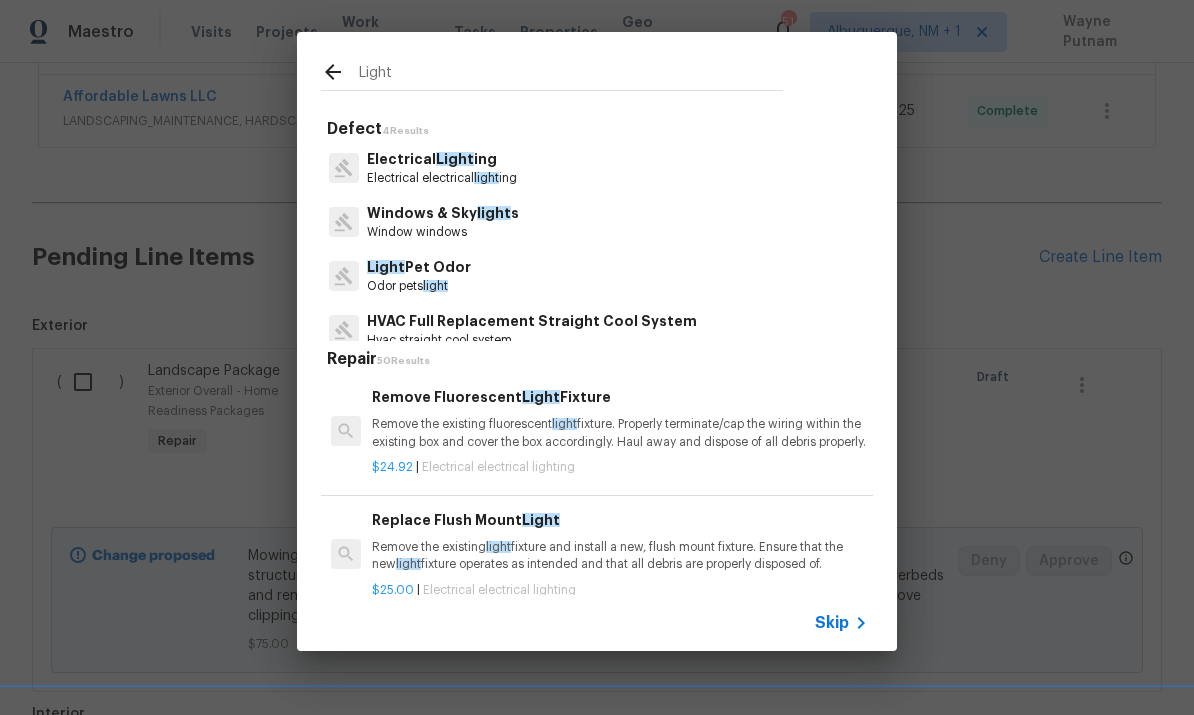 click on "Light" at bounding box center [455, 159] 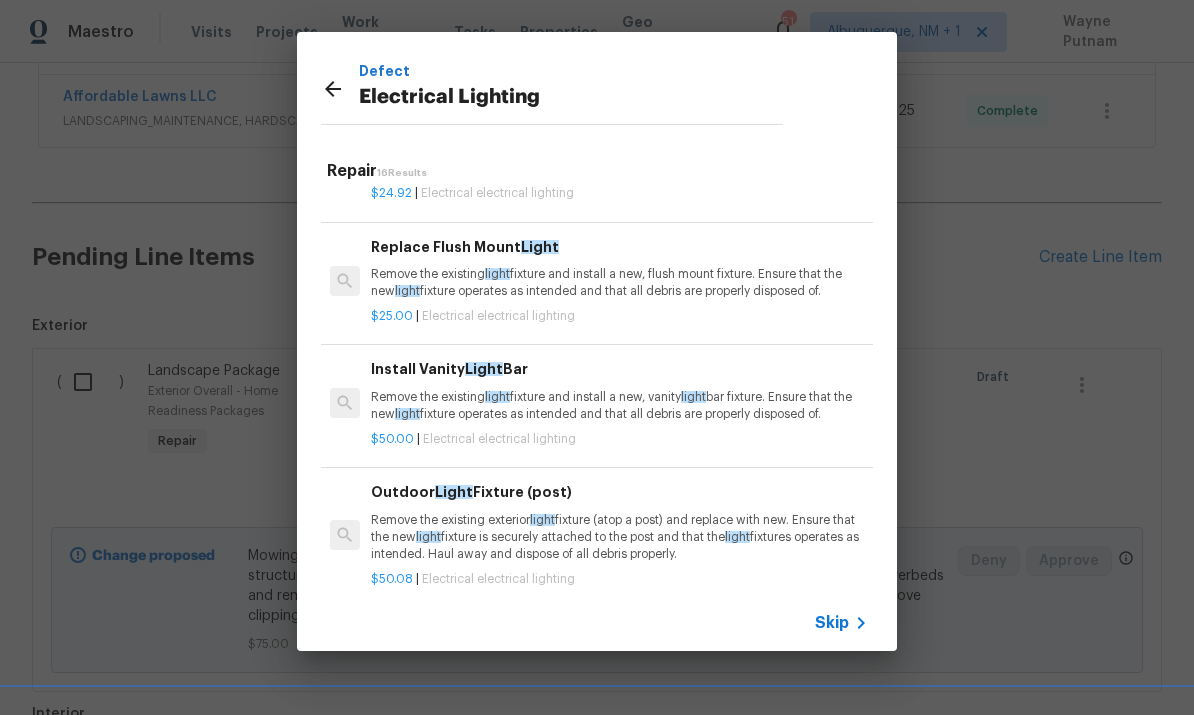 scroll, scrollTop: 85, scrollLeft: 1, axis: both 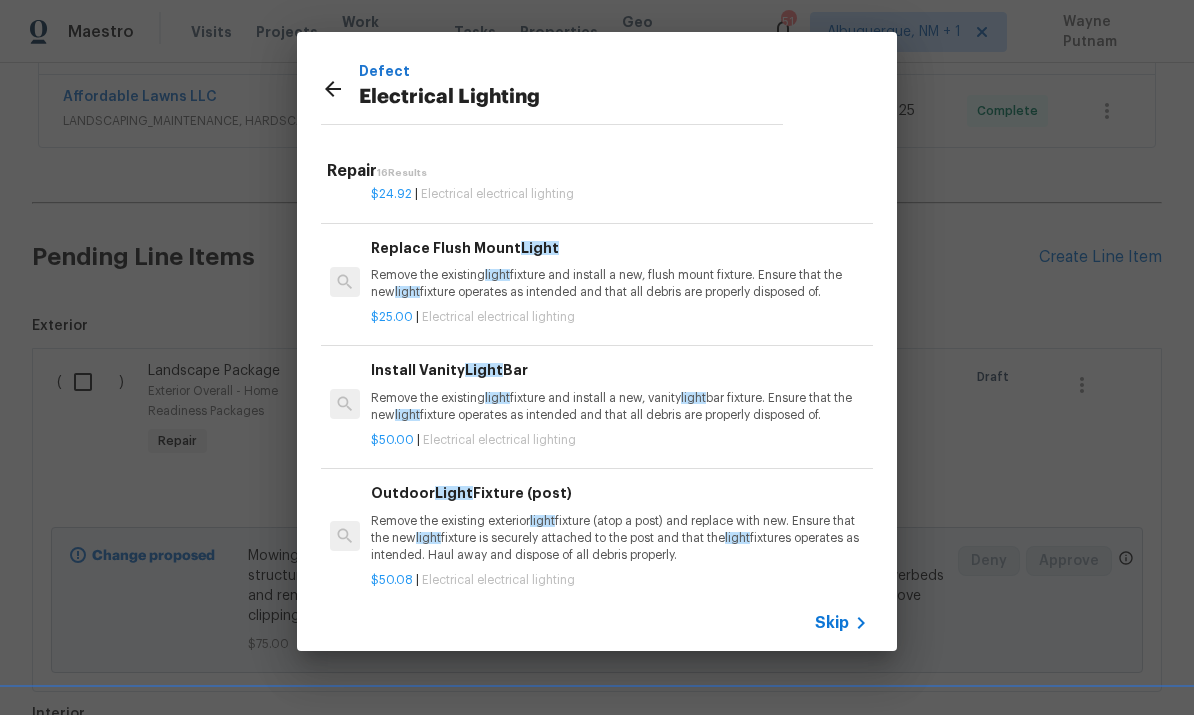 click on "Remove the existing  light  fixture and install a new, vanity  light  bar fixture. Ensure that the new  light  fixture operates as intended and that all debris are properly disposed of." at bounding box center (619, 407) 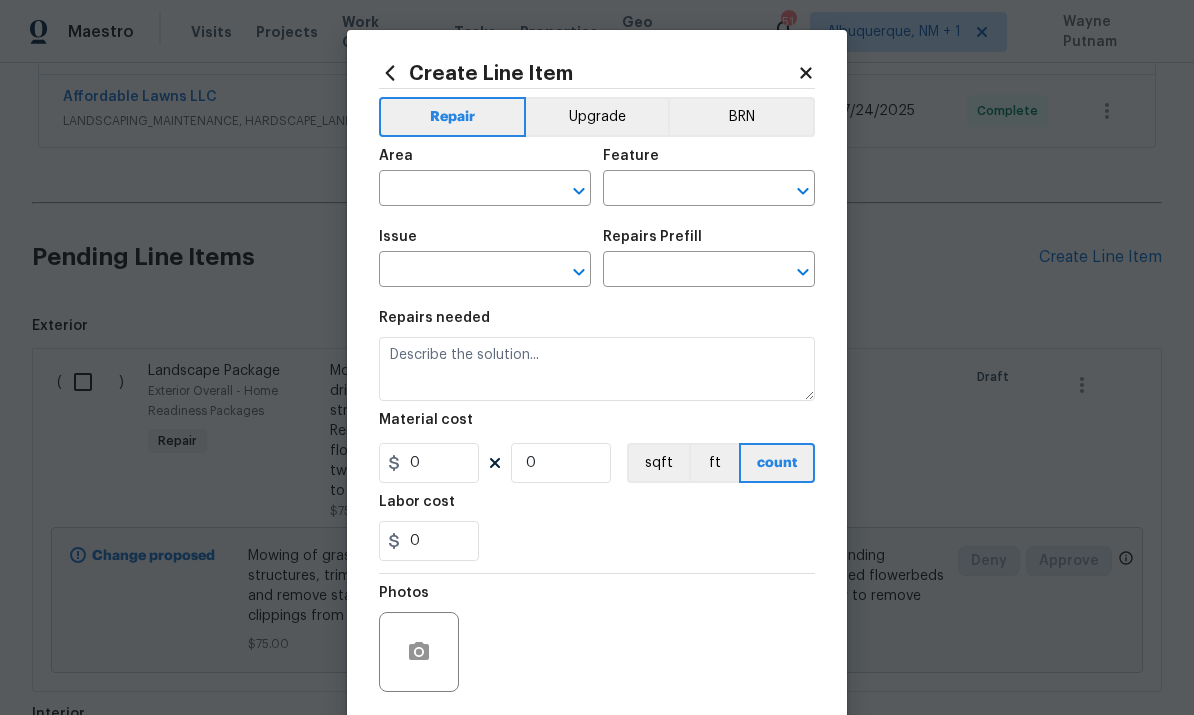 type on "Electrical Lighting" 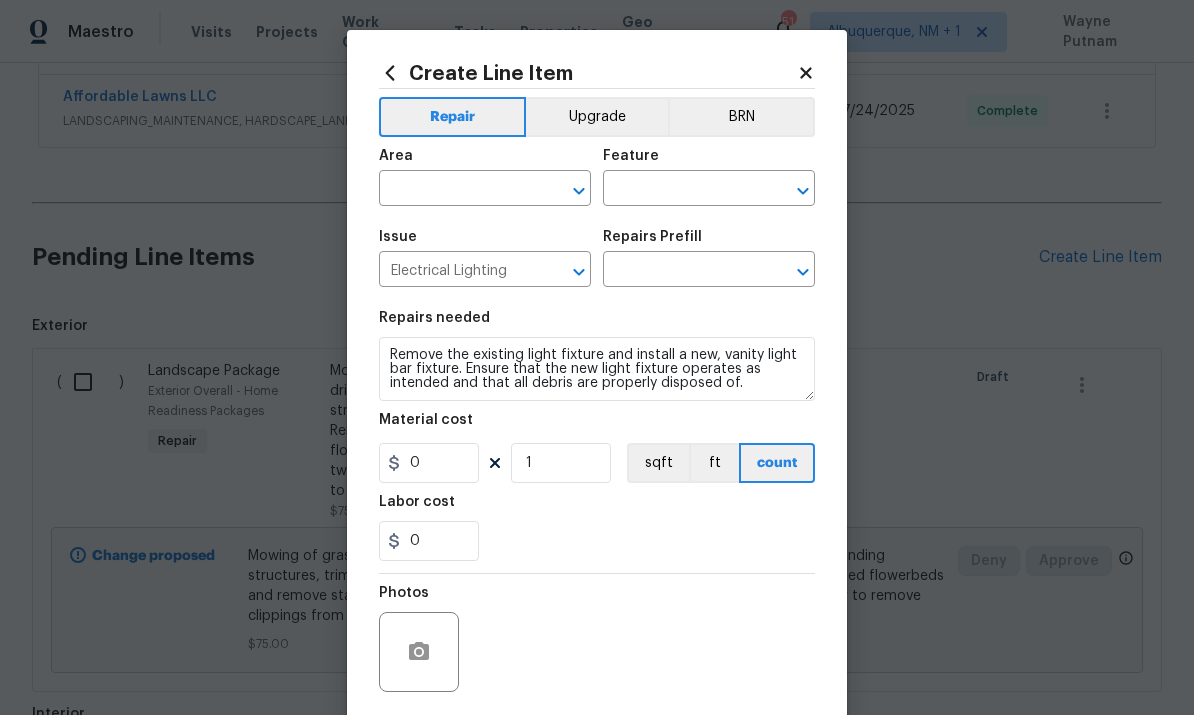 type on "Install Vanity Light Bar $50.00" 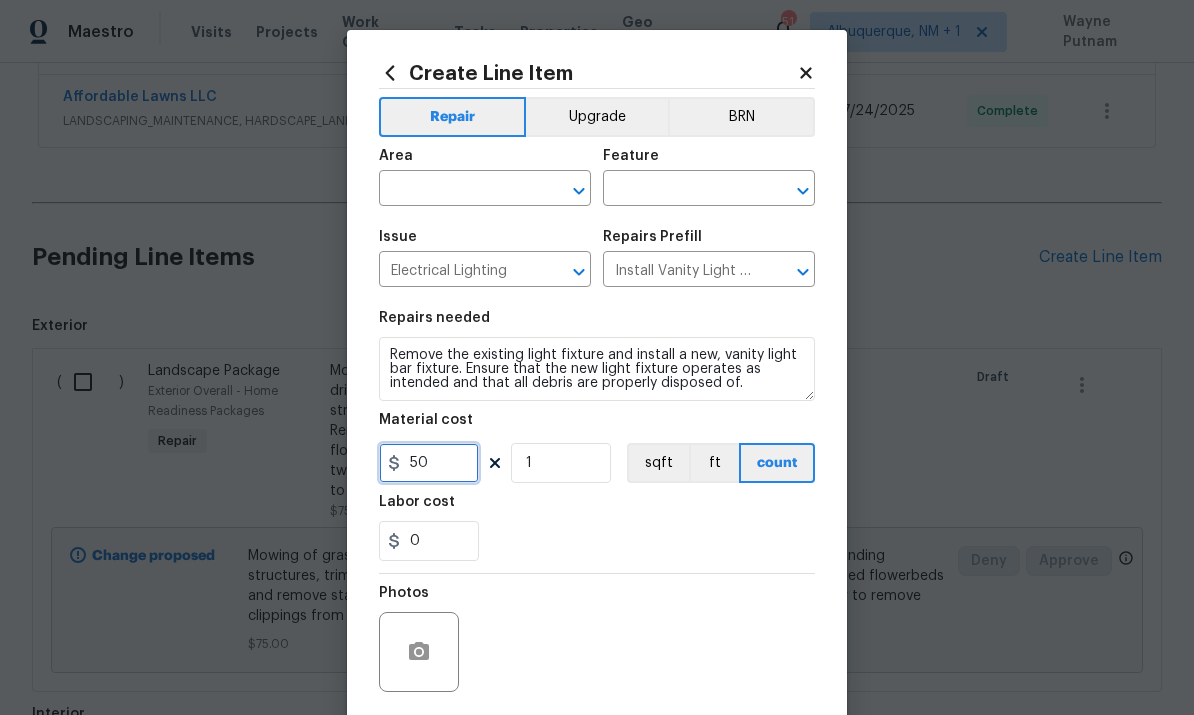 click on "50" at bounding box center (429, 463) 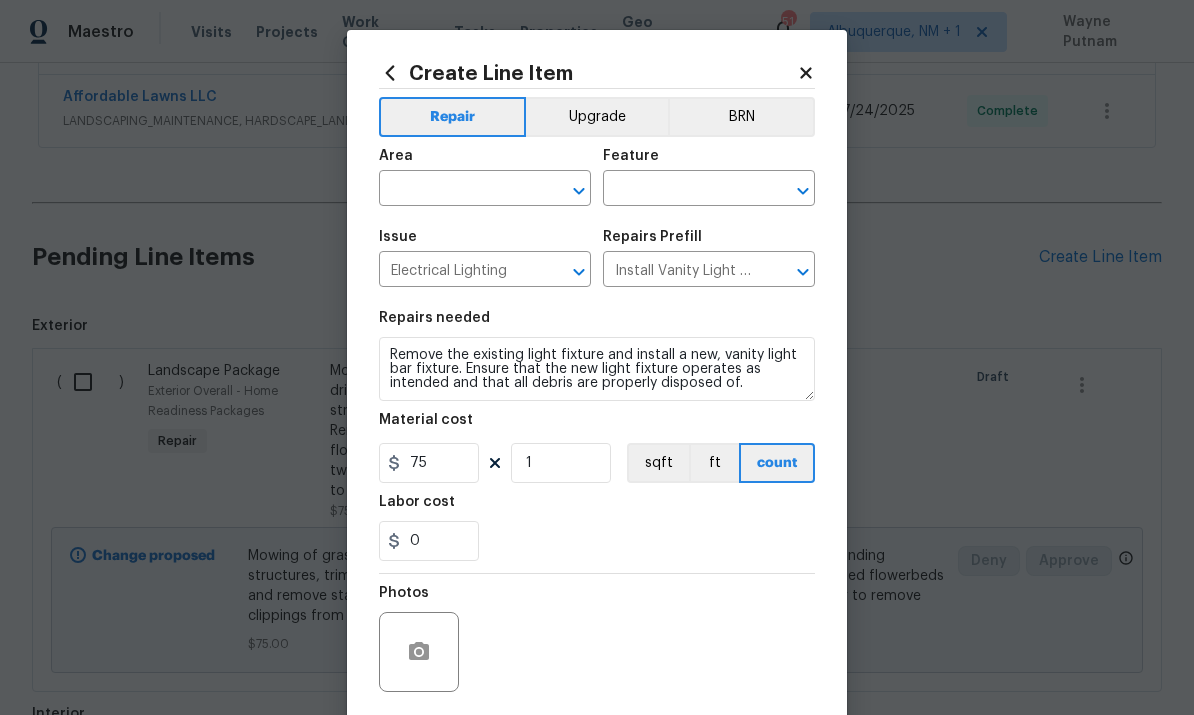 click at bounding box center (457, 190) 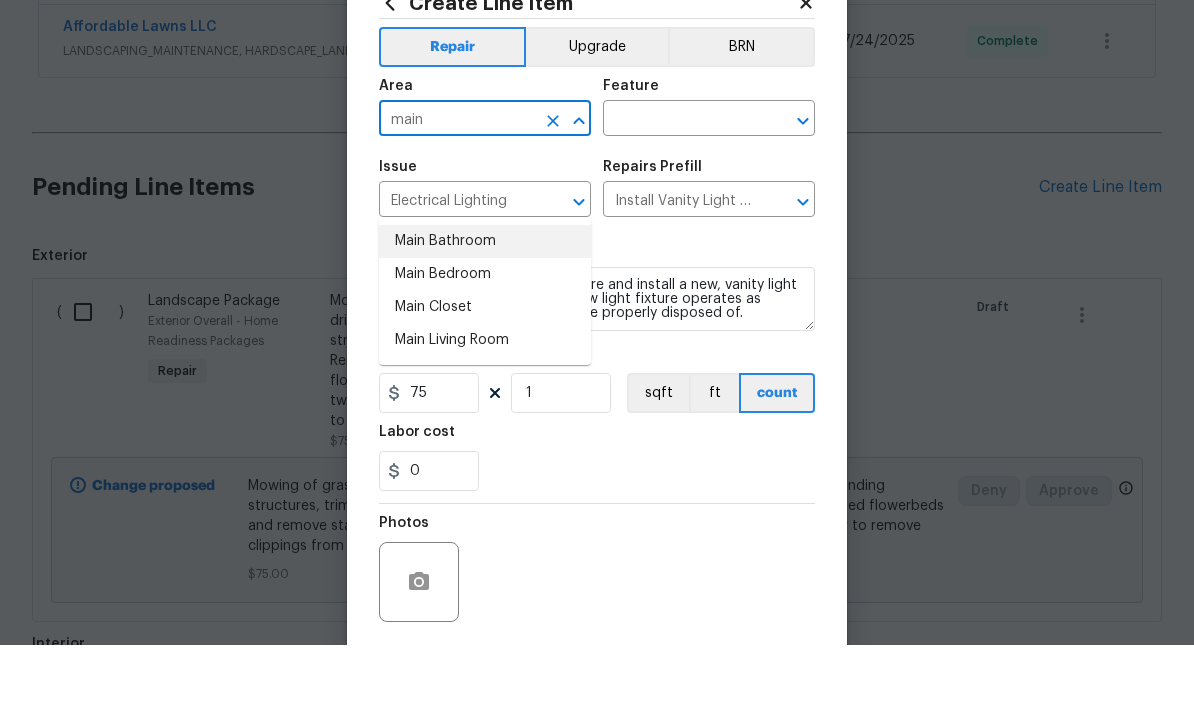 click on "Main Bathroom" at bounding box center (485, 311) 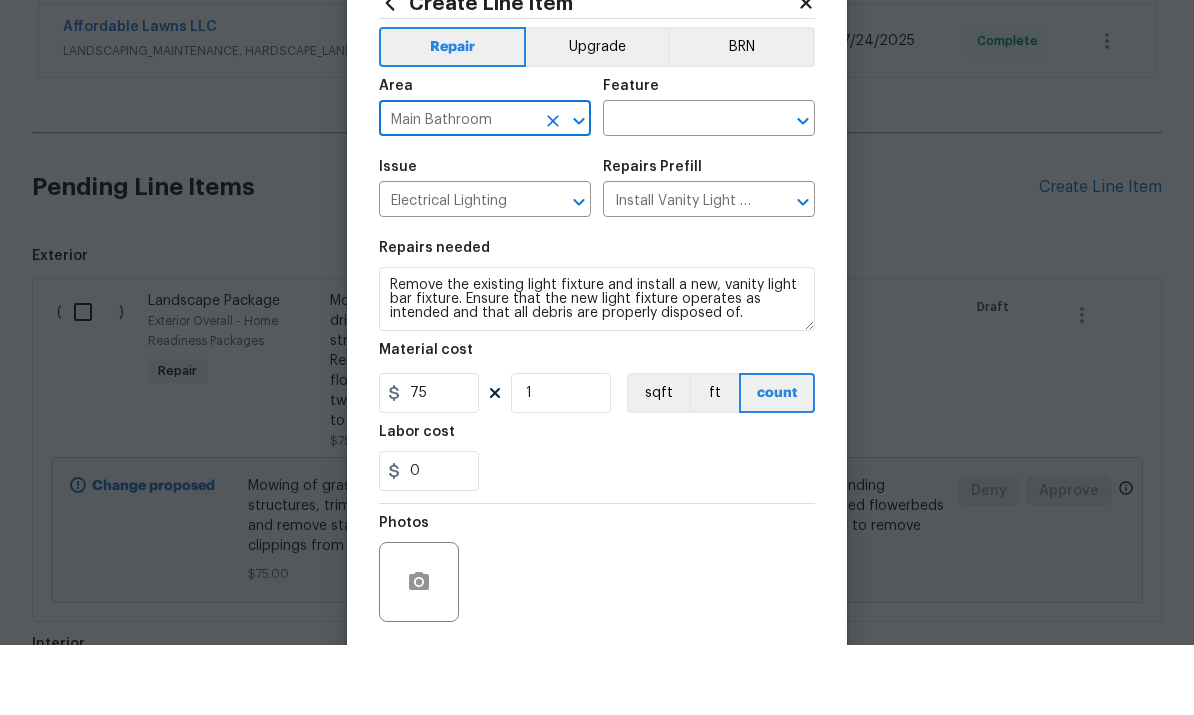 click at bounding box center [681, 190] 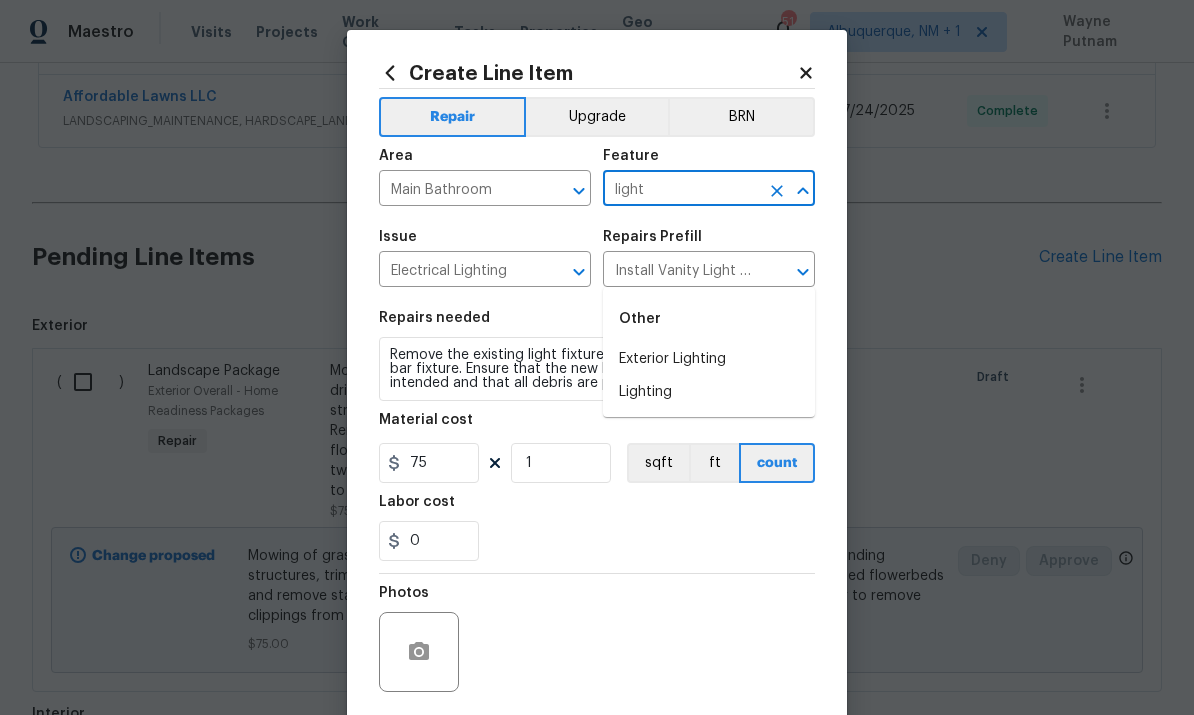 click on "Lighting" at bounding box center (709, 392) 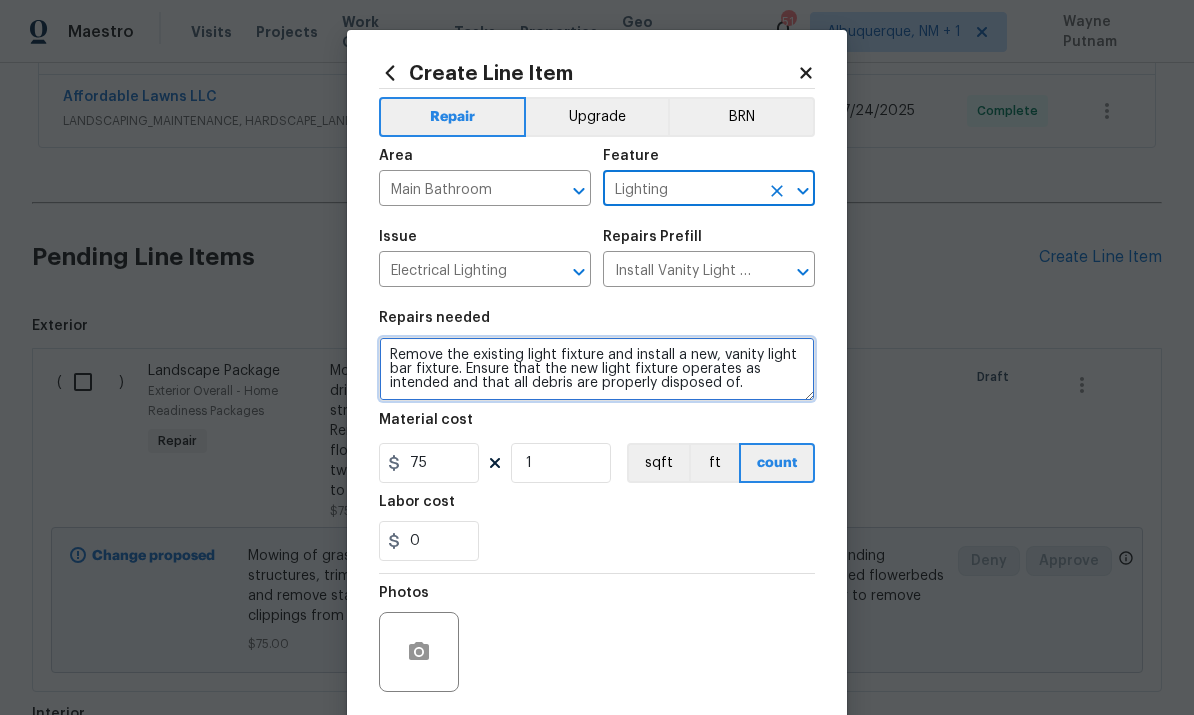 click on "Remove the existing light fixture and install a new, vanity light bar fixture. Ensure that the new light fixture operates as intended and that all debris are properly disposed of." at bounding box center [597, 369] 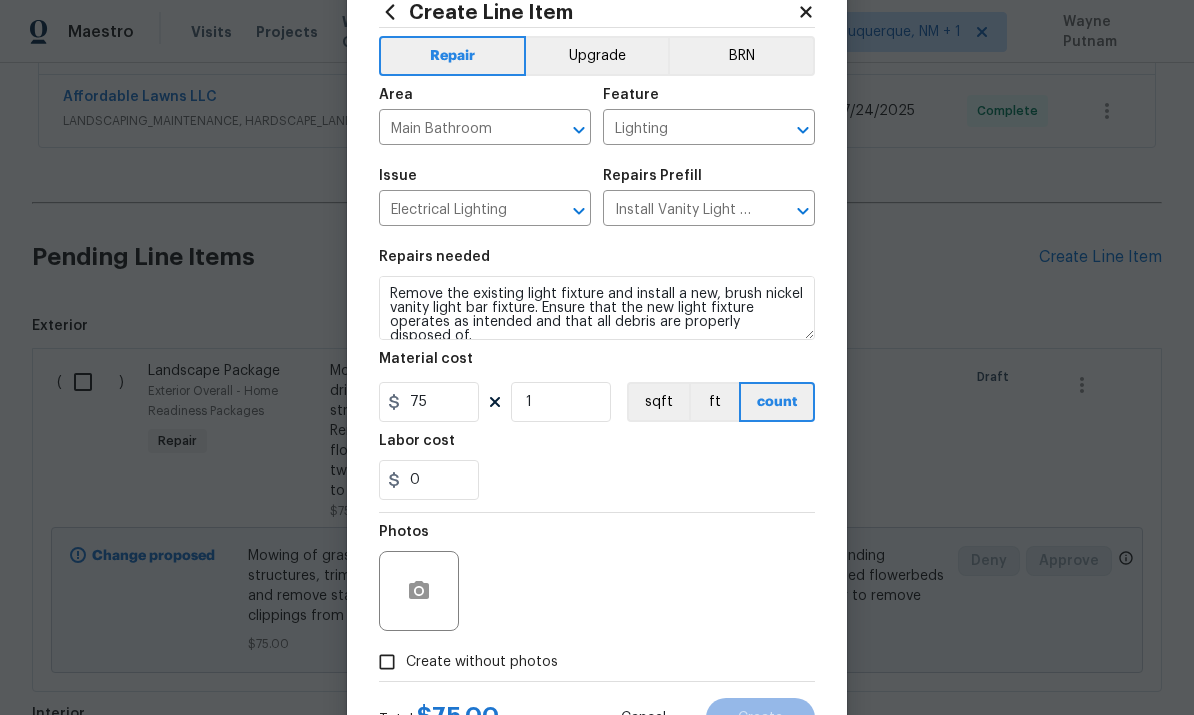 scroll, scrollTop: 75, scrollLeft: 0, axis: vertical 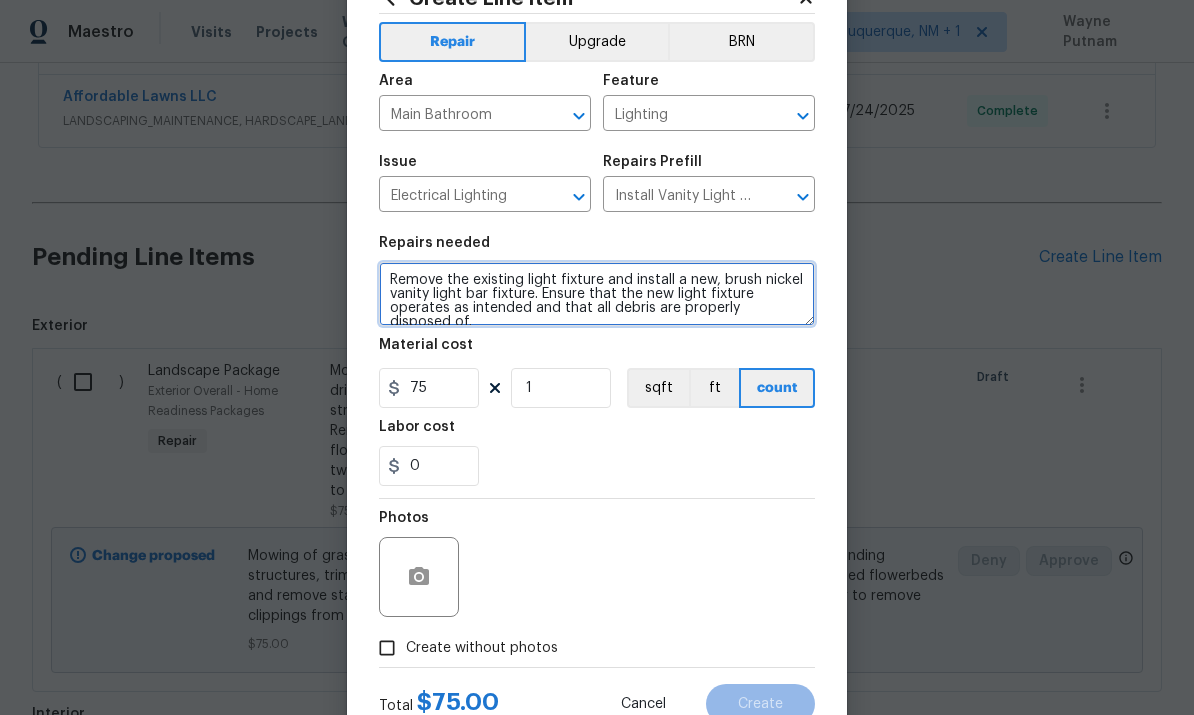 type on "Remove the existing light fixture and install a new, brush nickel vanity light bar fixture. Ensure that the new light fixture operates as intended and that all debris are properly disposed of." 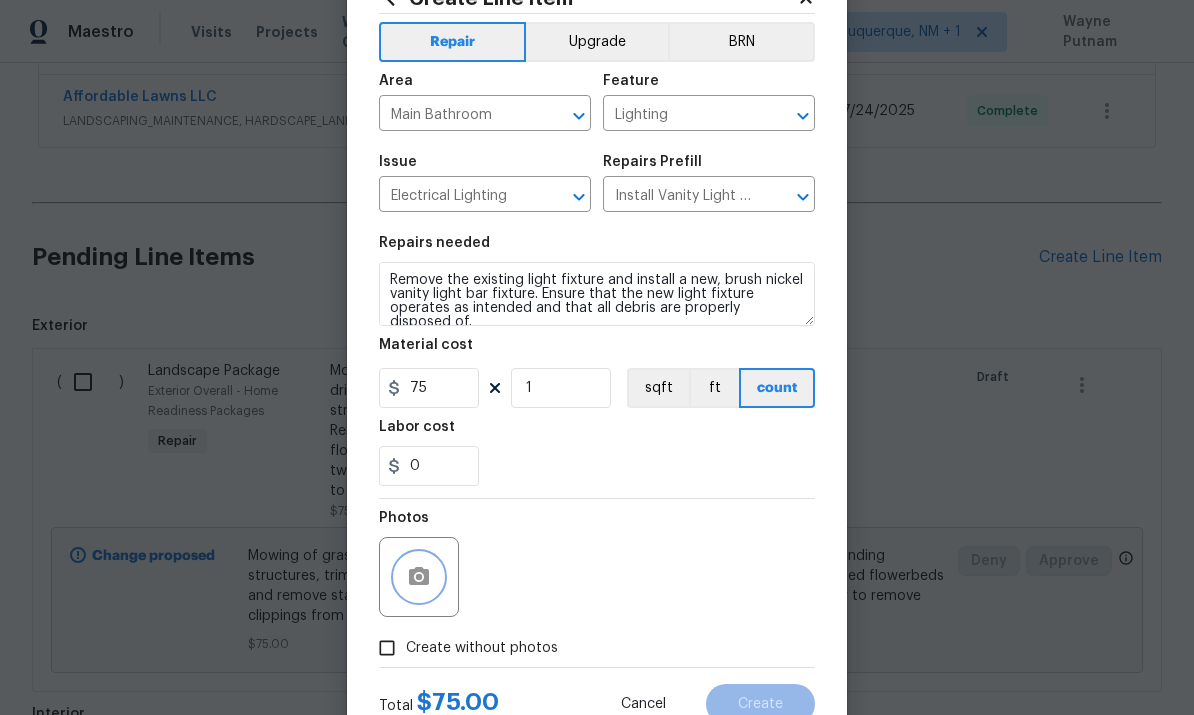 click 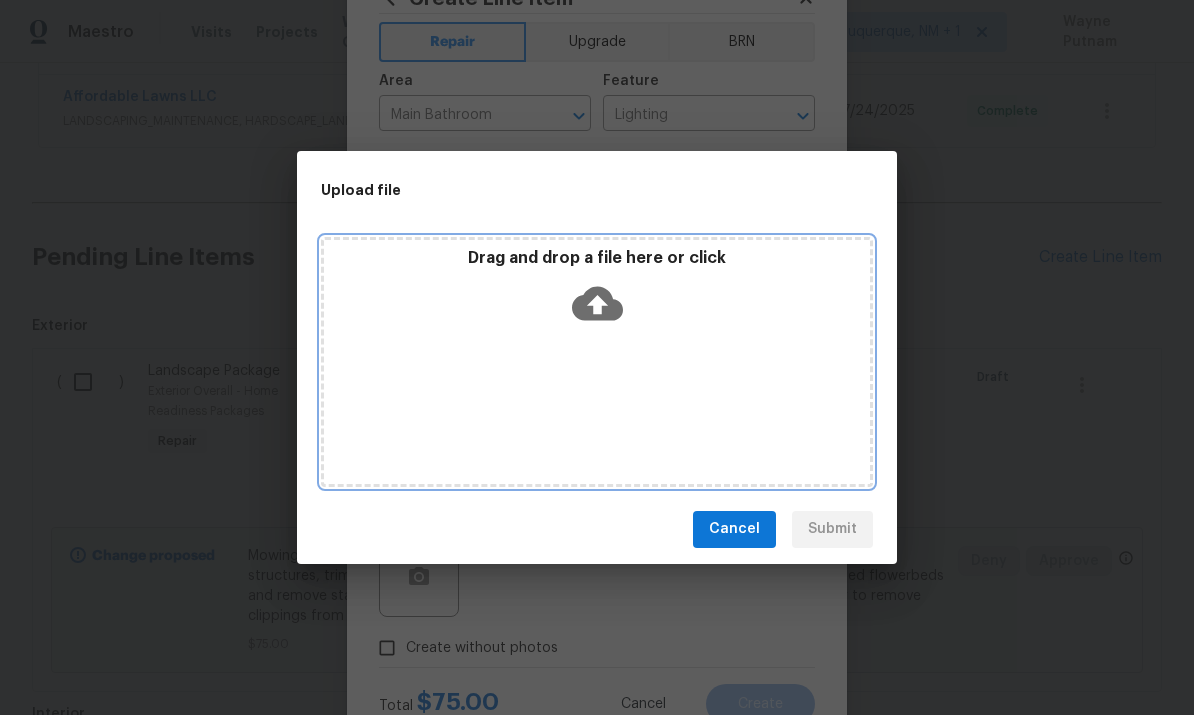 click 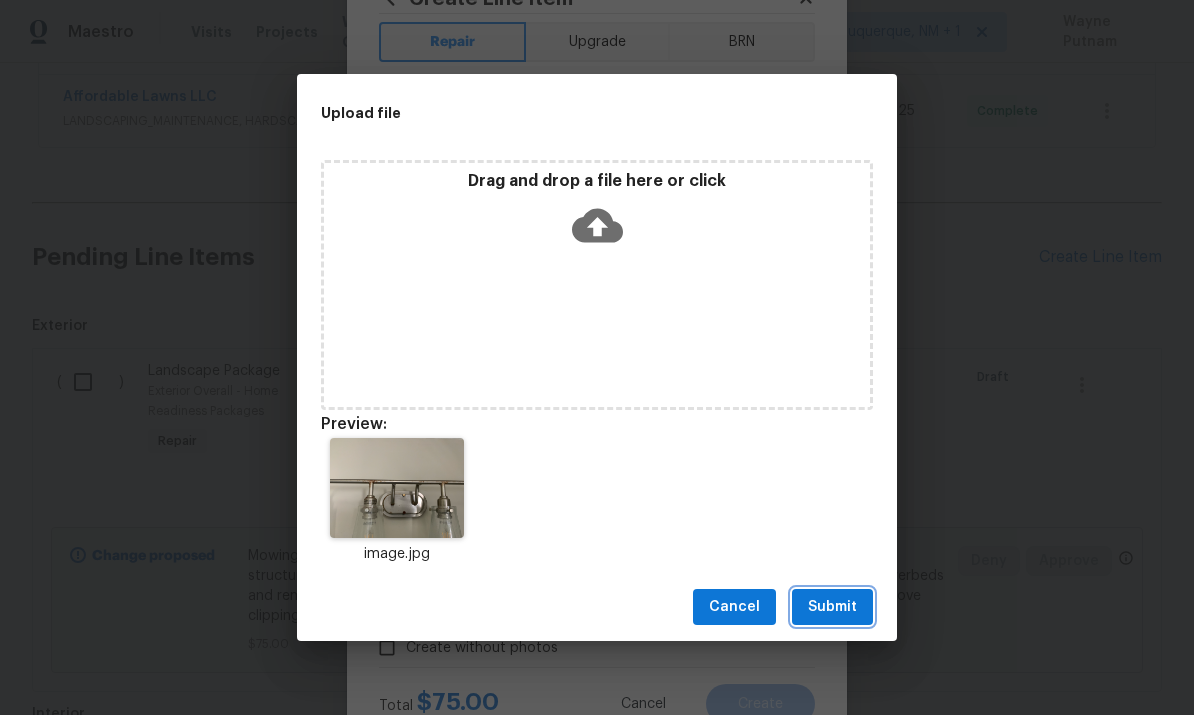 click on "Submit" at bounding box center [832, 607] 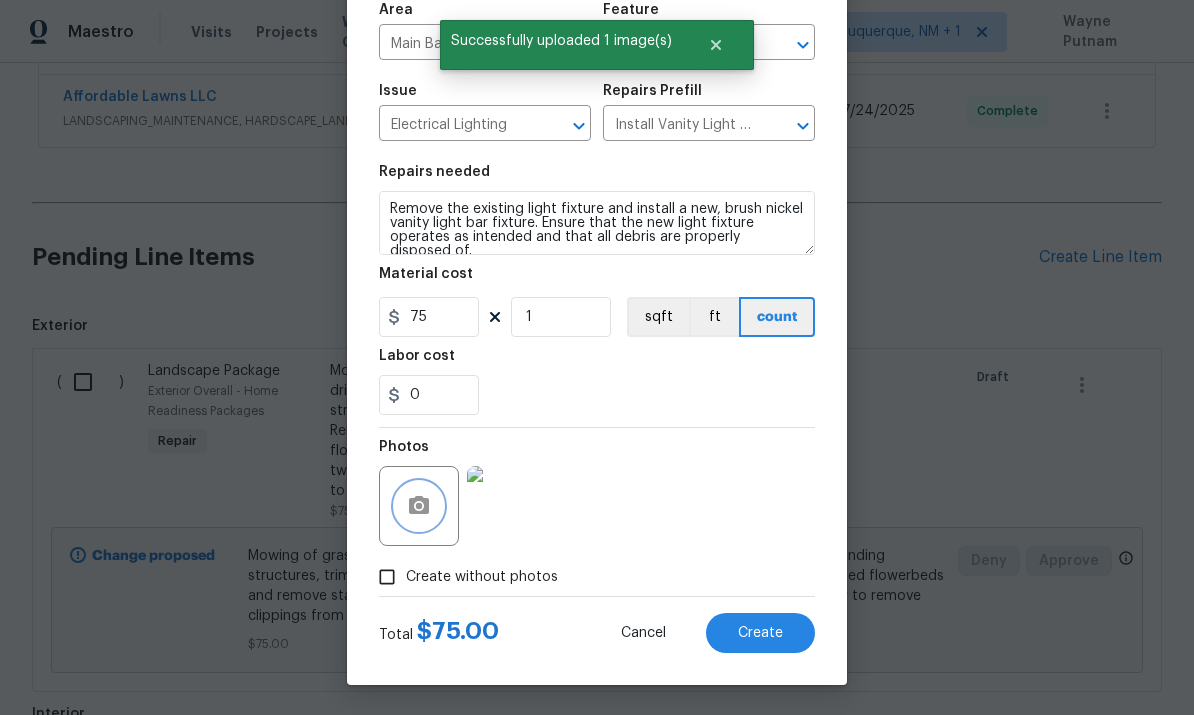 scroll, scrollTop: 150, scrollLeft: 0, axis: vertical 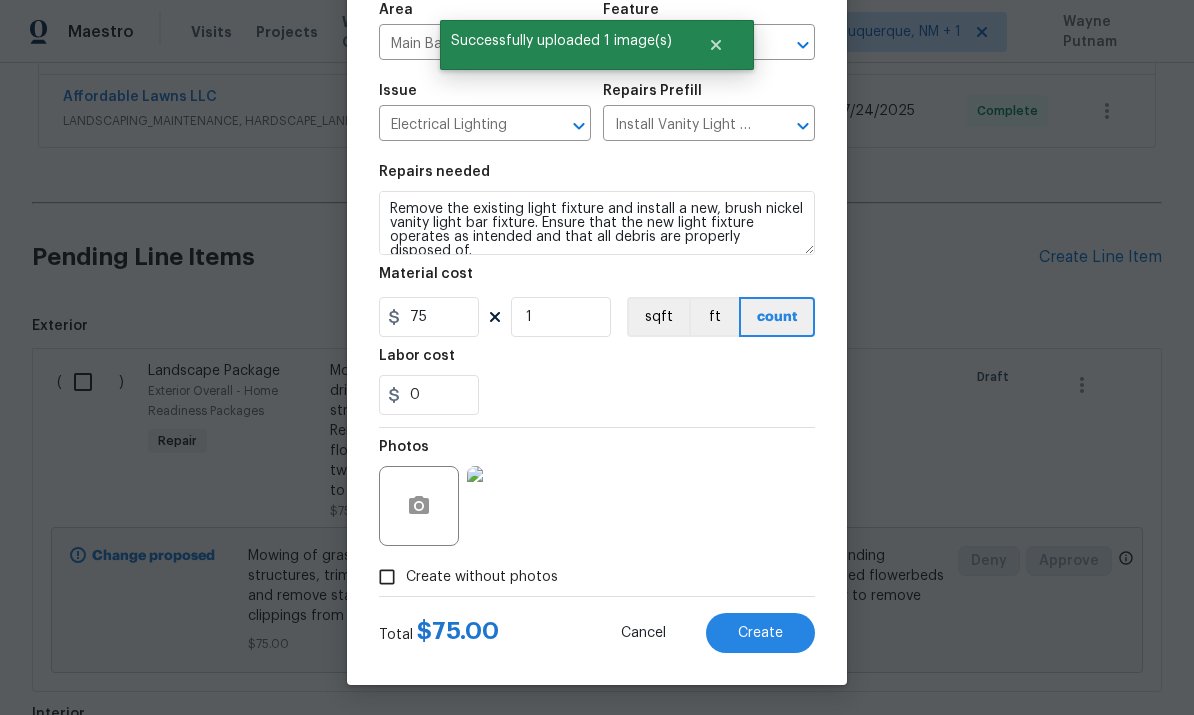 click on "Create" at bounding box center [760, 633] 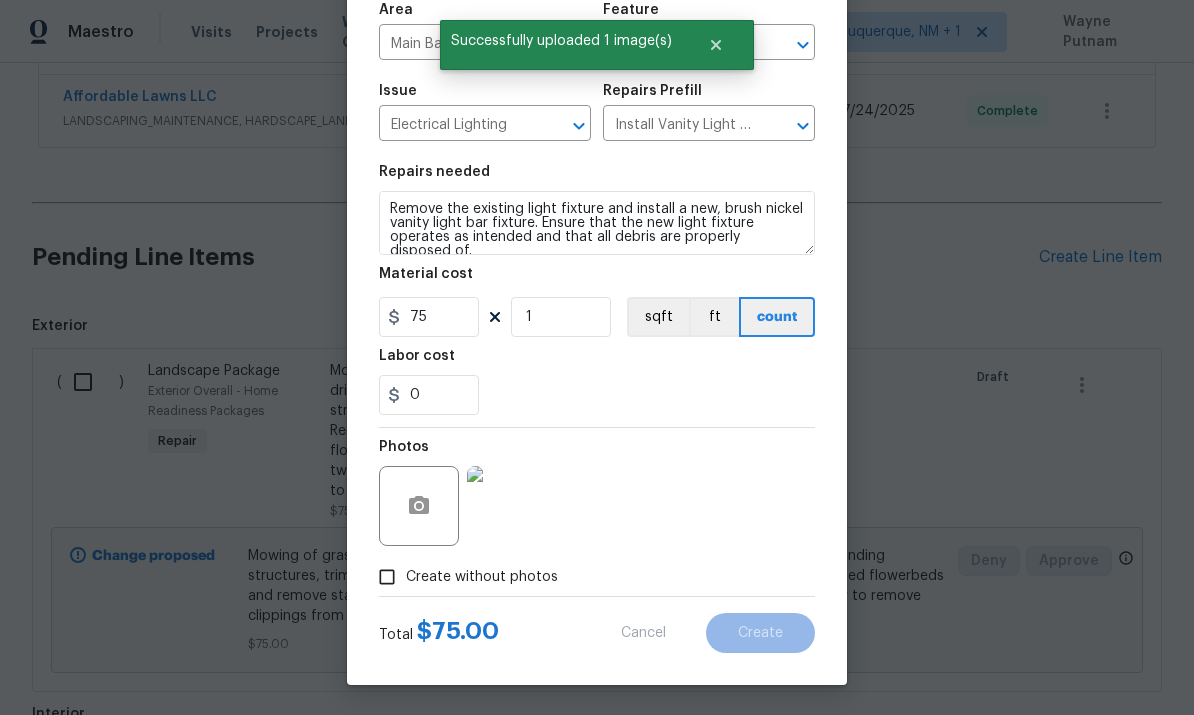 type 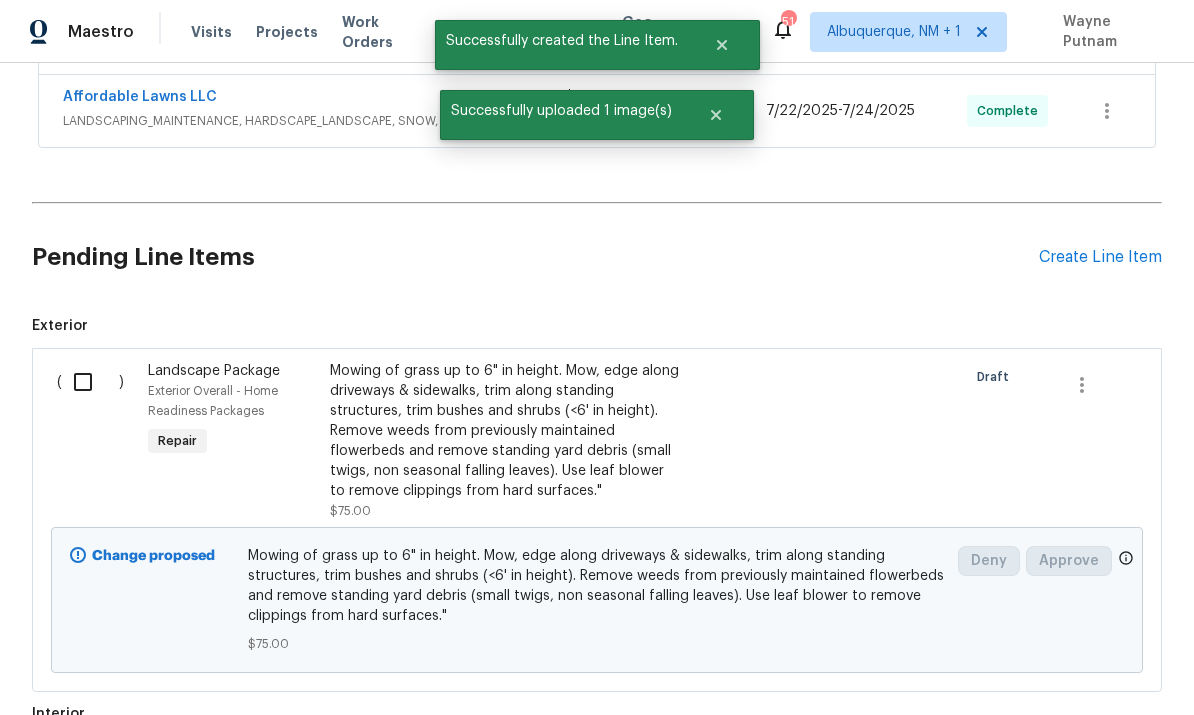 click on "Interior" at bounding box center (597, 714) 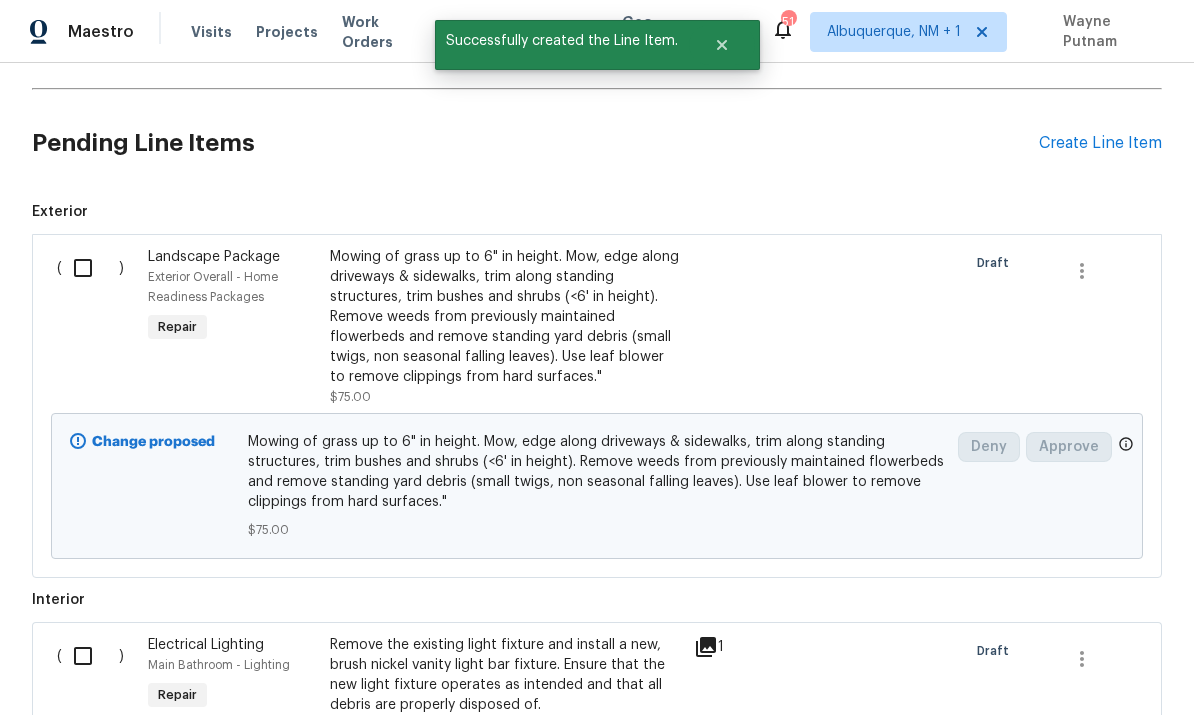scroll, scrollTop: 780, scrollLeft: 0, axis: vertical 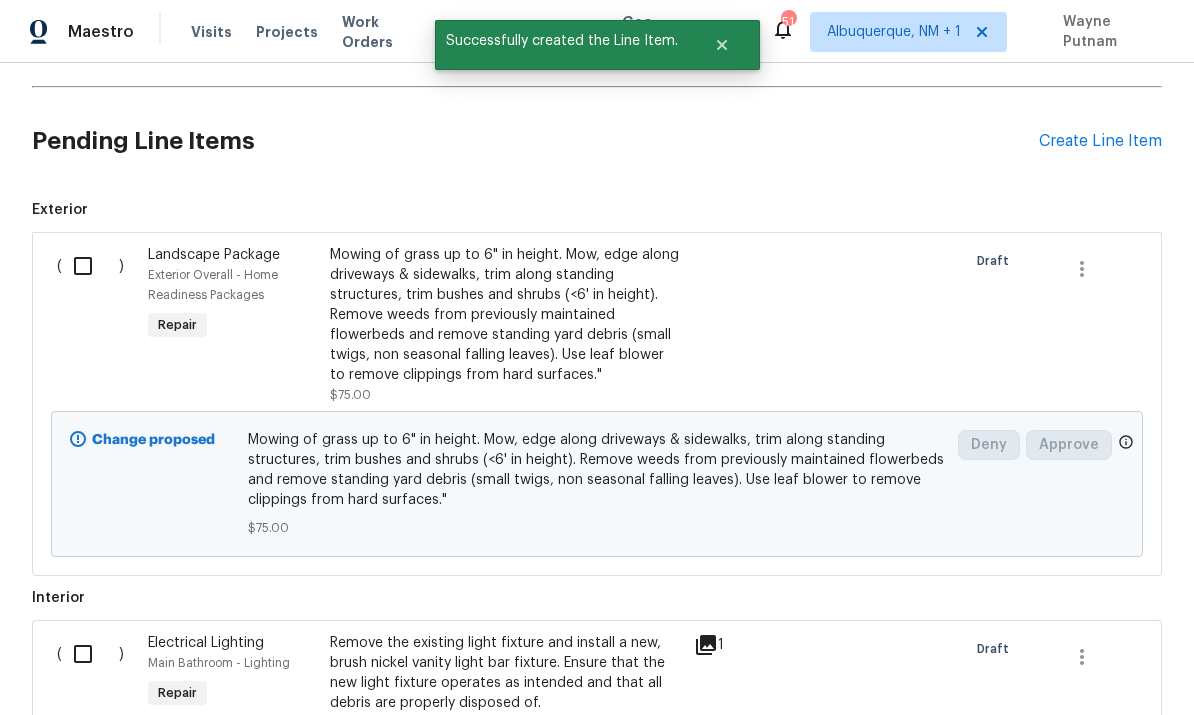 click at bounding box center (90, 266) 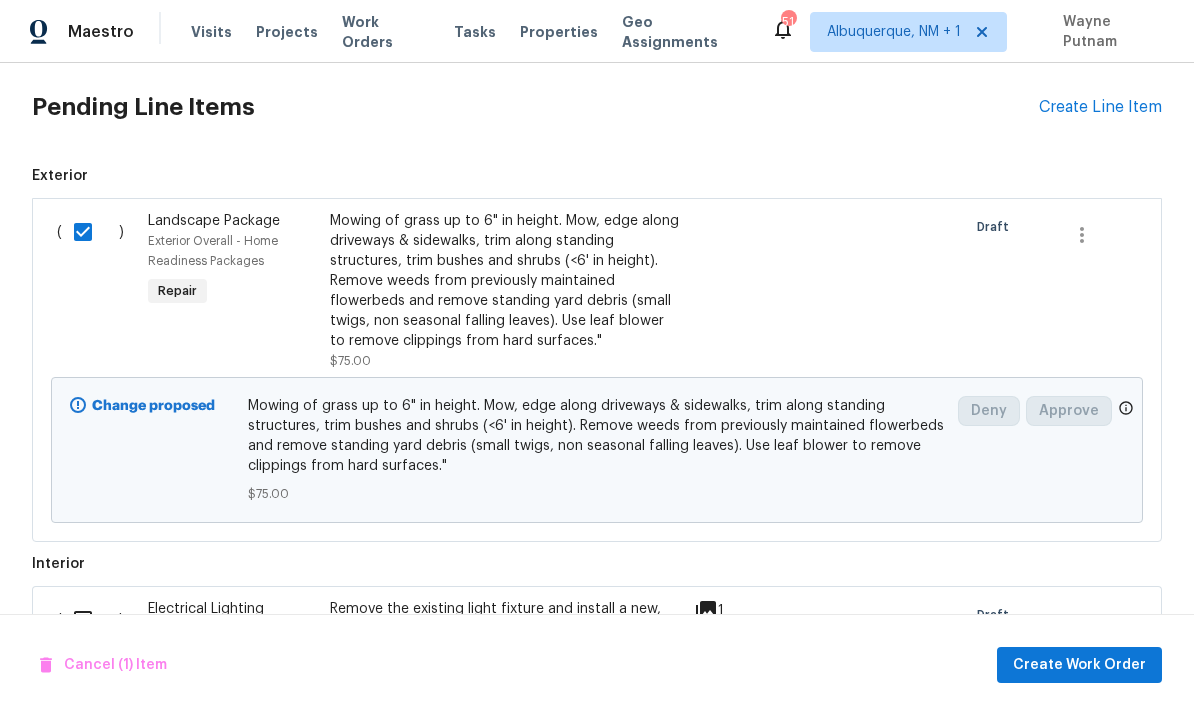 scroll, scrollTop: 825, scrollLeft: 0, axis: vertical 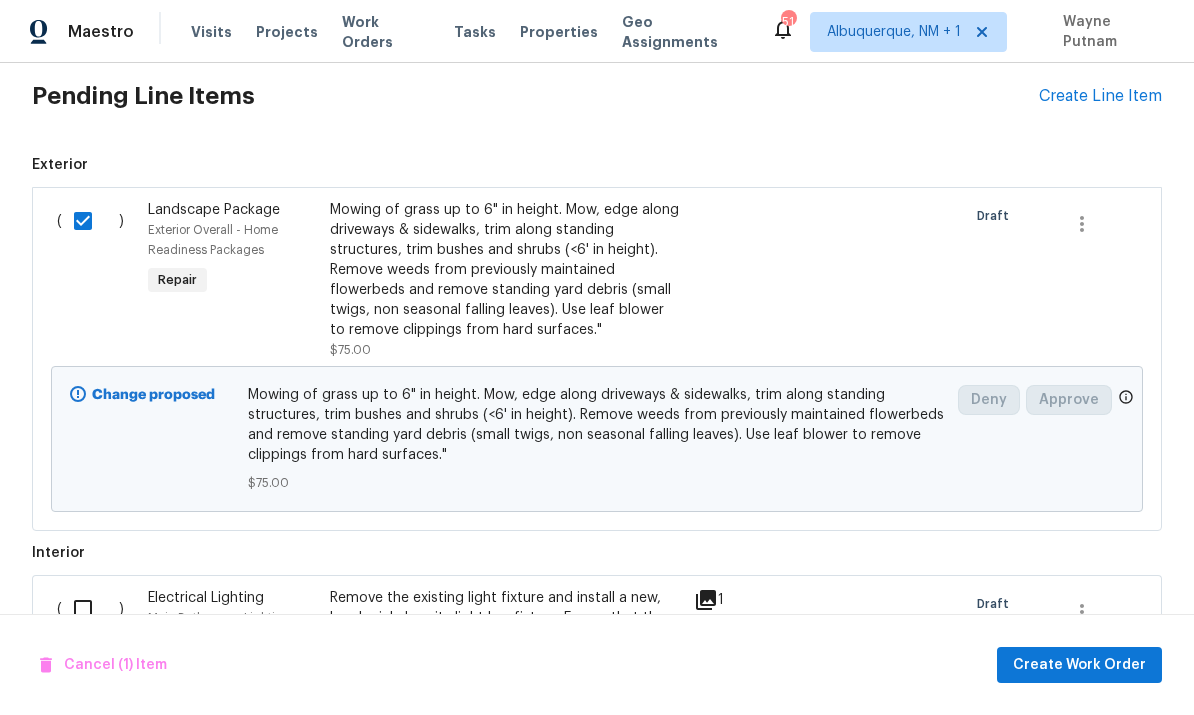 click at bounding box center [90, 609] 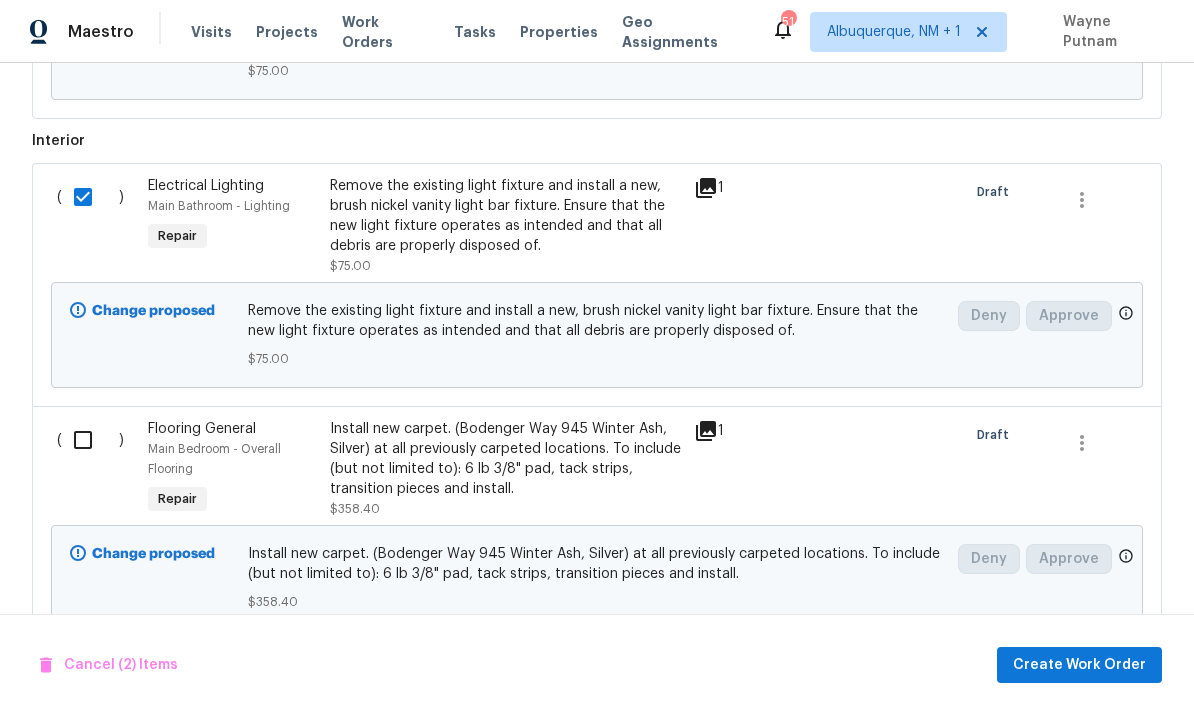 scroll, scrollTop: 1236, scrollLeft: 0, axis: vertical 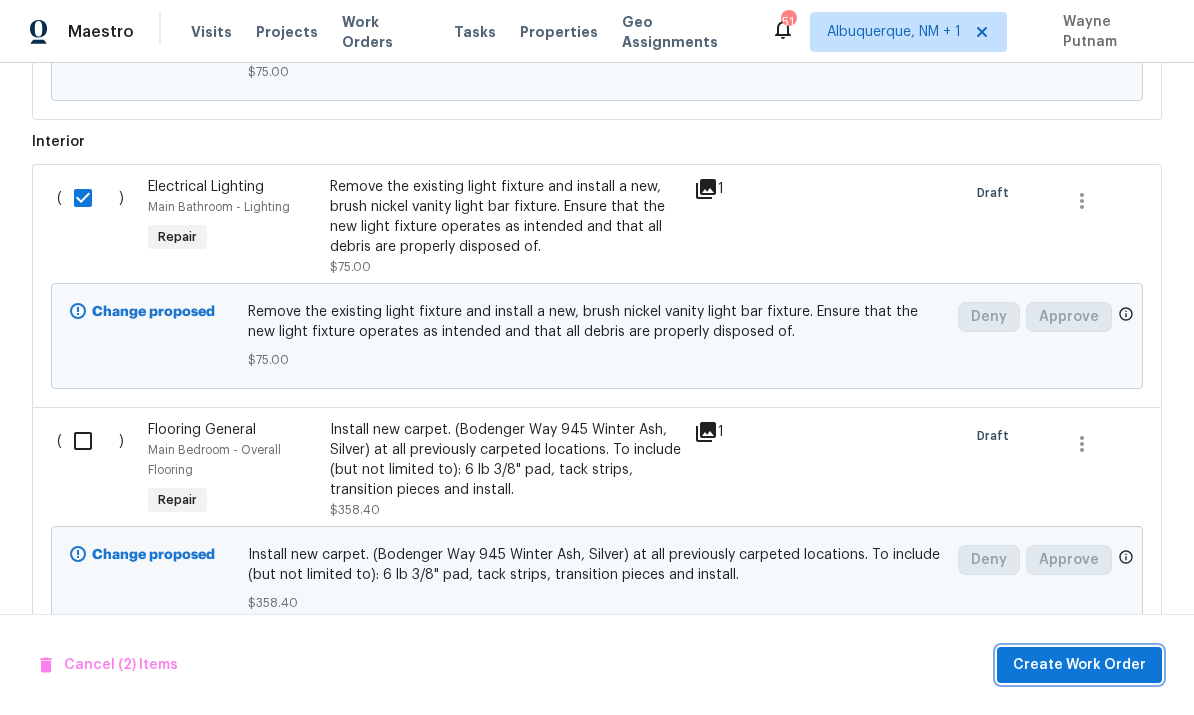 click on "Create Work Order" at bounding box center [1079, 665] 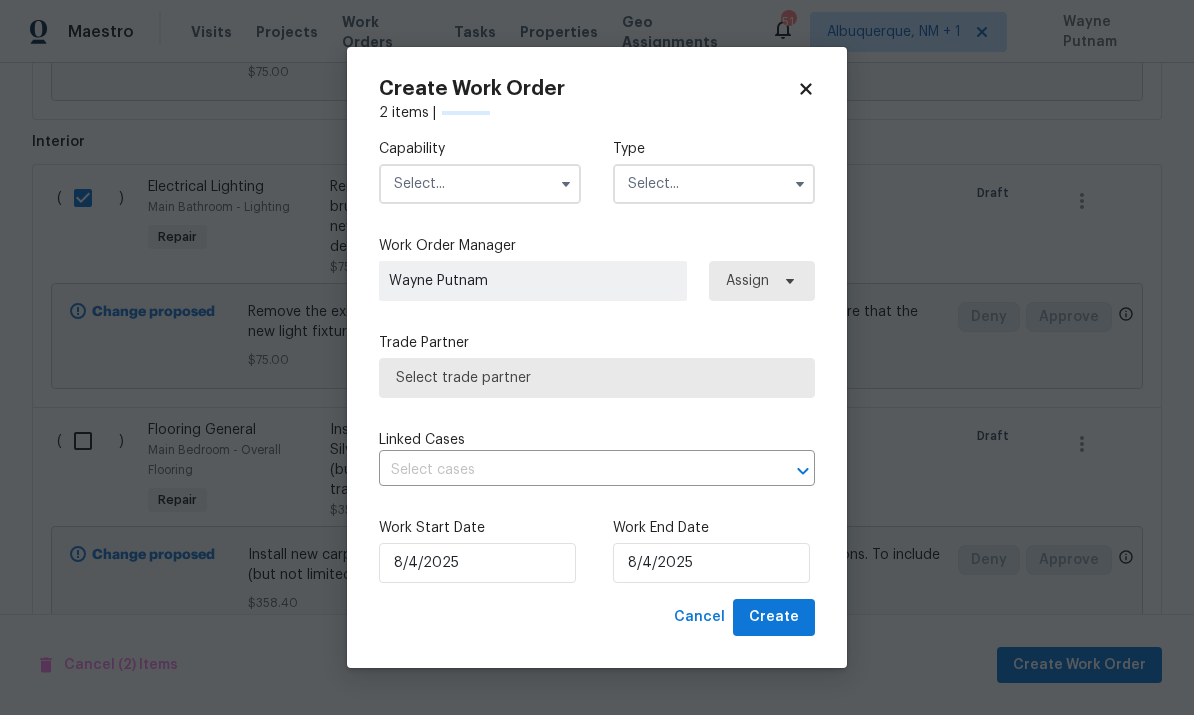 checkbox on "false" 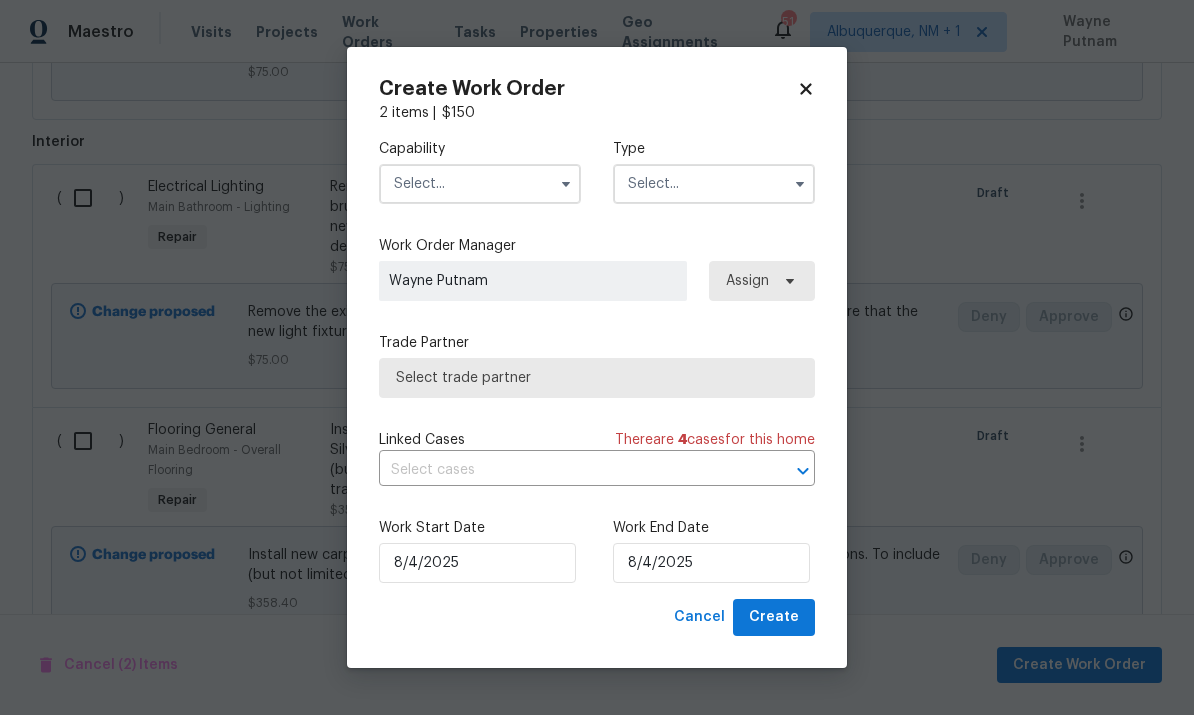 click at bounding box center [480, 184] 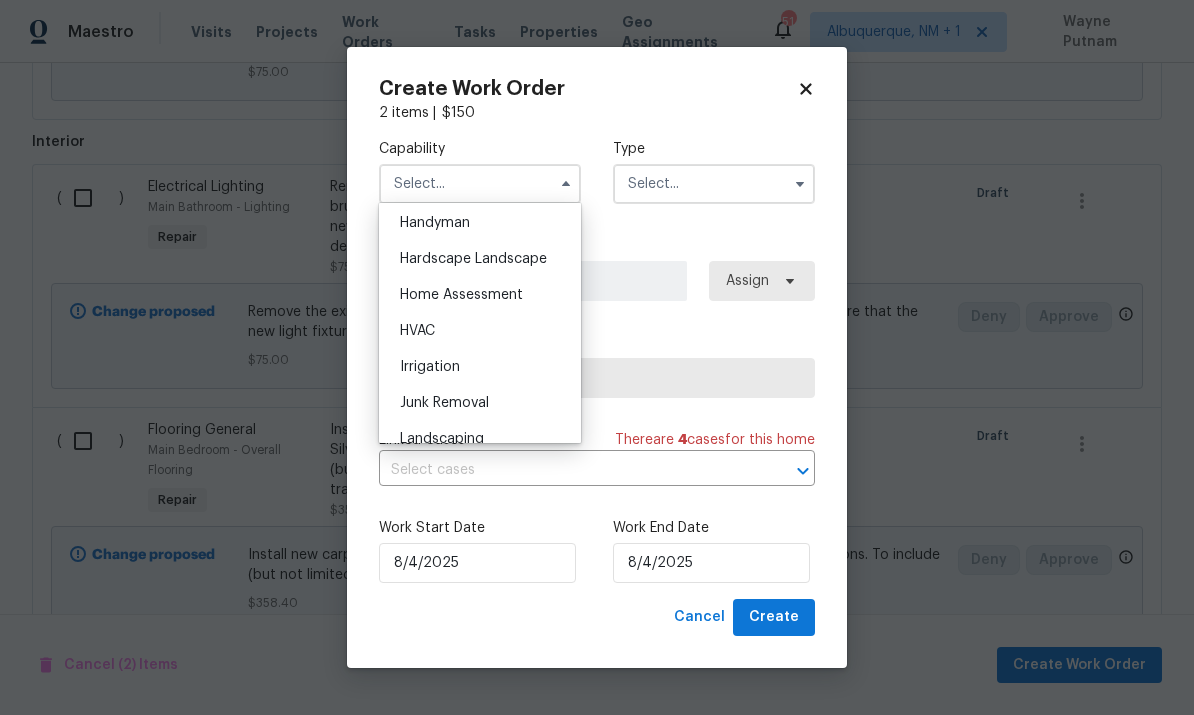 scroll, scrollTop: 1111, scrollLeft: 0, axis: vertical 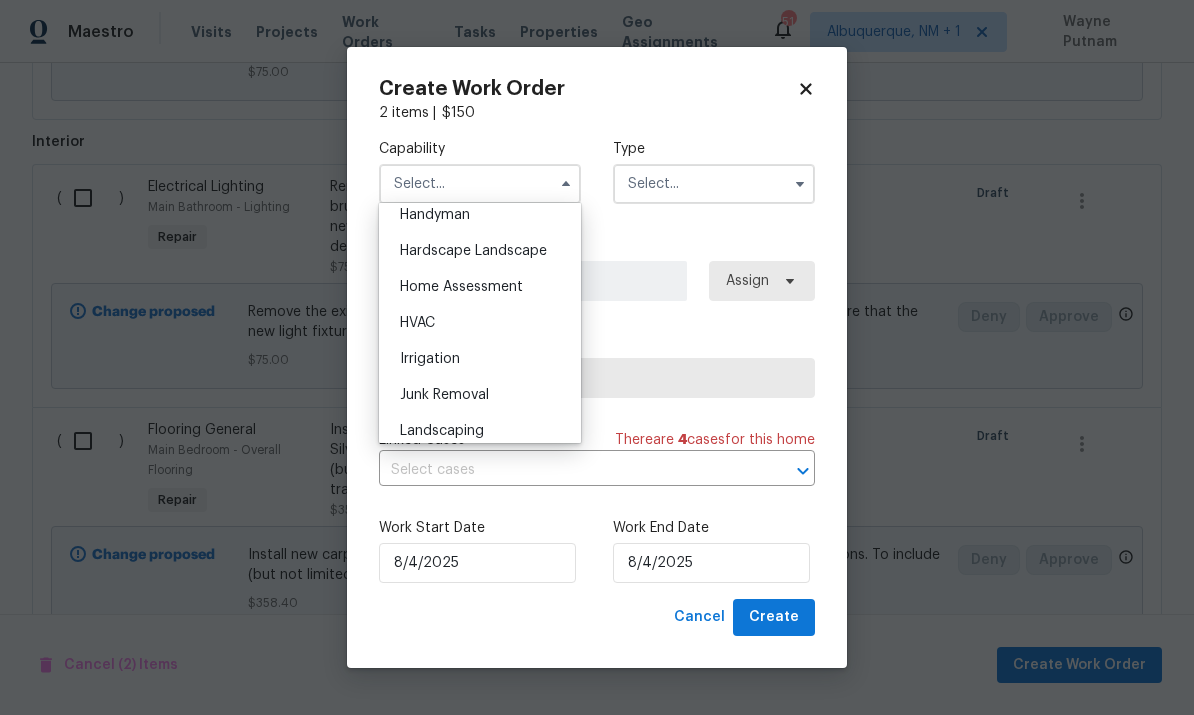 click on "Handyman" at bounding box center [435, 215] 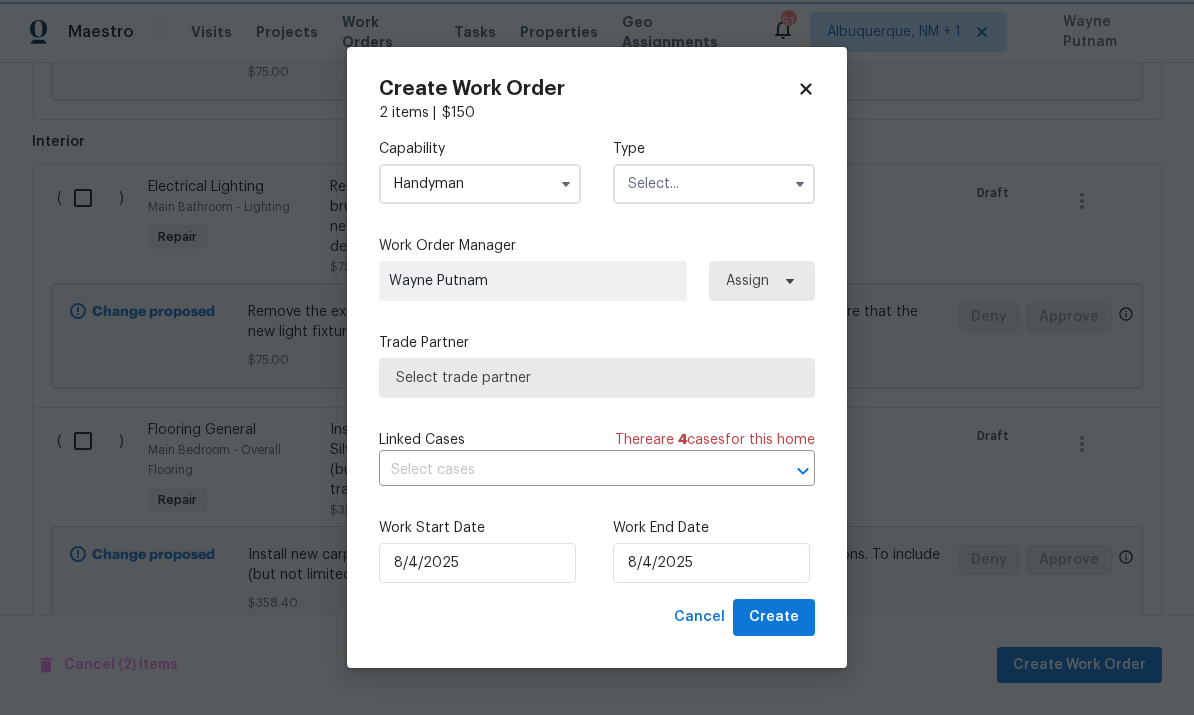 scroll, scrollTop: 1064, scrollLeft: 0, axis: vertical 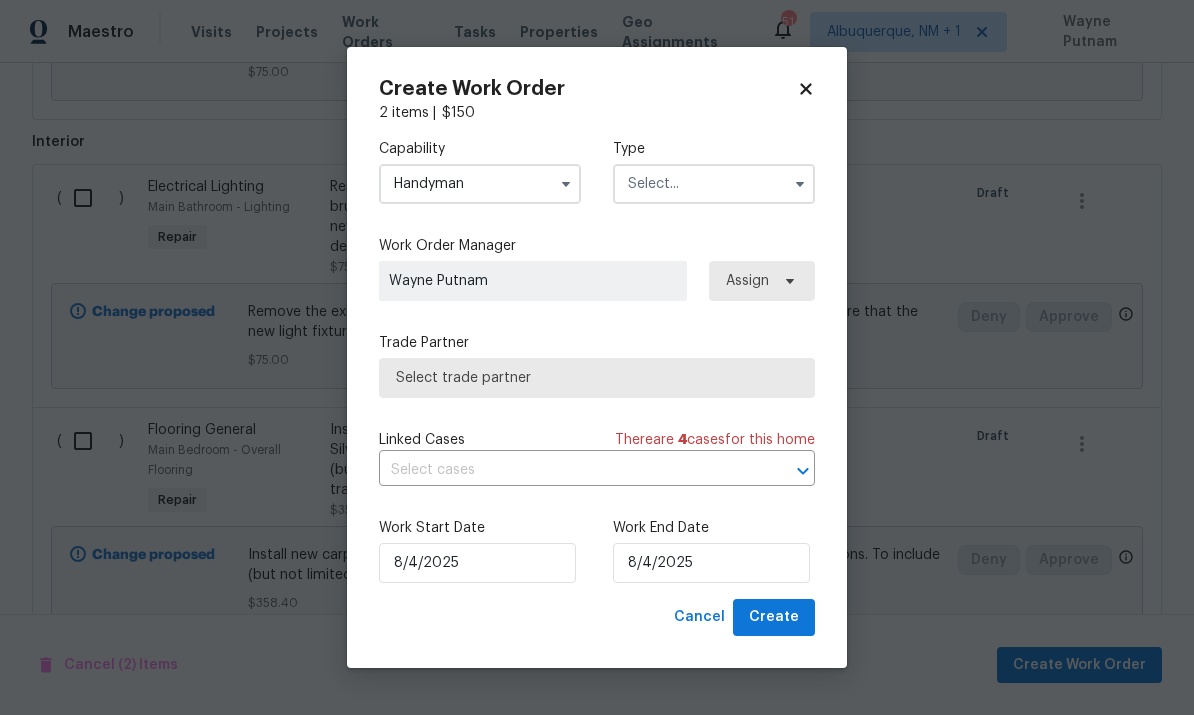 click at bounding box center [714, 184] 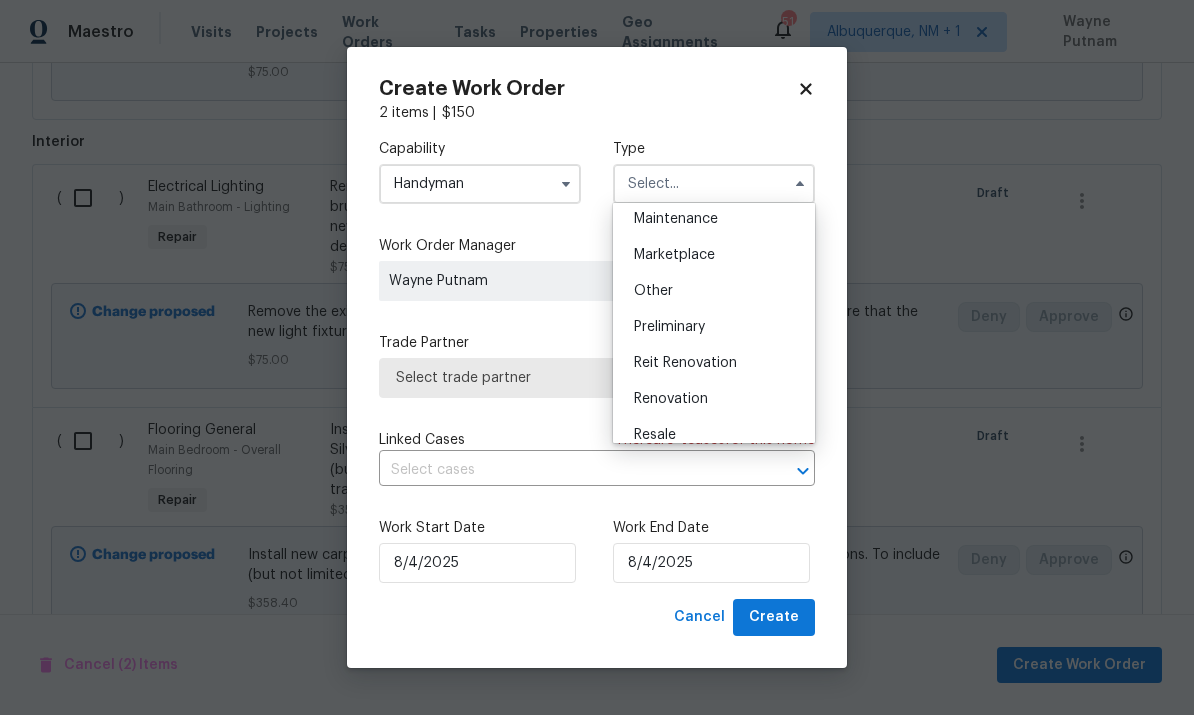 scroll, scrollTop: 330, scrollLeft: 0, axis: vertical 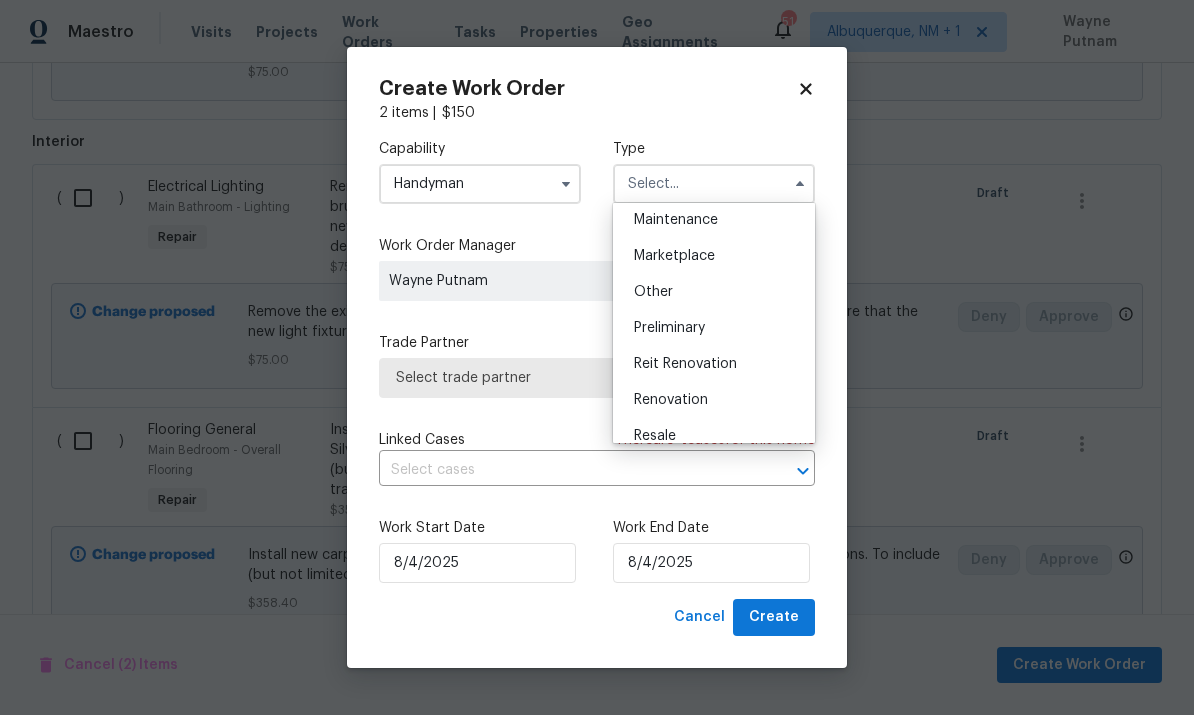 click on "Renovation" at bounding box center [714, 400] 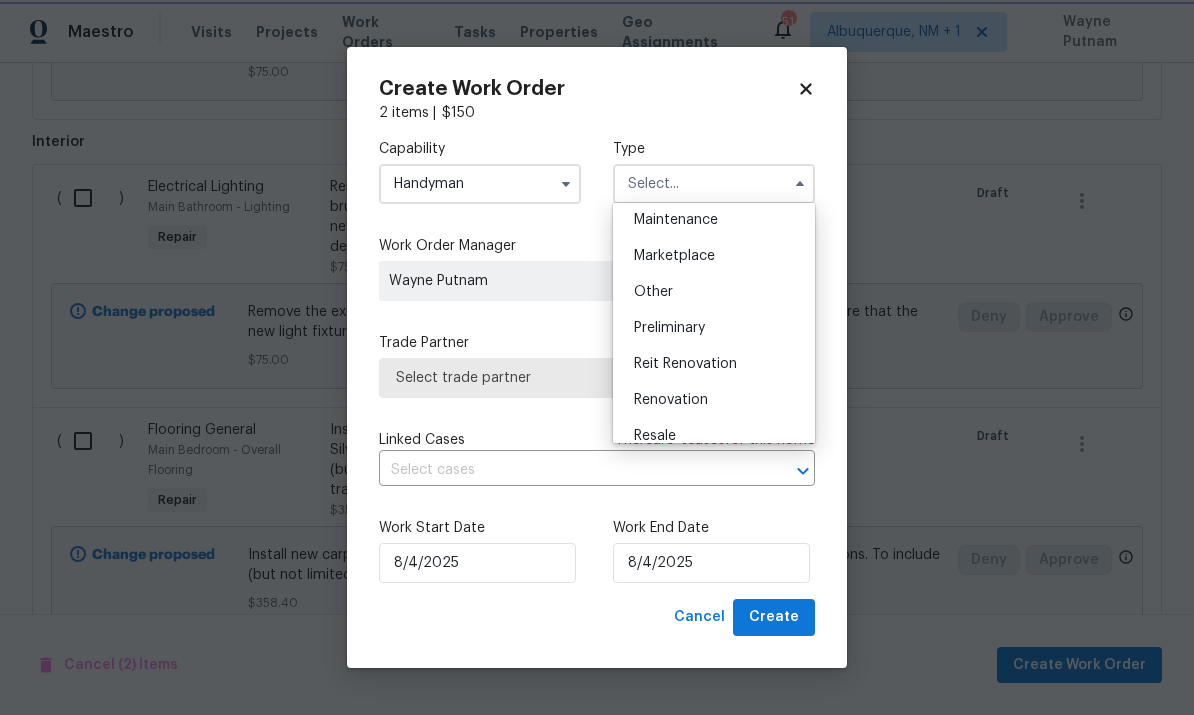 type on "Renovation" 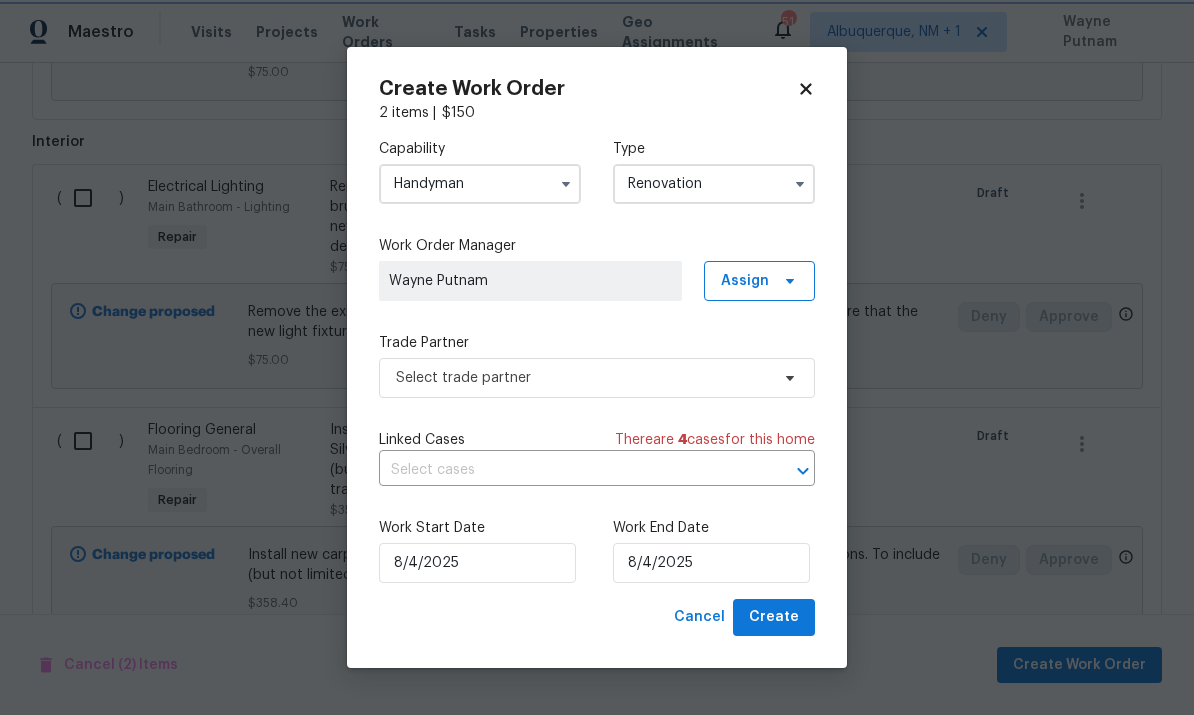 scroll, scrollTop: 0, scrollLeft: 0, axis: both 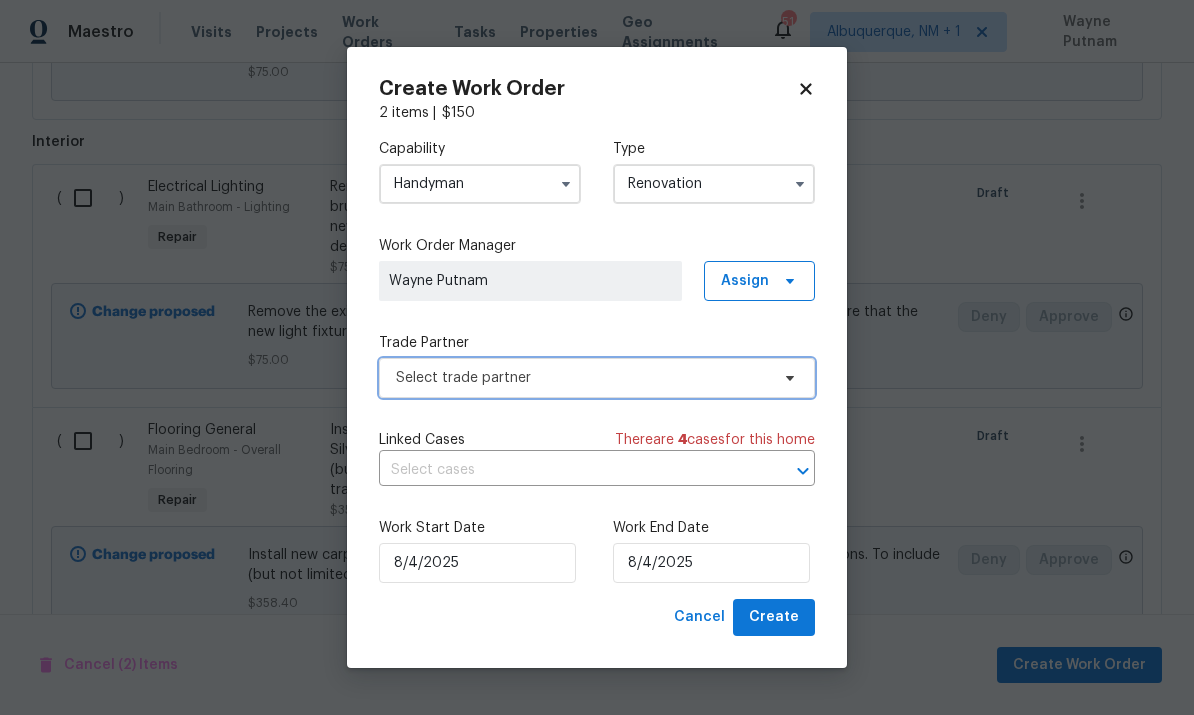click on "Select trade partner" at bounding box center [597, 378] 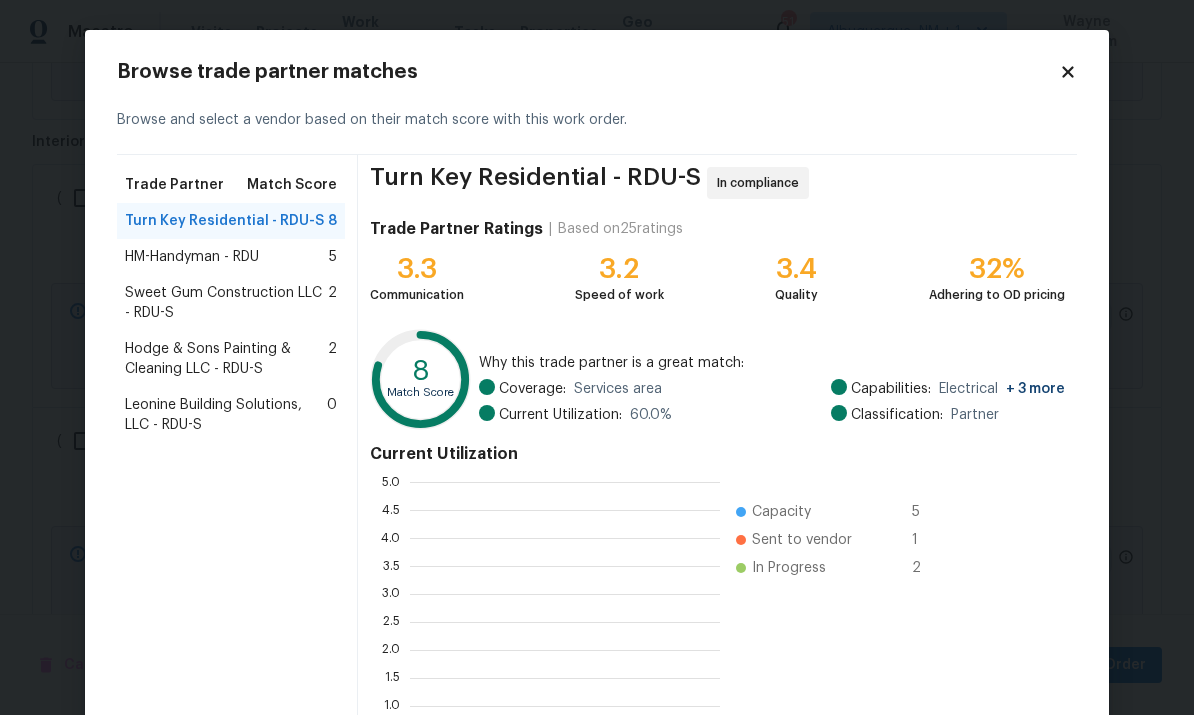 scroll, scrollTop: 2, scrollLeft: 2, axis: both 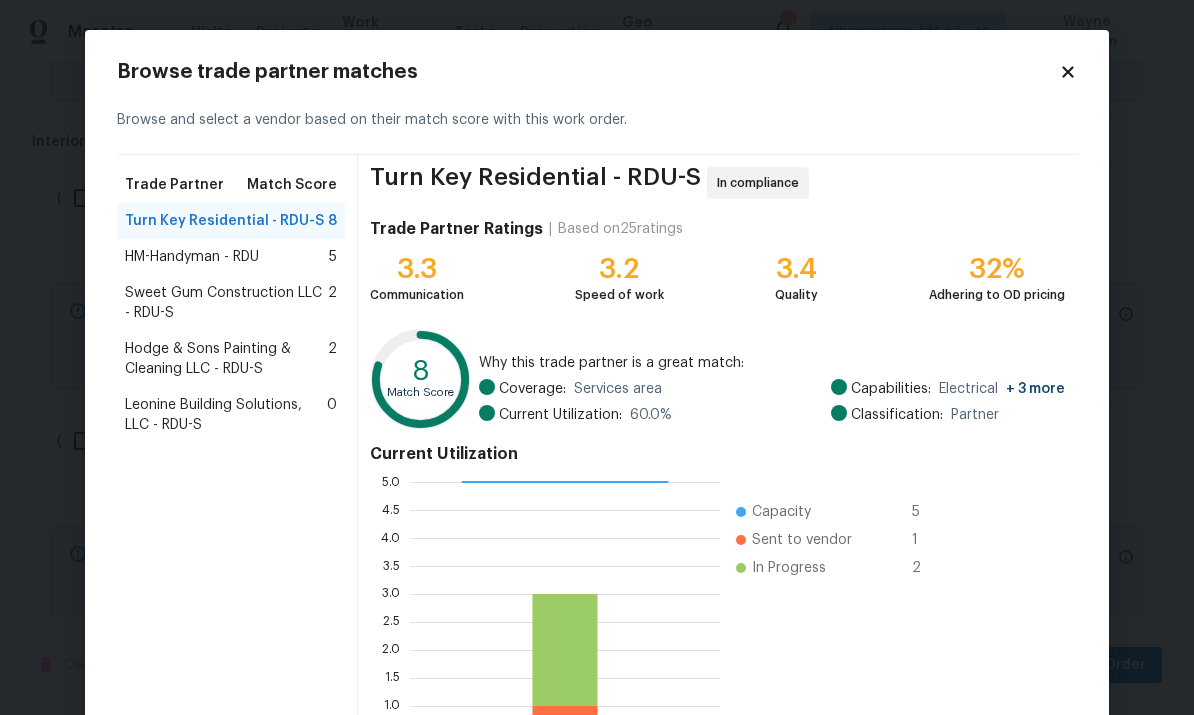 click 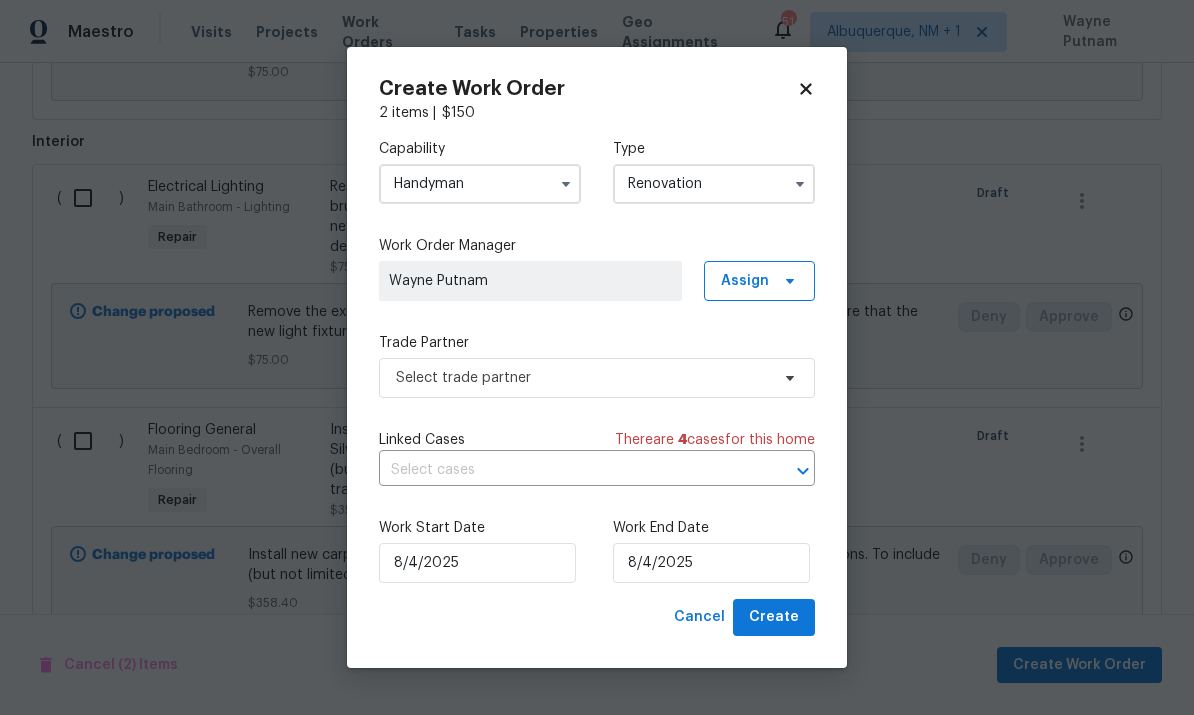 click 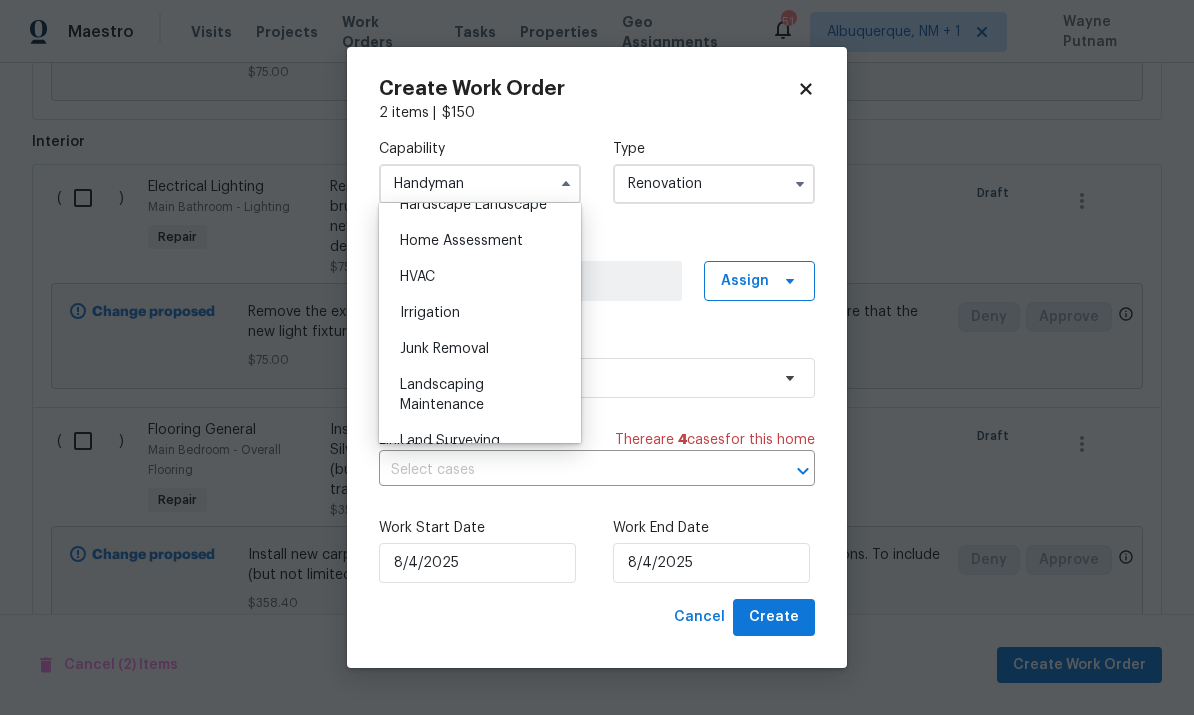 scroll, scrollTop: 1156, scrollLeft: 0, axis: vertical 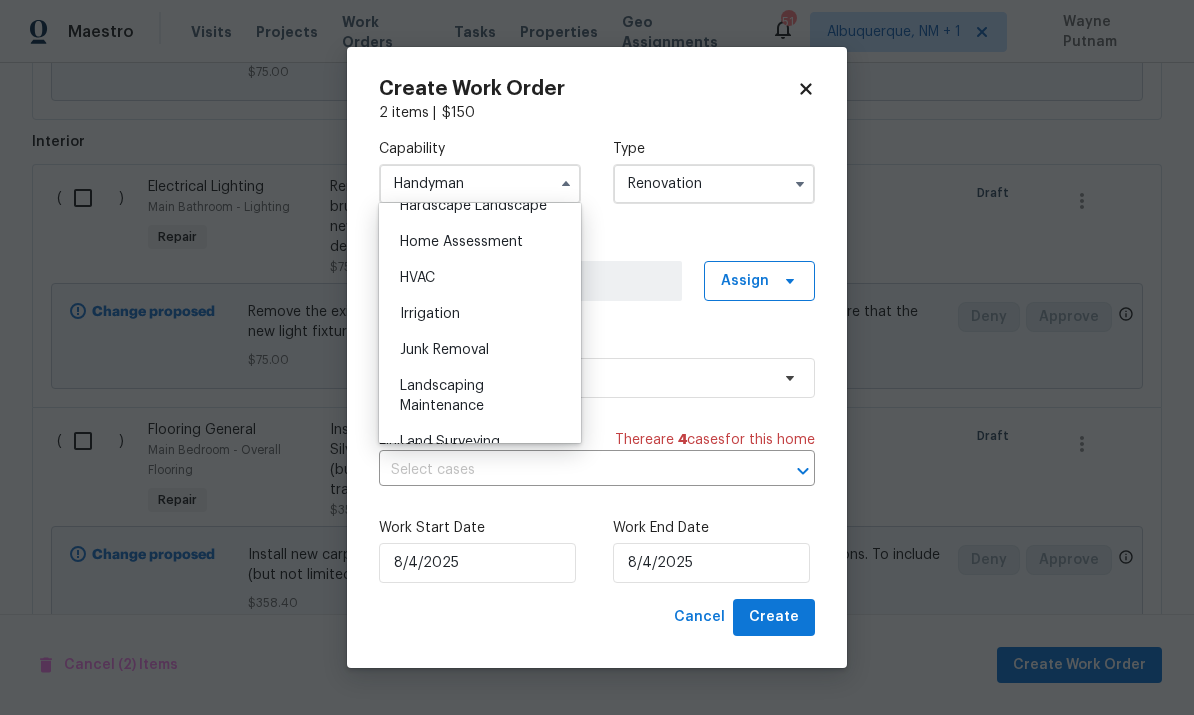 click on "Landscaping Maintenance" at bounding box center (442, 396) 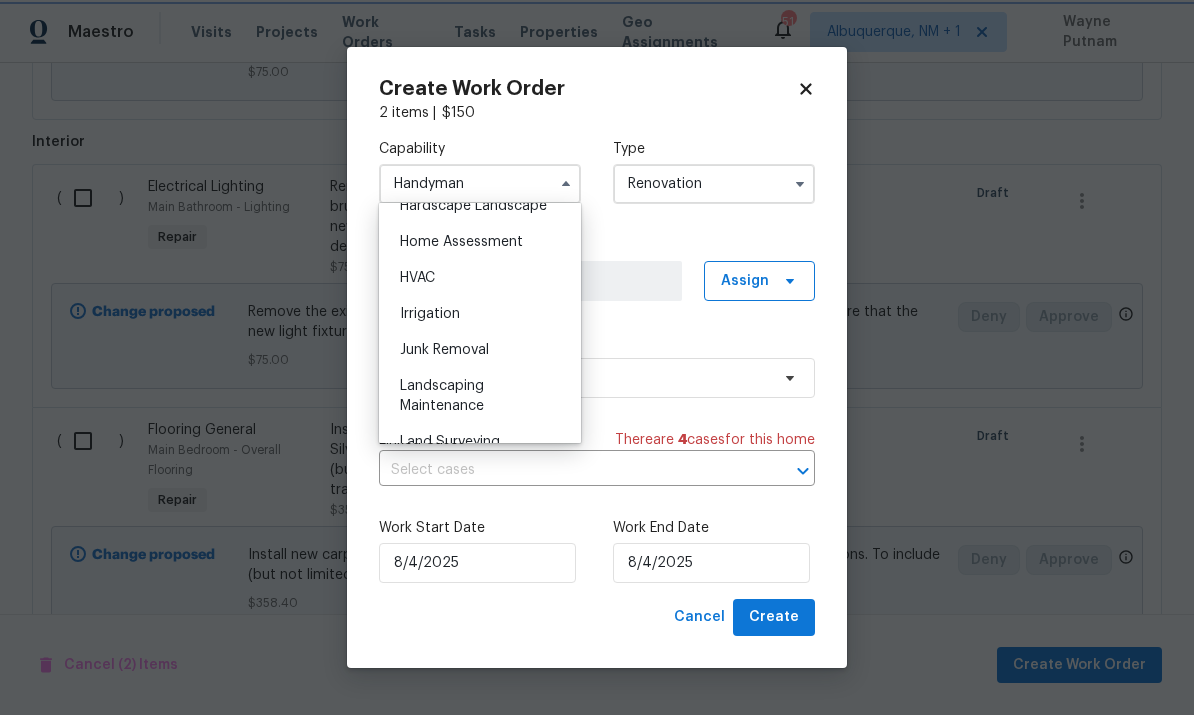 type on "Landscaping Maintenance" 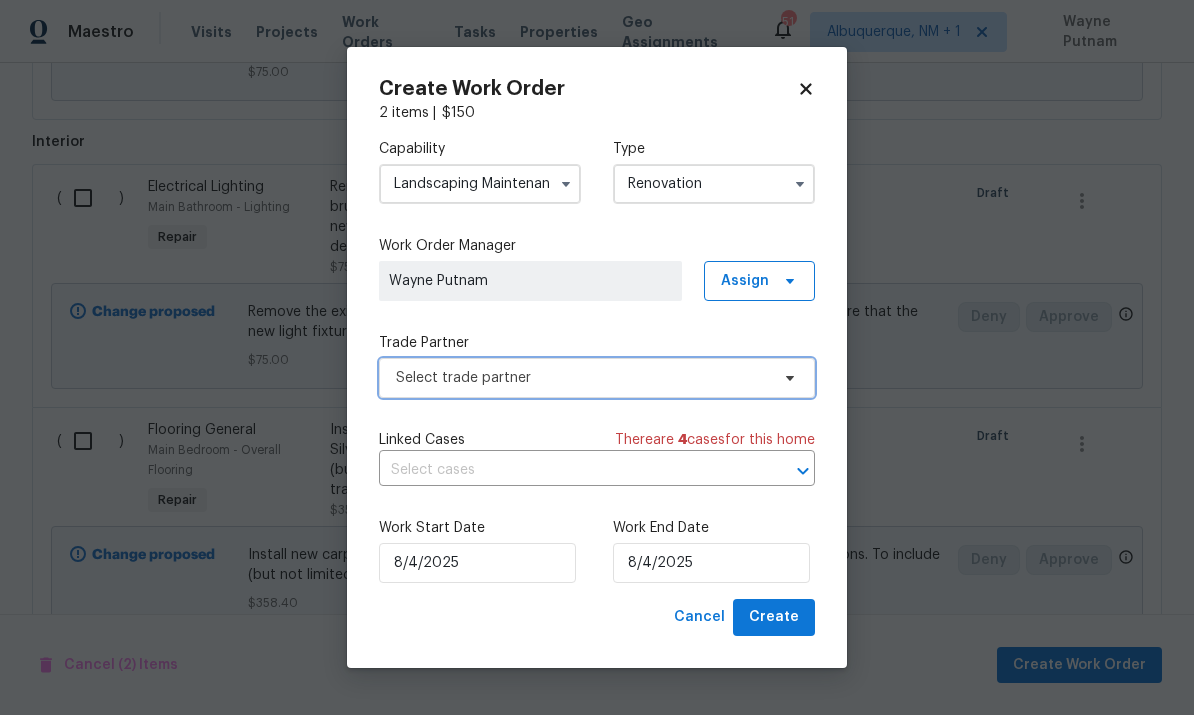 click on "Select trade partner" at bounding box center [597, 378] 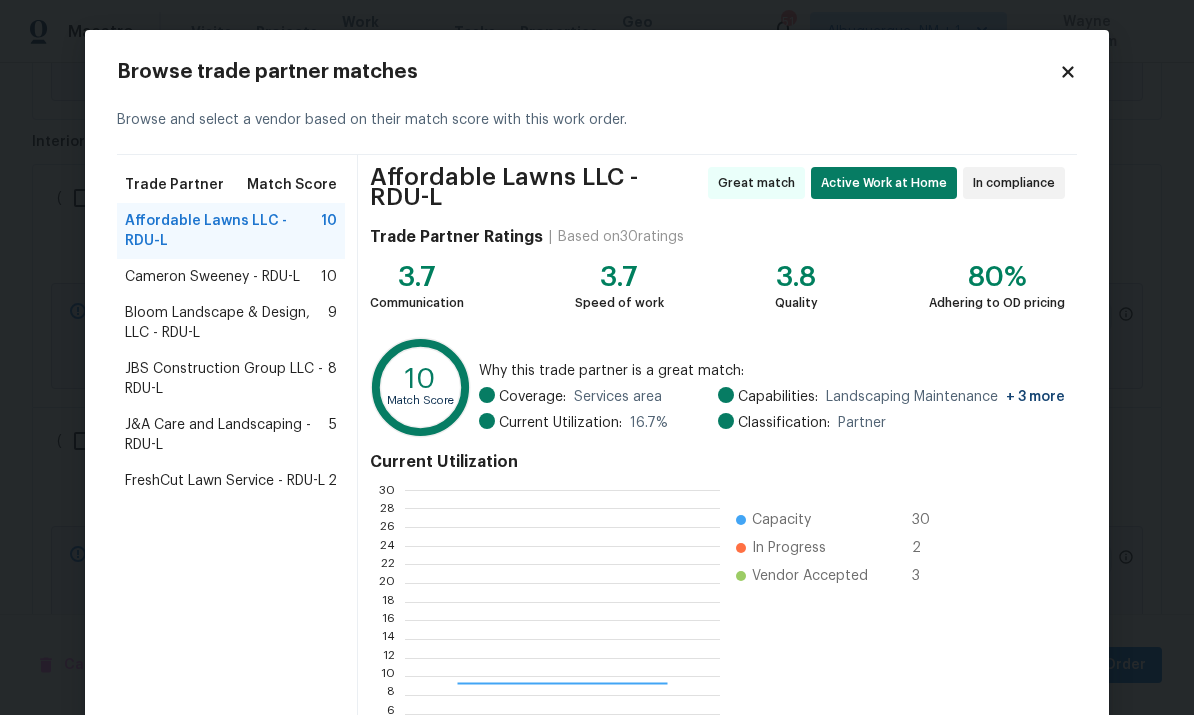 scroll, scrollTop: 2, scrollLeft: 2, axis: both 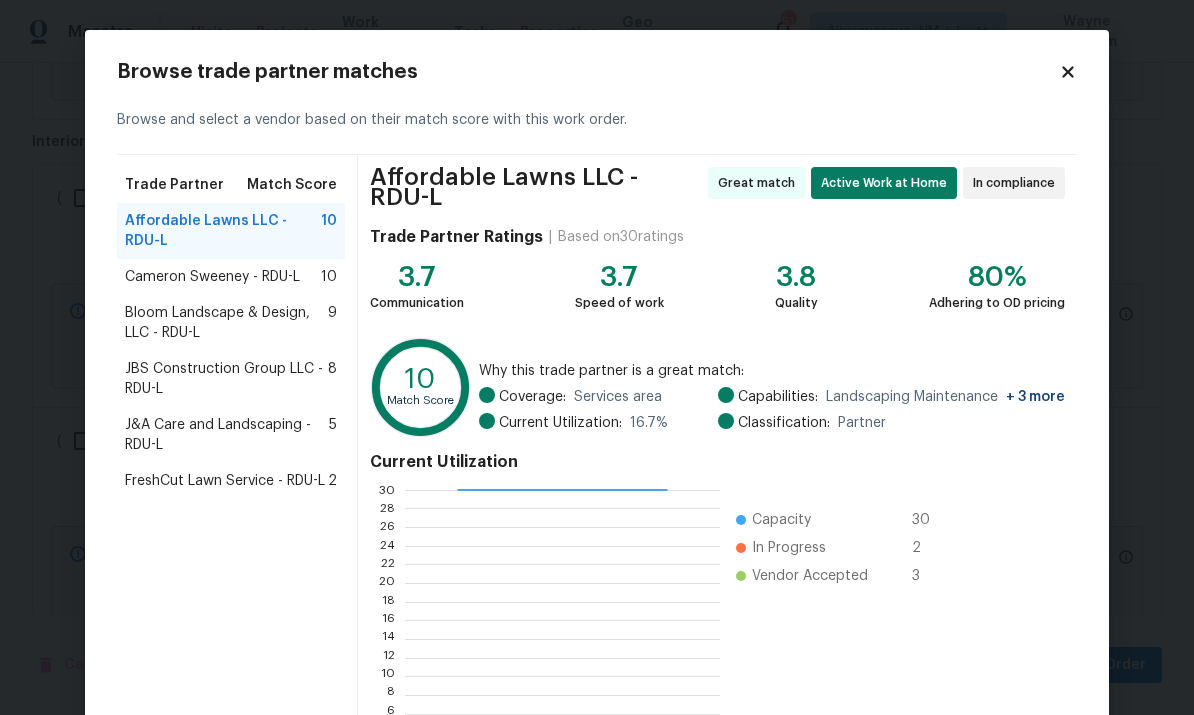 click on "Bloom Landscape & Design, LLC - RDU-L" at bounding box center (226, 323) 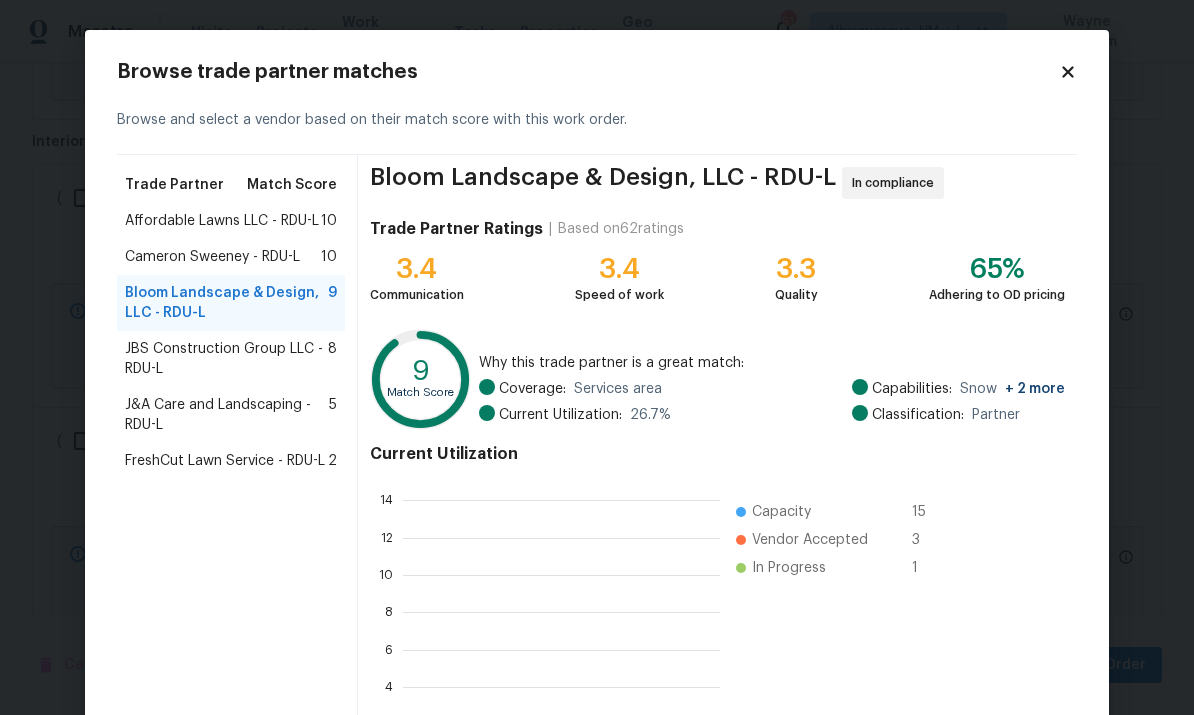 scroll, scrollTop: 2, scrollLeft: 2, axis: both 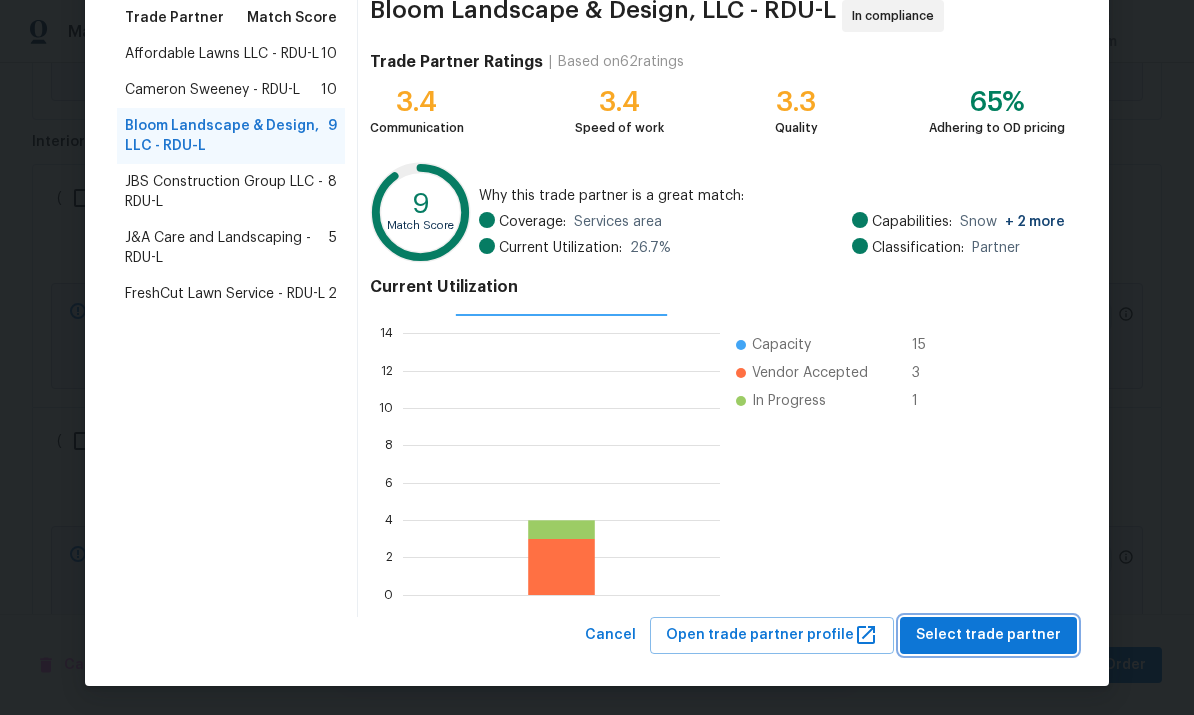 click on "Select trade partner" at bounding box center [988, 635] 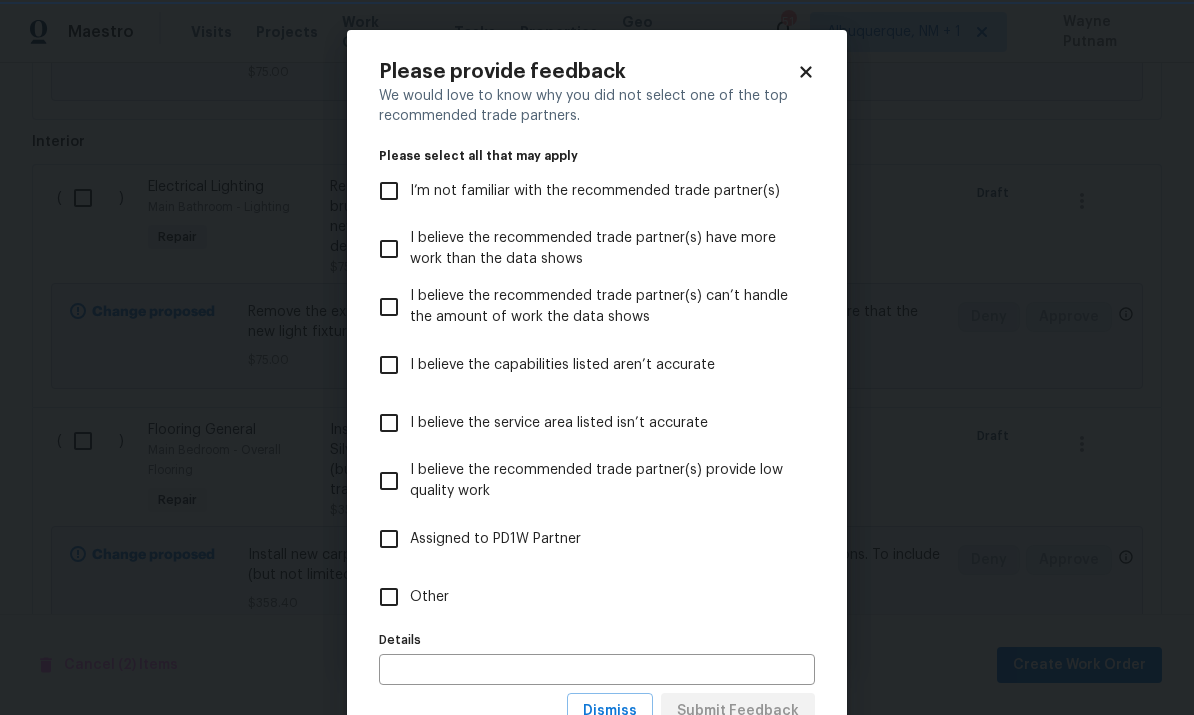 scroll, scrollTop: 0, scrollLeft: 0, axis: both 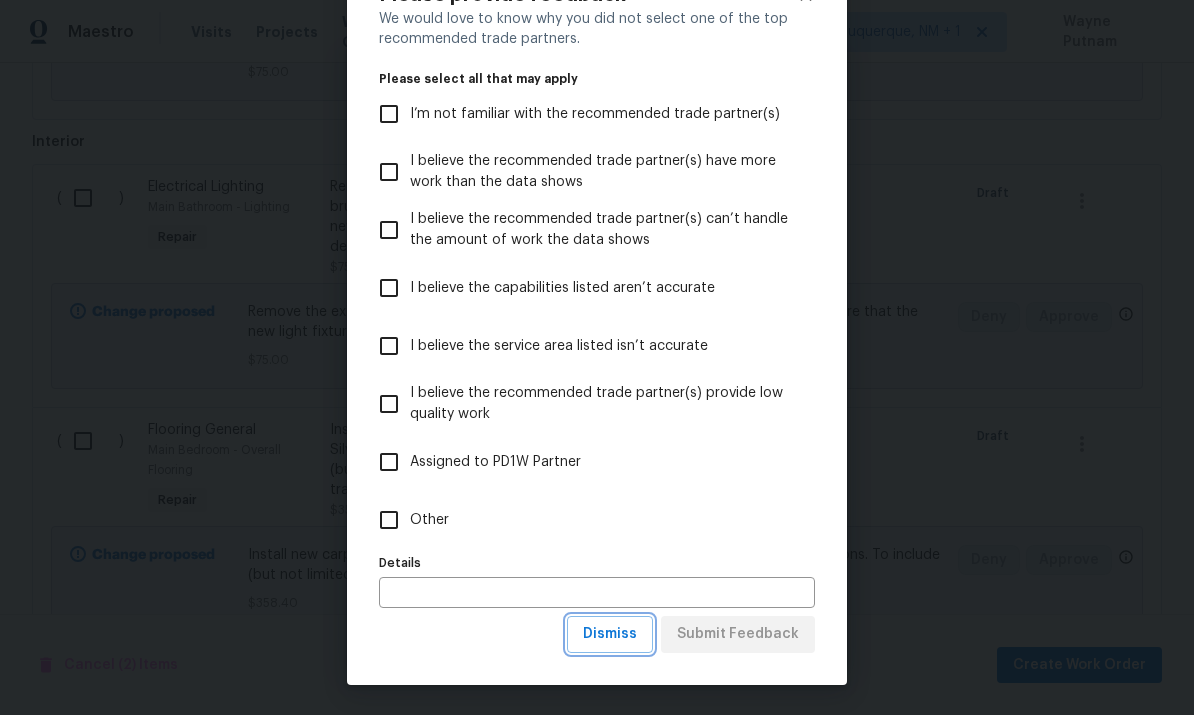 click on "Dismiss" at bounding box center (610, 634) 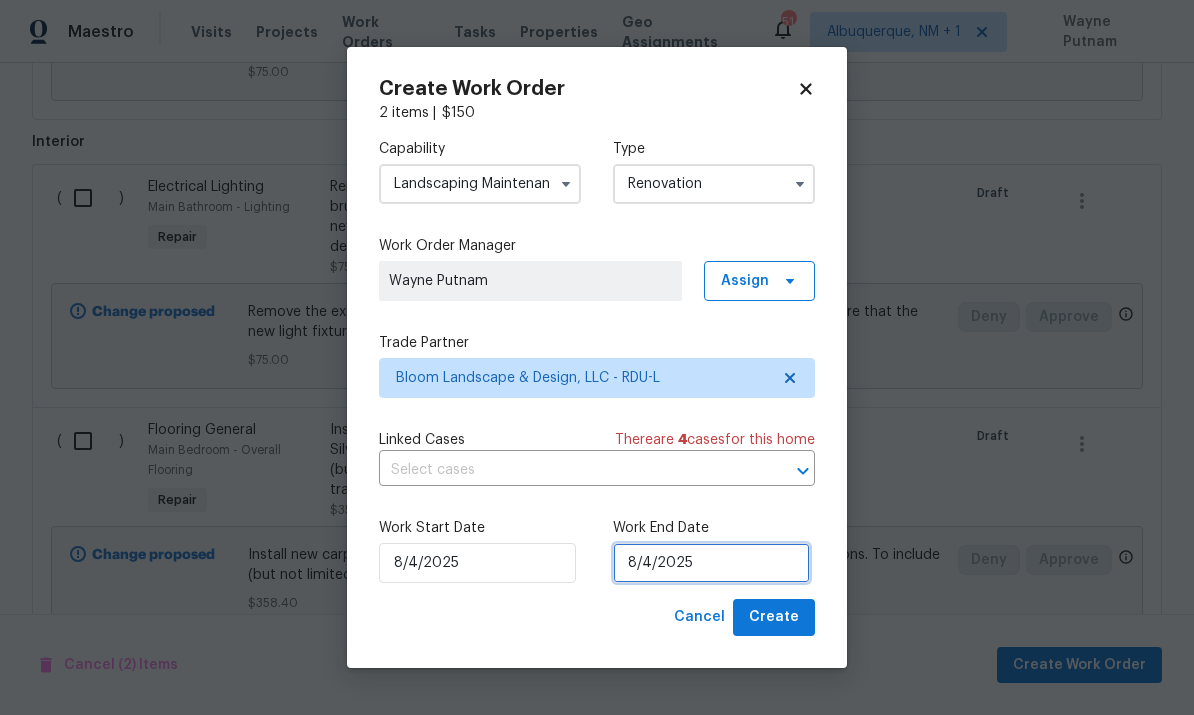 click on "8/4/2025" at bounding box center (711, 563) 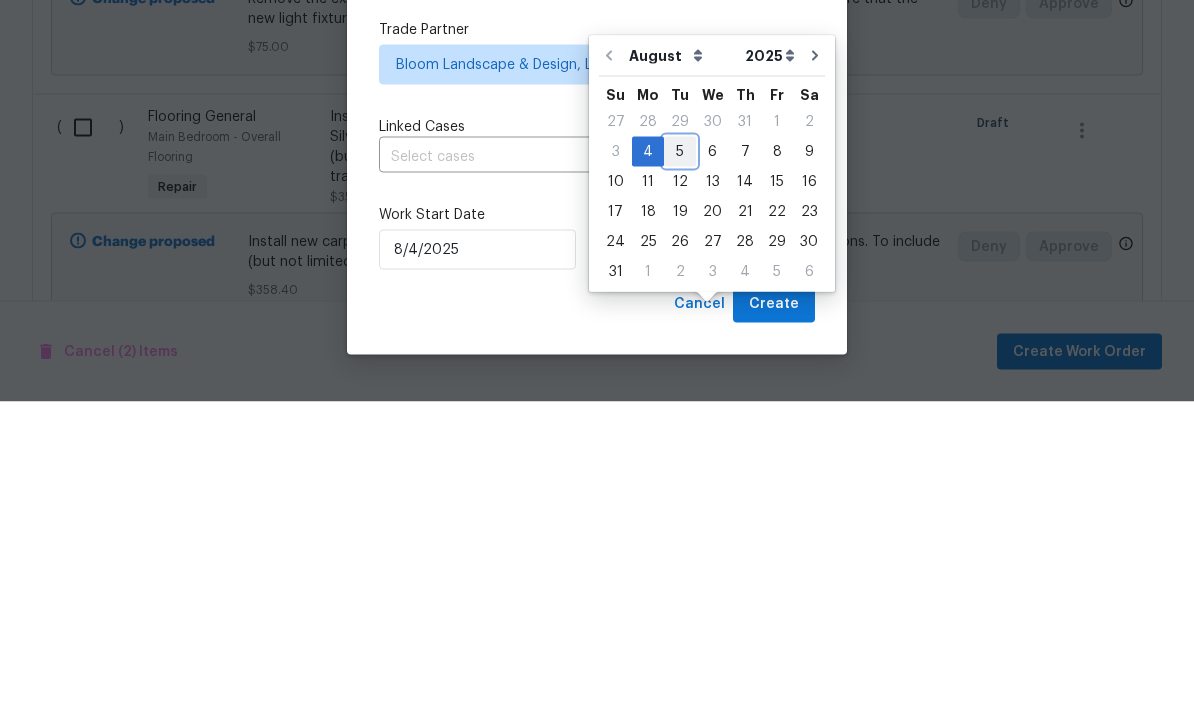 click on "5" at bounding box center (680, 465) 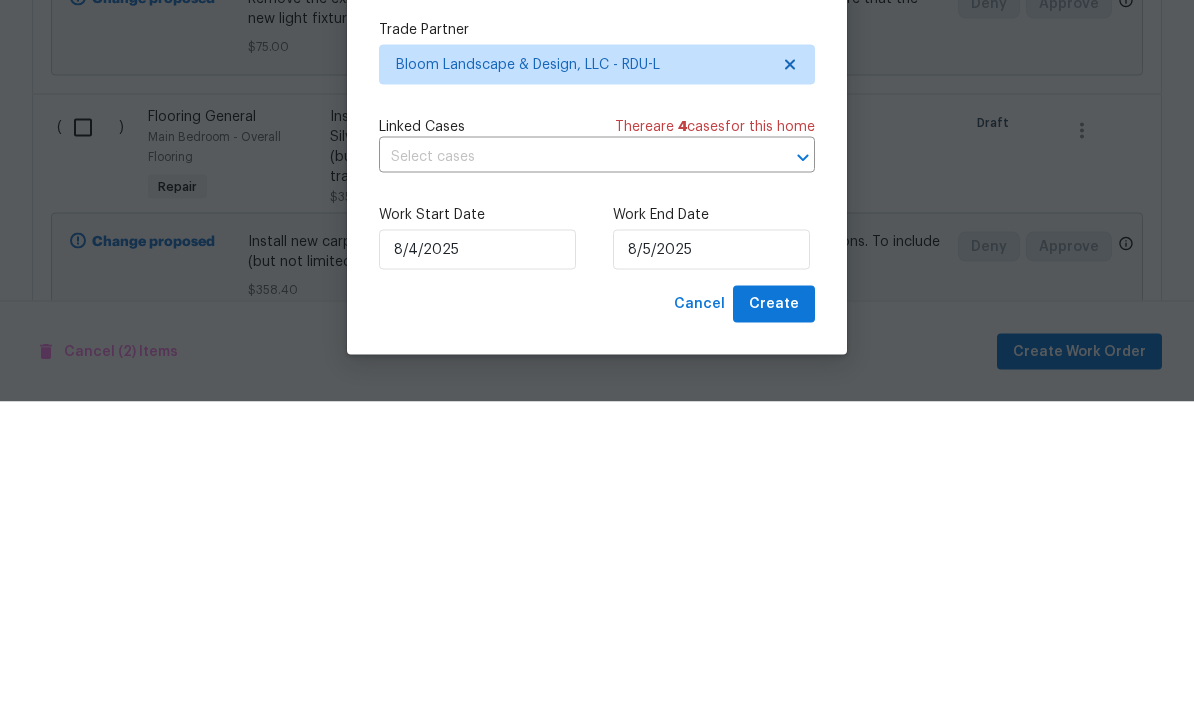 type on "8/5/2025" 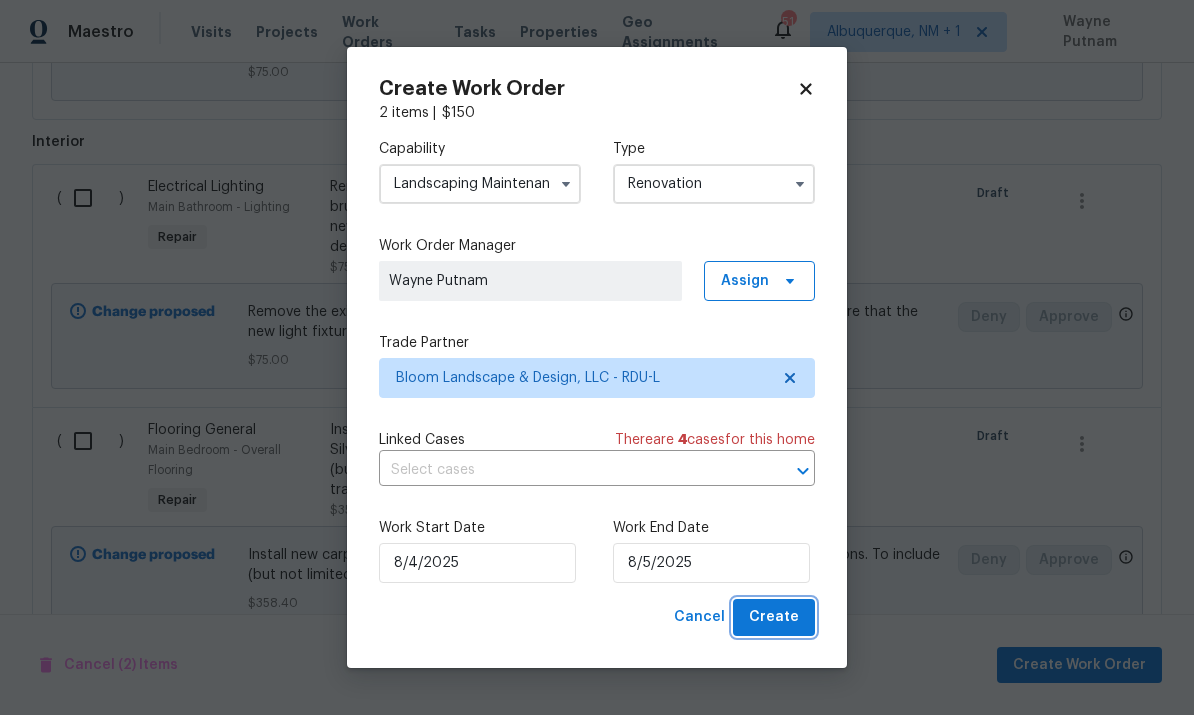 click on "Create" at bounding box center (774, 617) 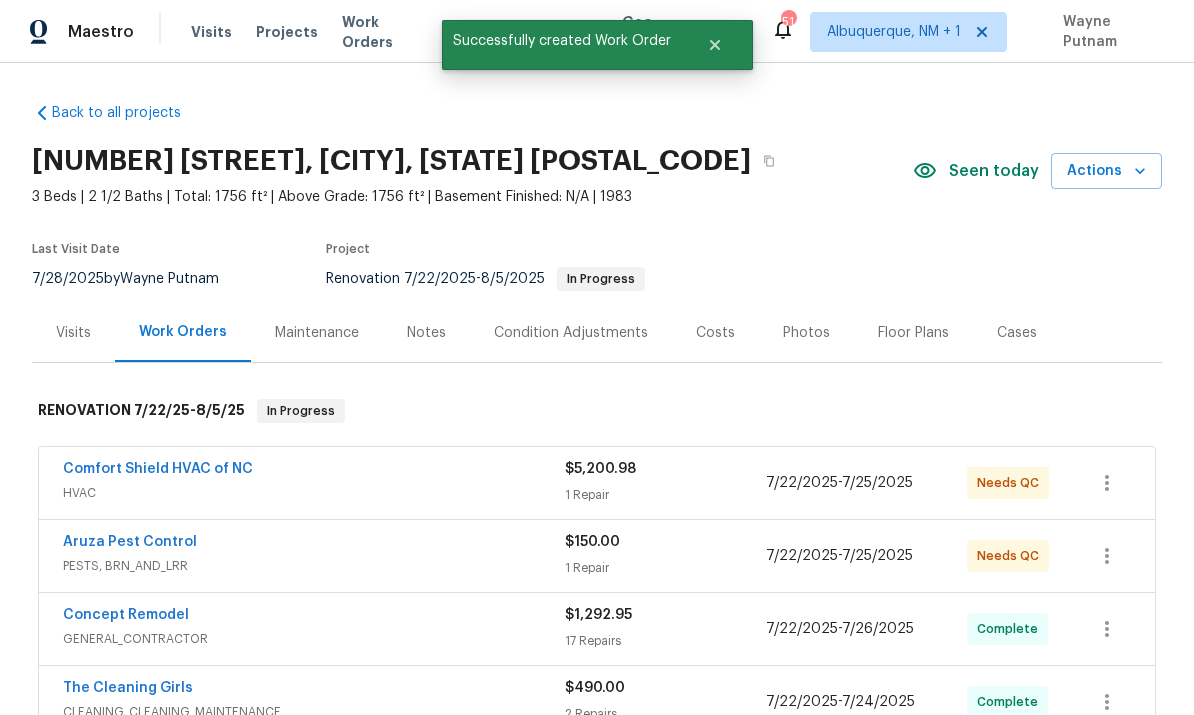 scroll, scrollTop: 0, scrollLeft: 0, axis: both 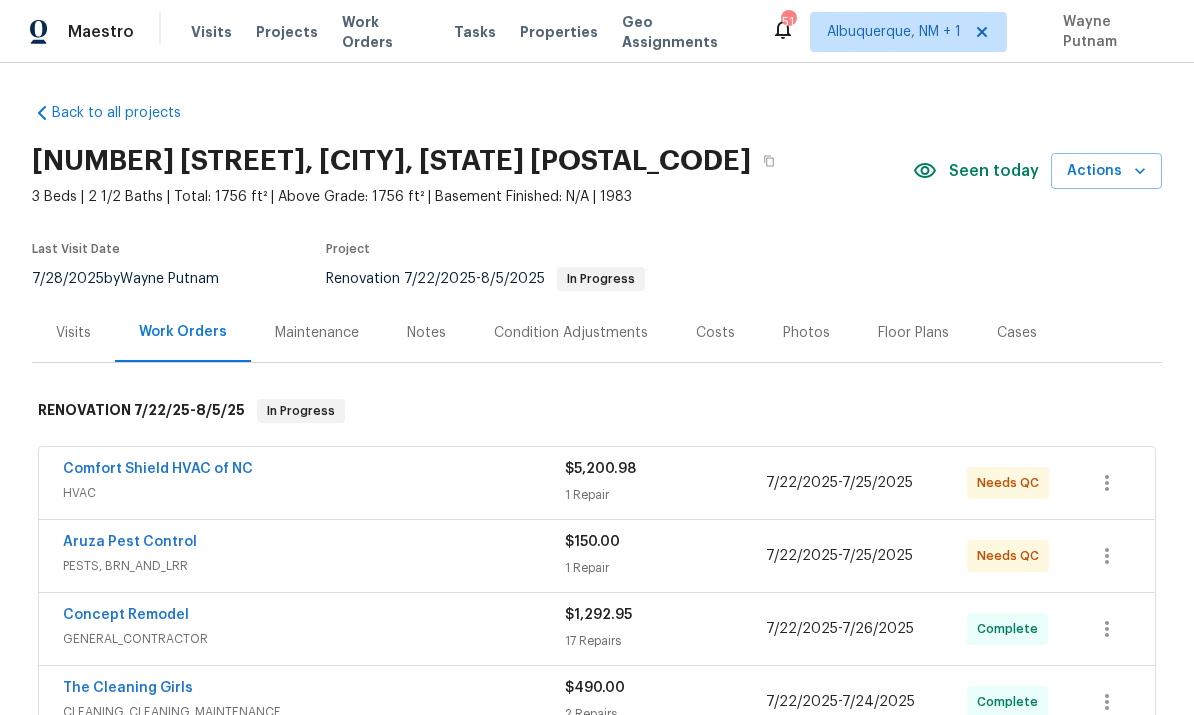 click on "Aruza Pest Control" at bounding box center [130, 542] 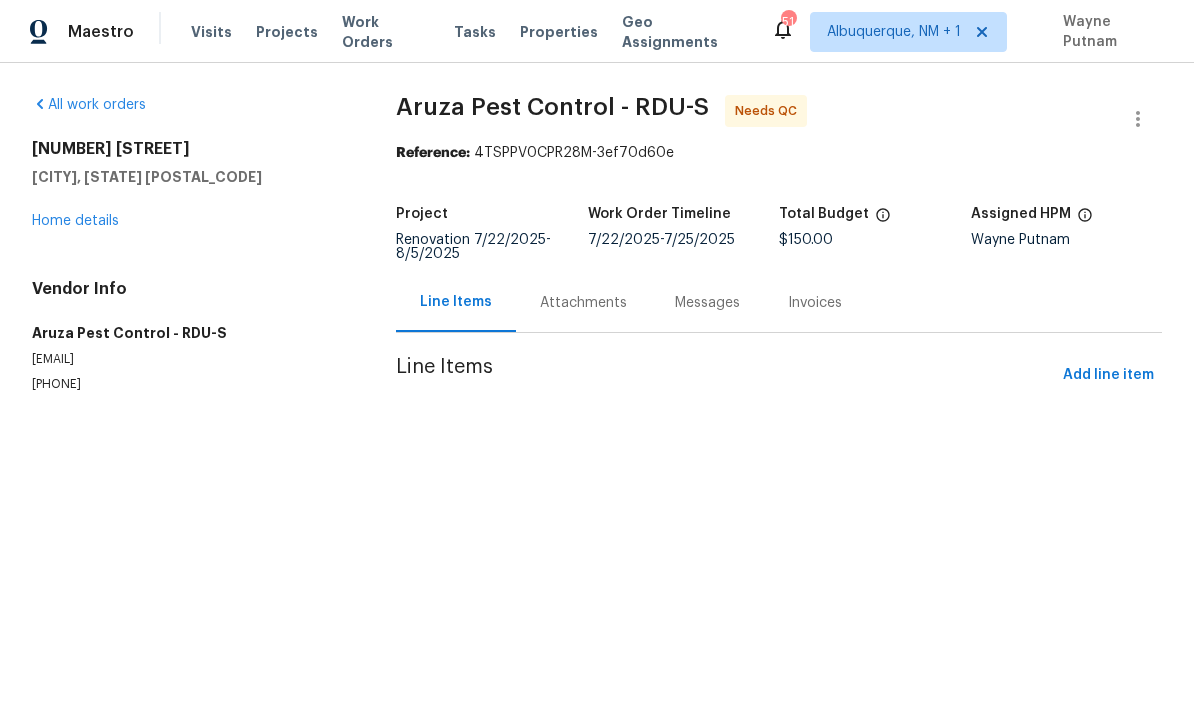 scroll, scrollTop: 0, scrollLeft: 0, axis: both 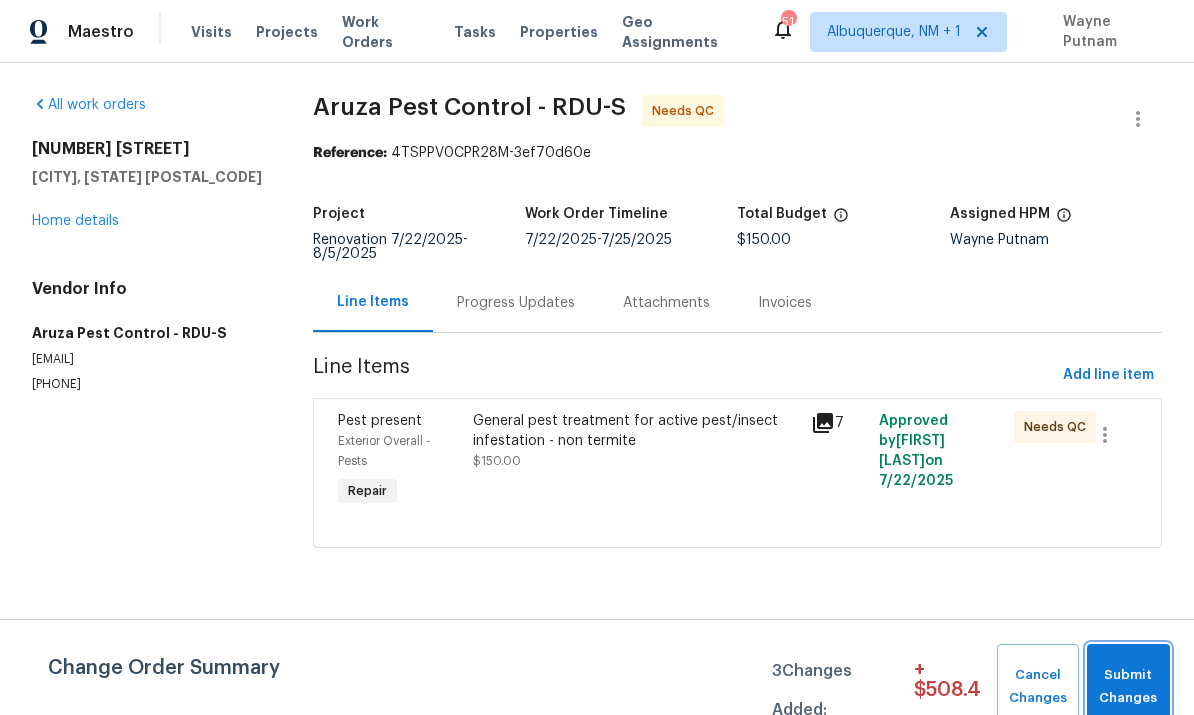 click on "Submit Changes" at bounding box center [1128, 687] 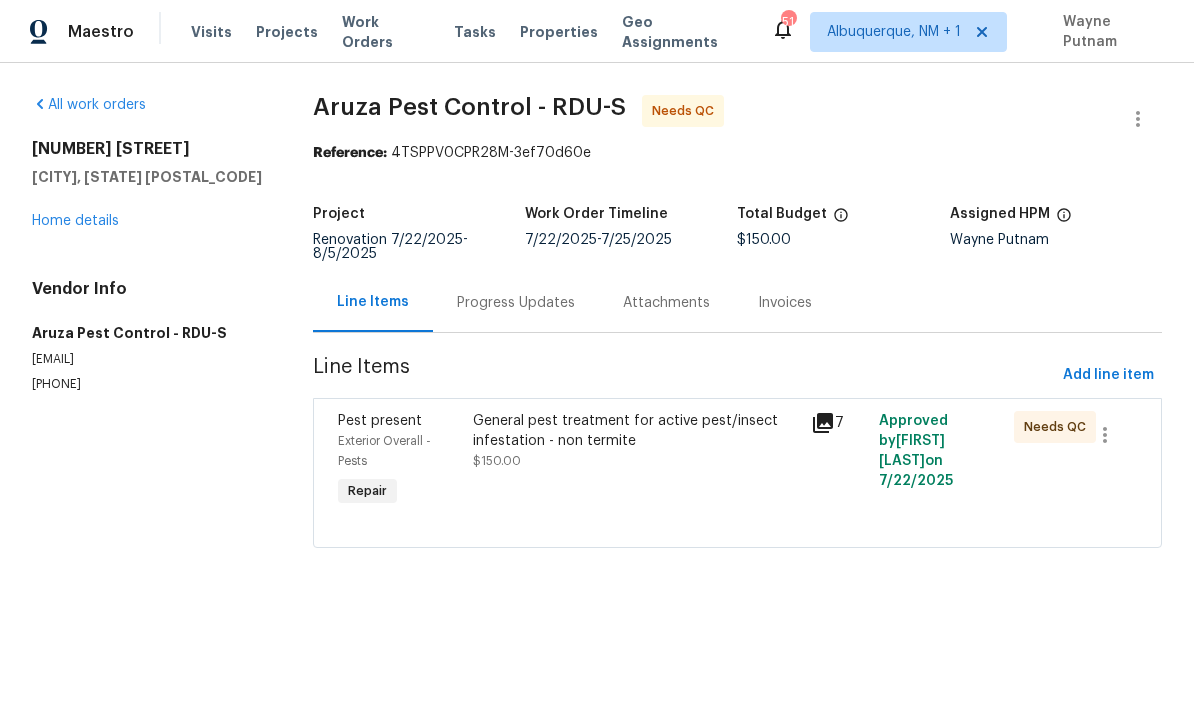 click on "Home details" at bounding box center [75, 221] 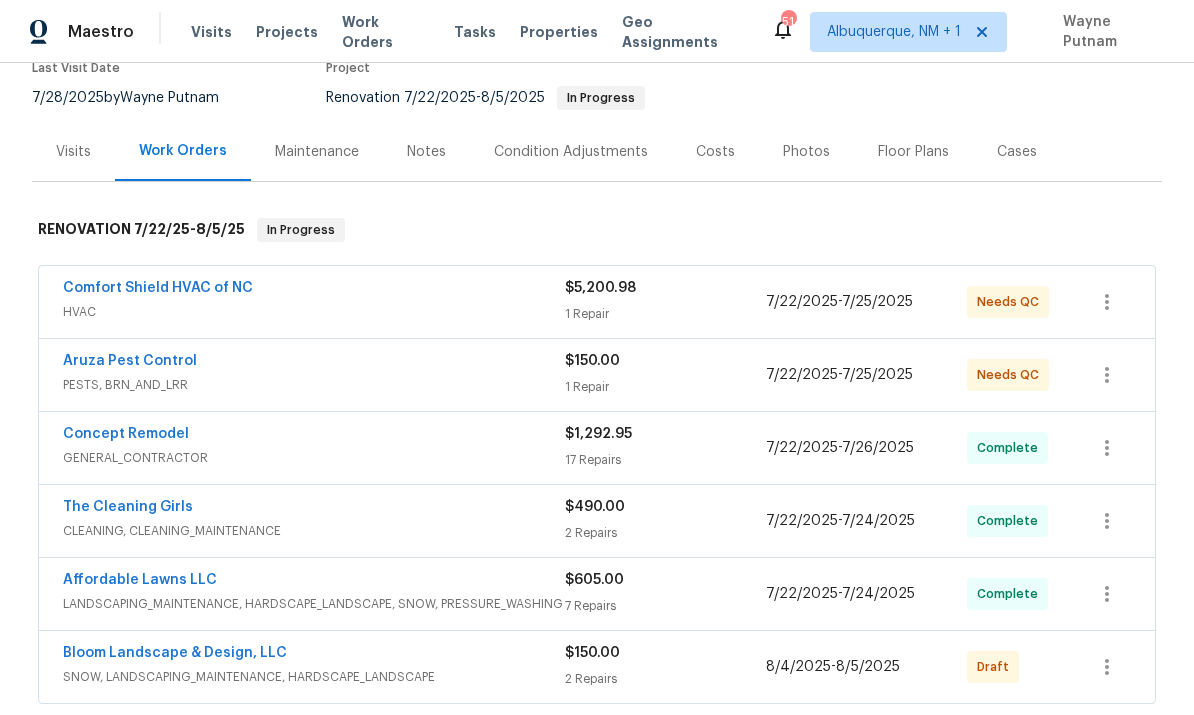 scroll, scrollTop: 200, scrollLeft: 0, axis: vertical 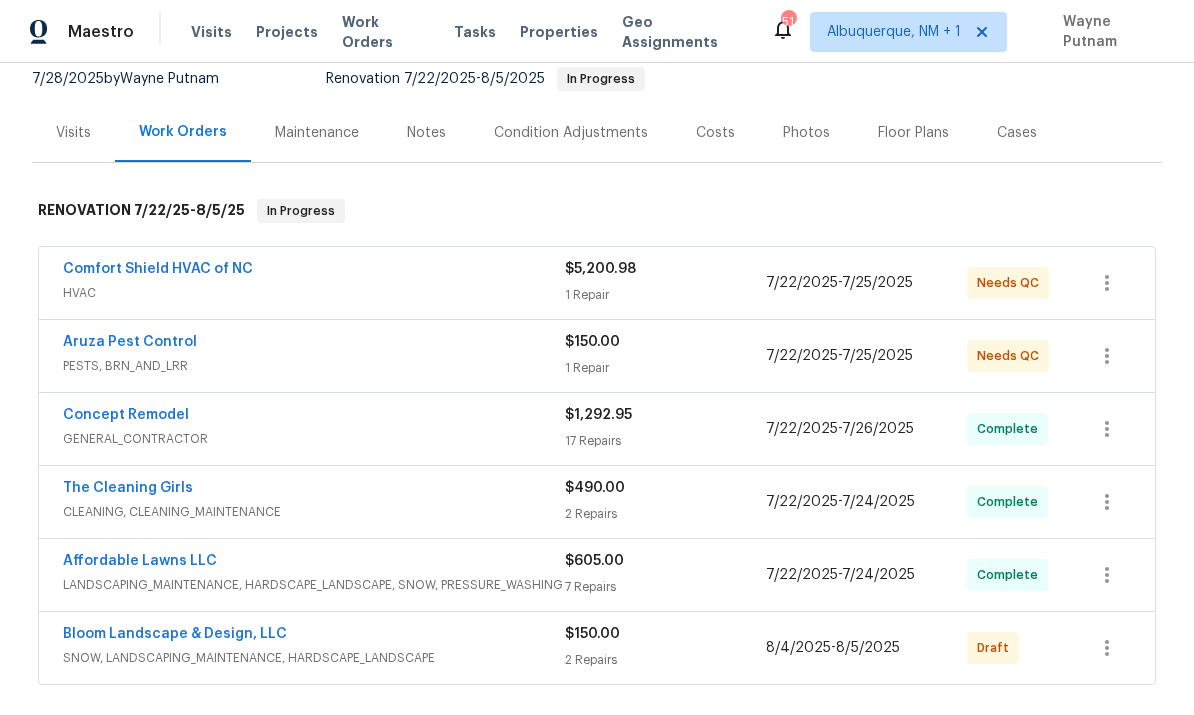 click on "Aruza Pest Control" at bounding box center [130, 342] 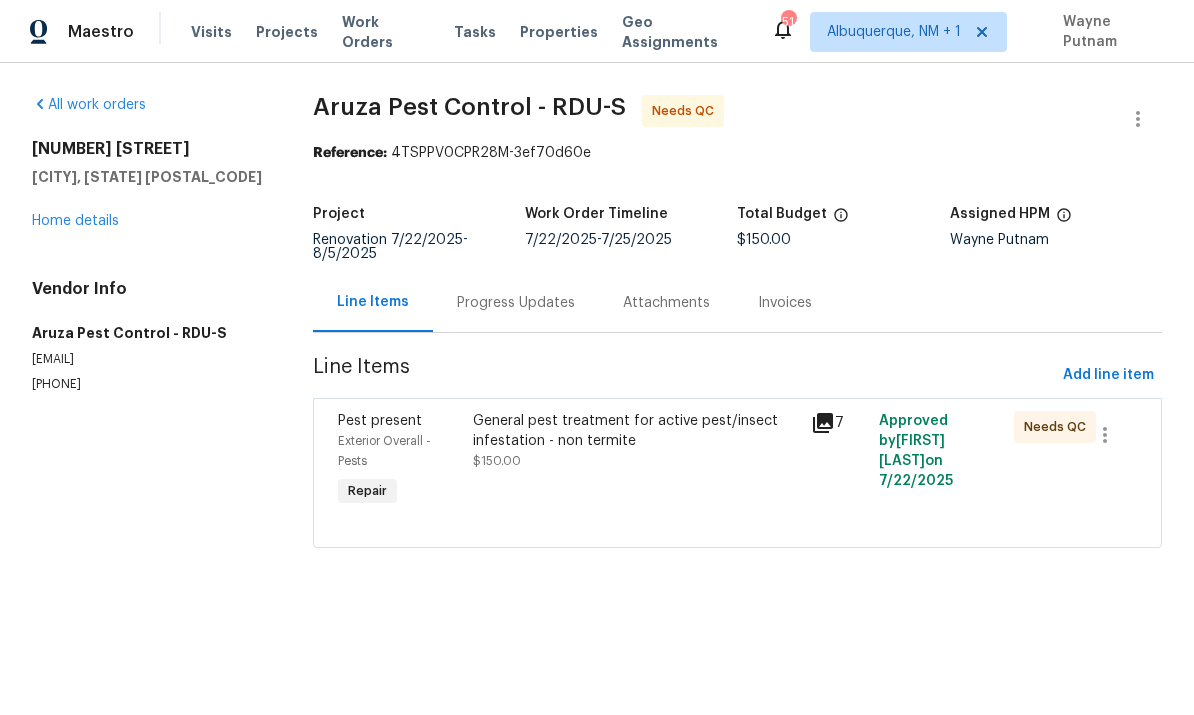 click on "General pest treatment for active pest/insect infestation - non termite" at bounding box center [636, 431] 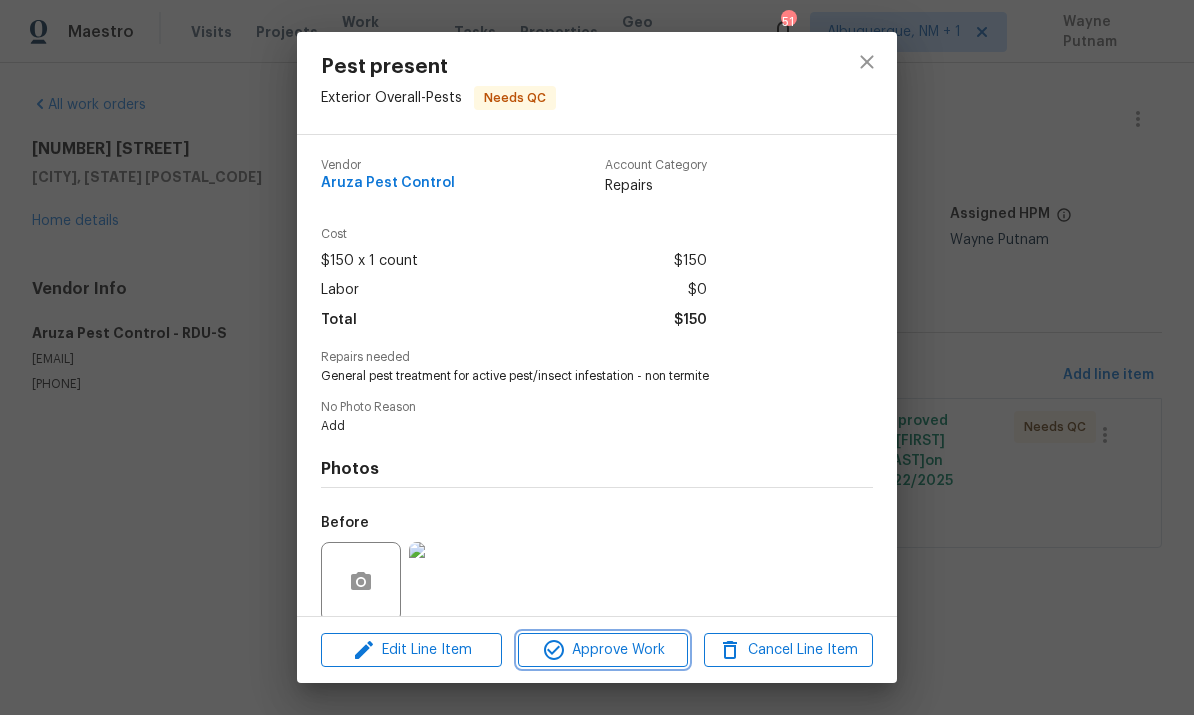 click on "Approve Work" at bounding box center [602, 650] 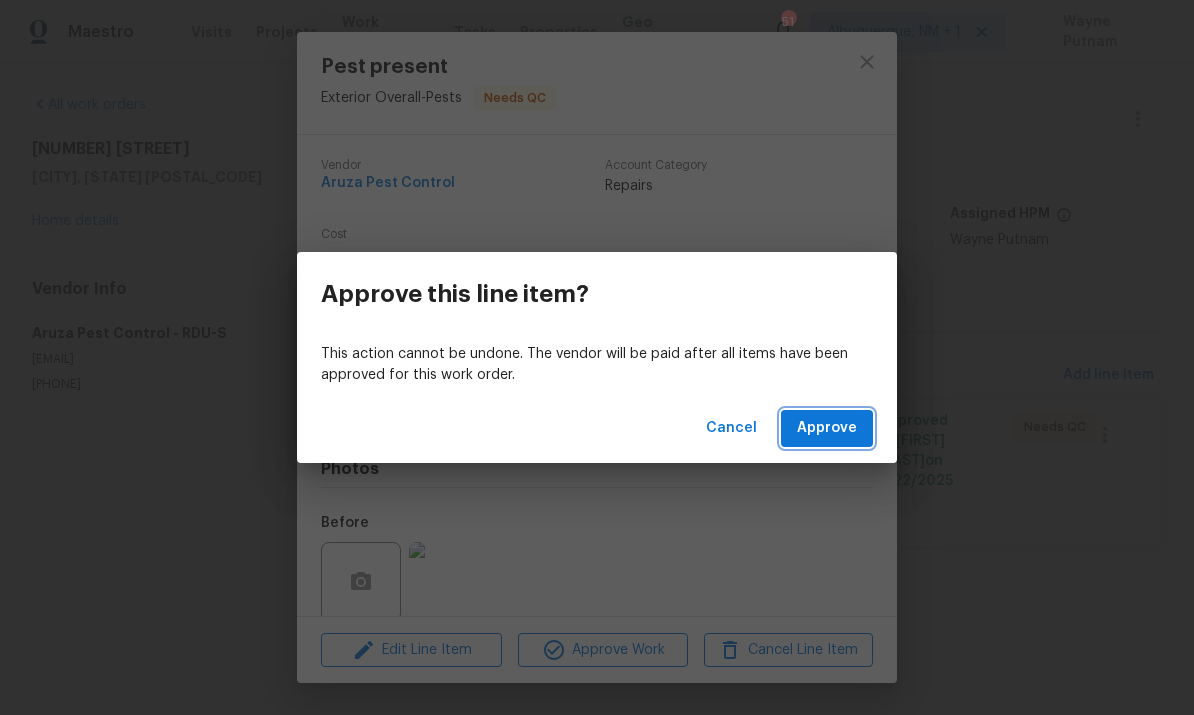 click on "Approve" at bounding box center (827, 428) 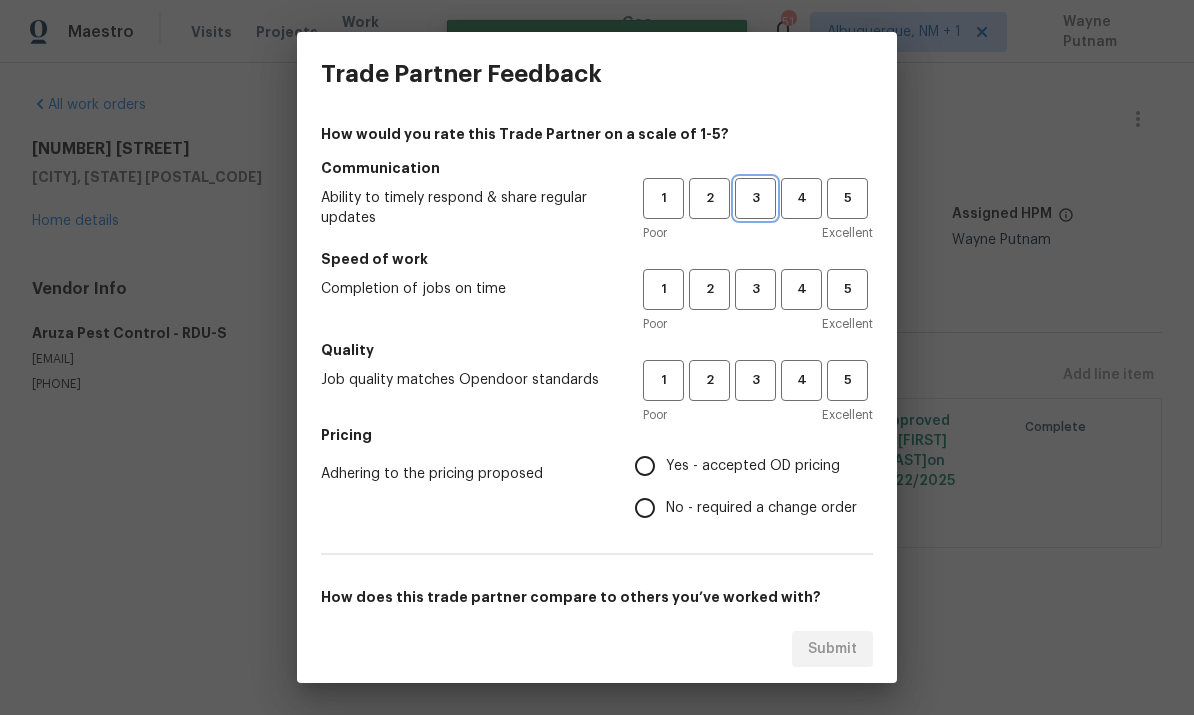 click on "3" at bounding box center (755, 198) 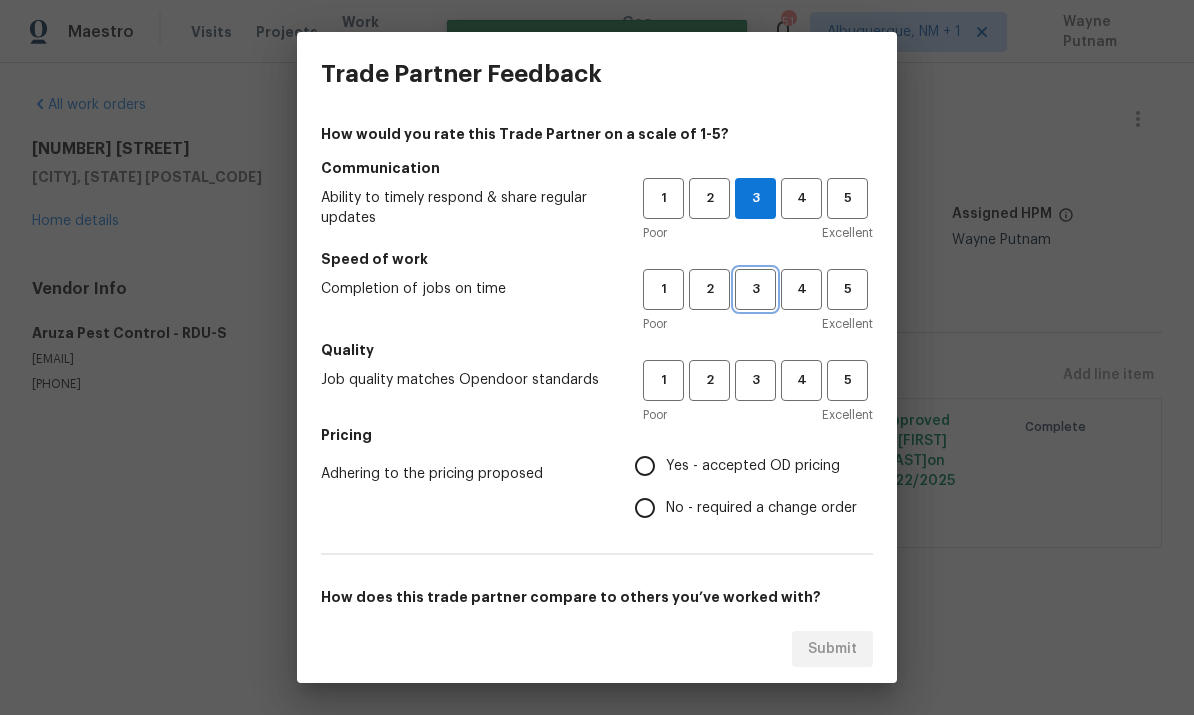 click on "3" at bounding box center [755, 289] 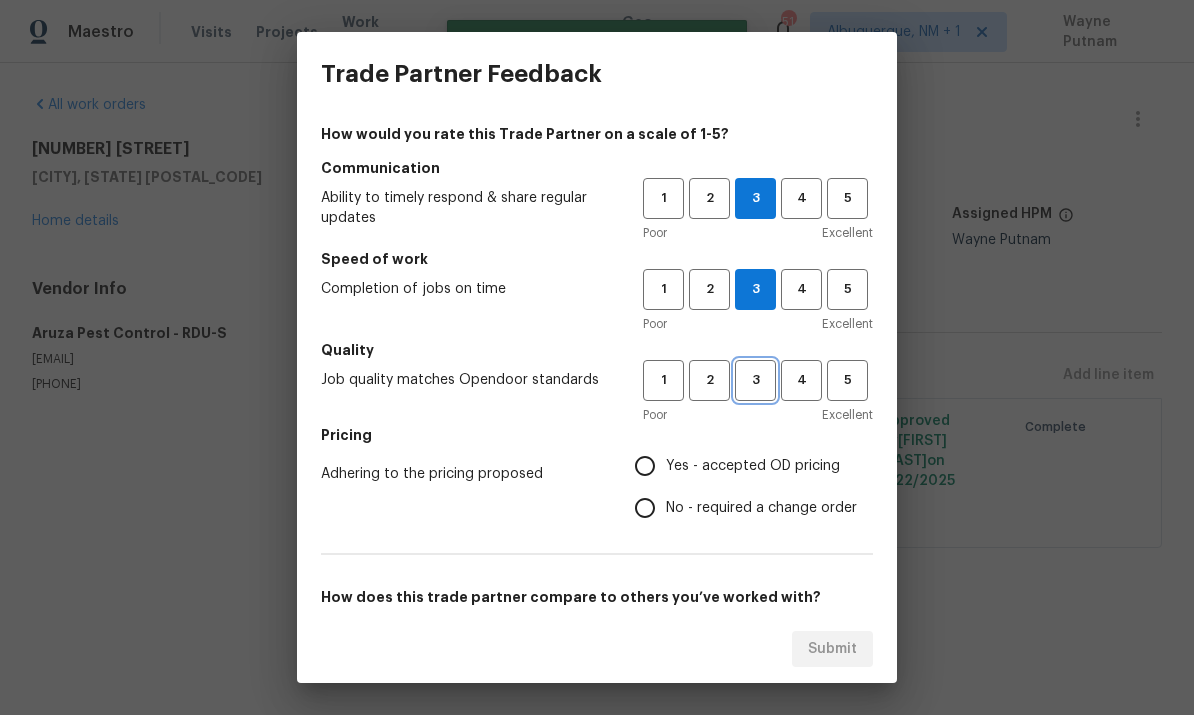 click on "3" at bounding box center (755, 380) 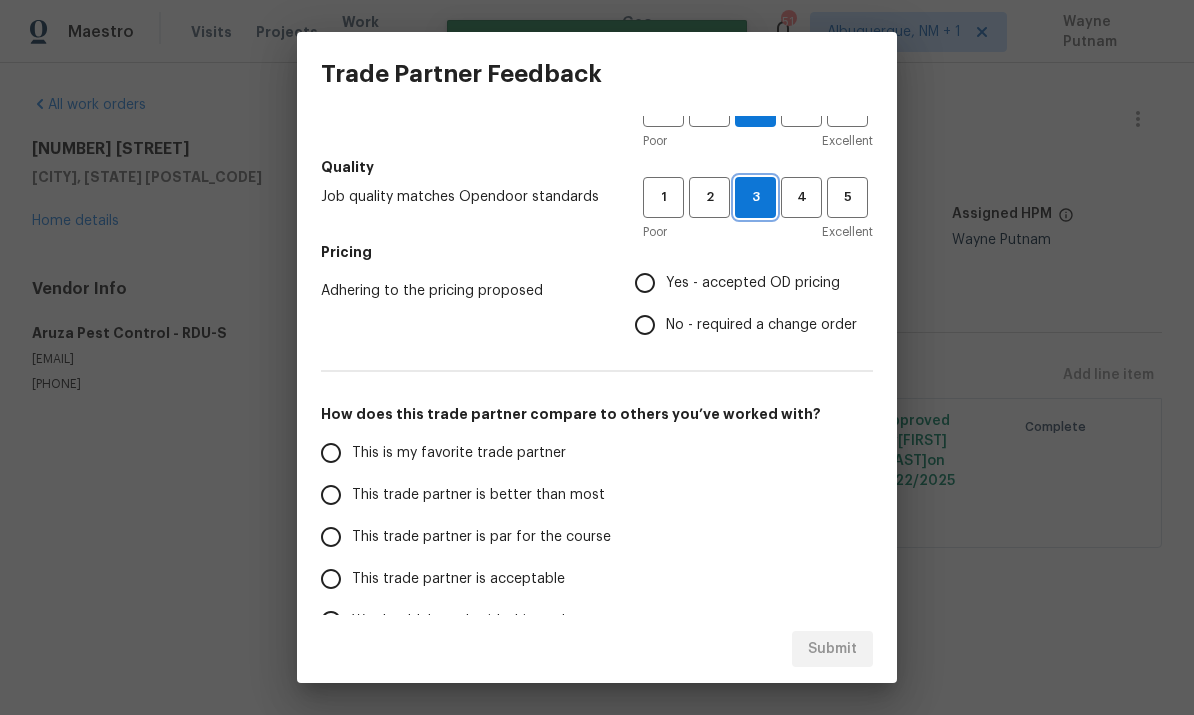 scroll, scrollTop: 186, scrollLeft: 0, axis: vertical 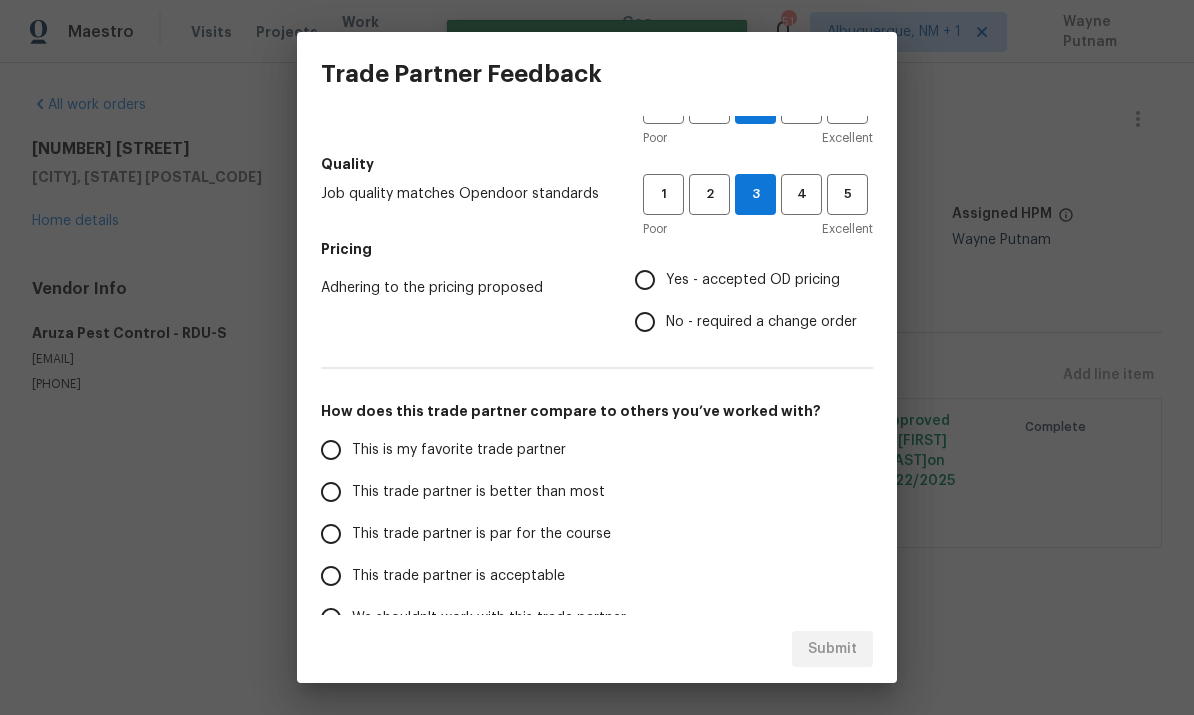 click on "This trade partner is par for the course" at bounding box center (331, 534) 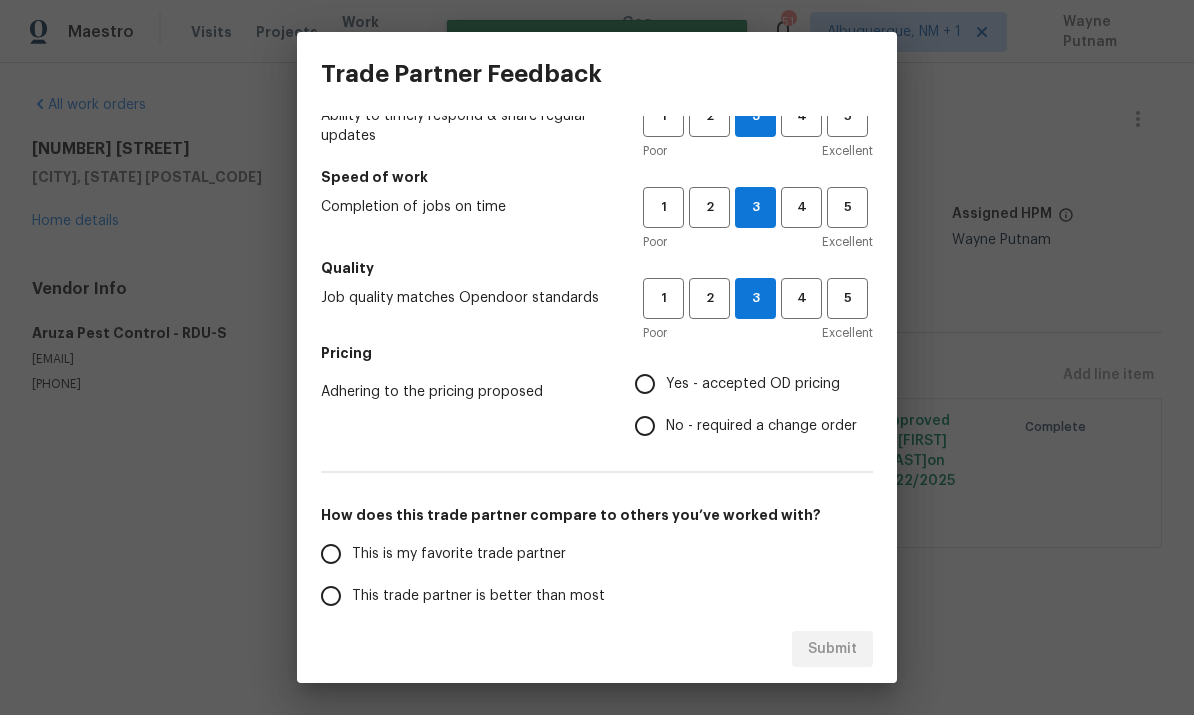 scroll, scrollTop: 54, scrollLeft: 0, axis: vertical 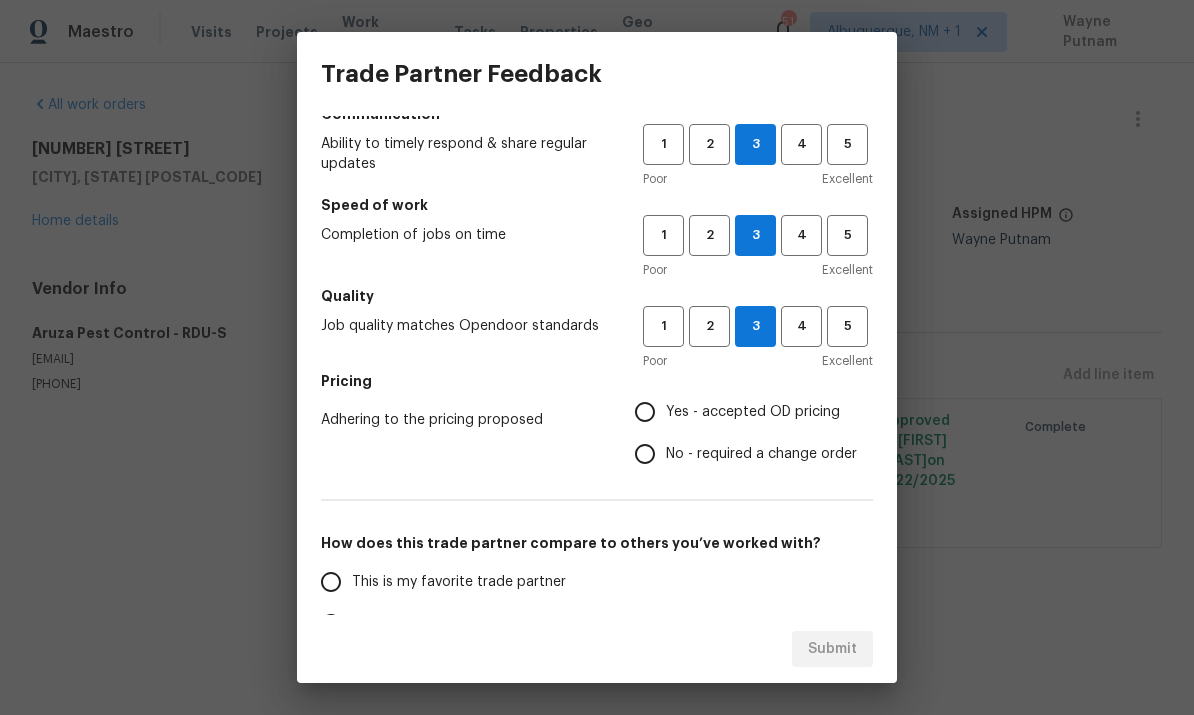 click on "Yes - accepted OD pricing" at bounding box center [645, 412] 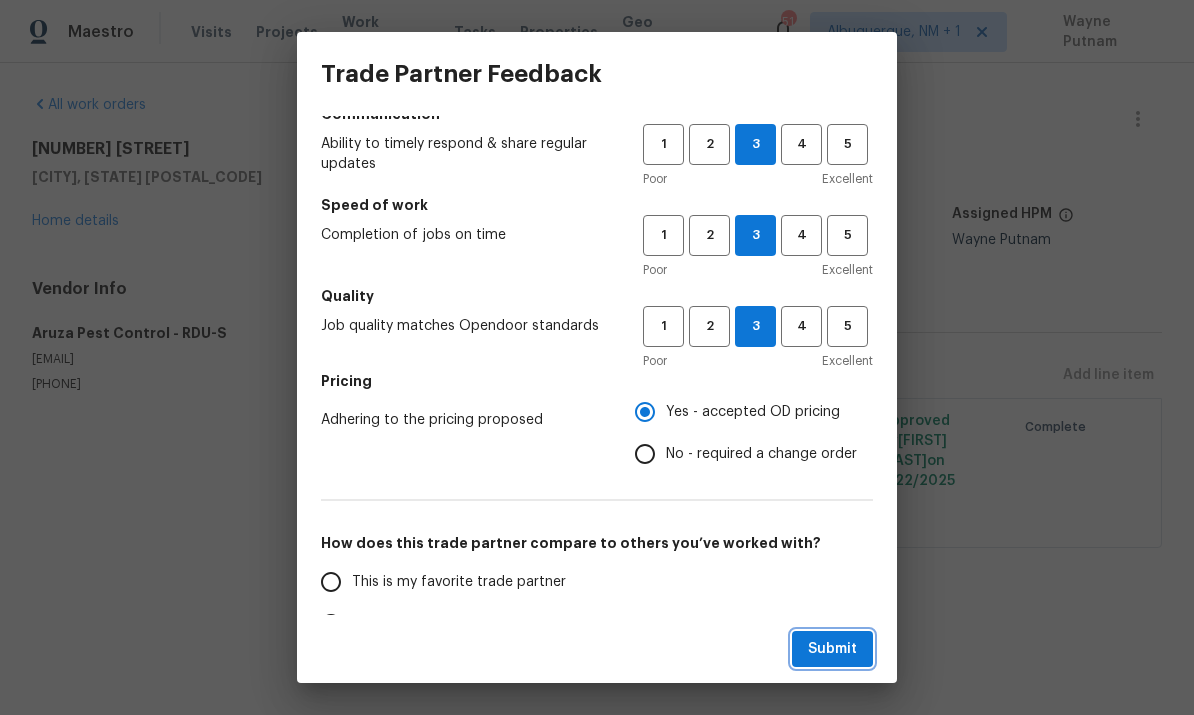 click on "Submit" at bounding box center [832, 649] 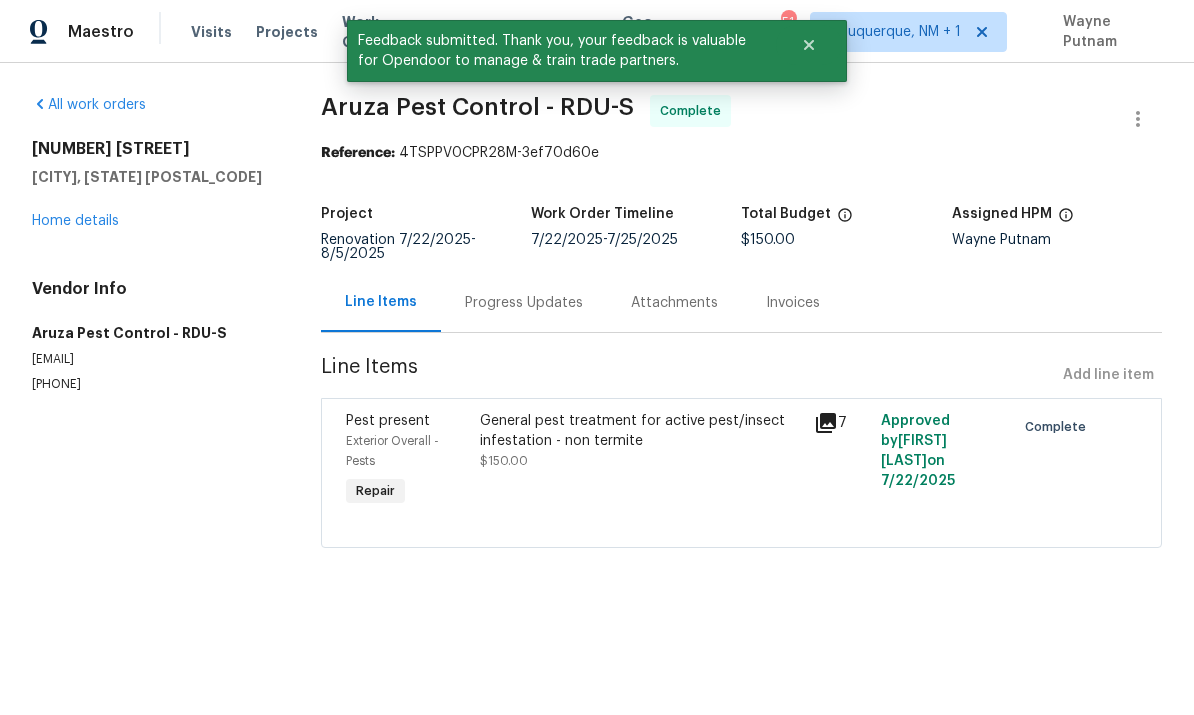 click on "Home details" at bounding box center [75, 221] 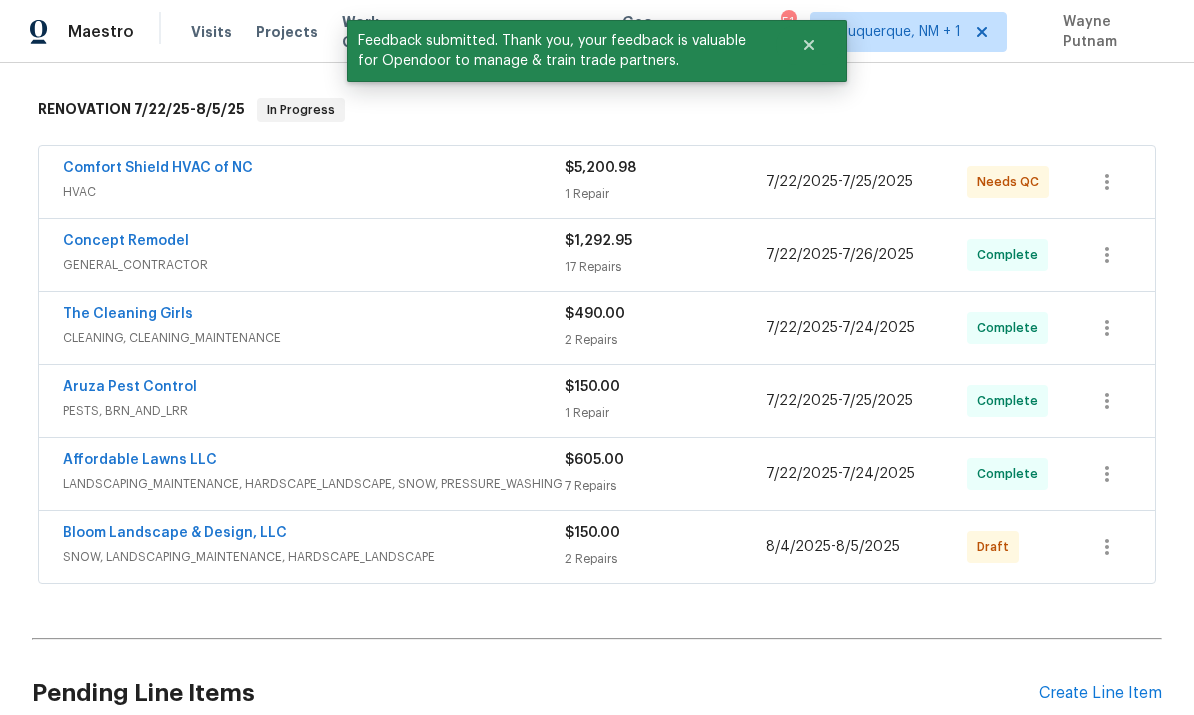scroll, scrollTop: 307, scrollLeft: 0, axis: vertical 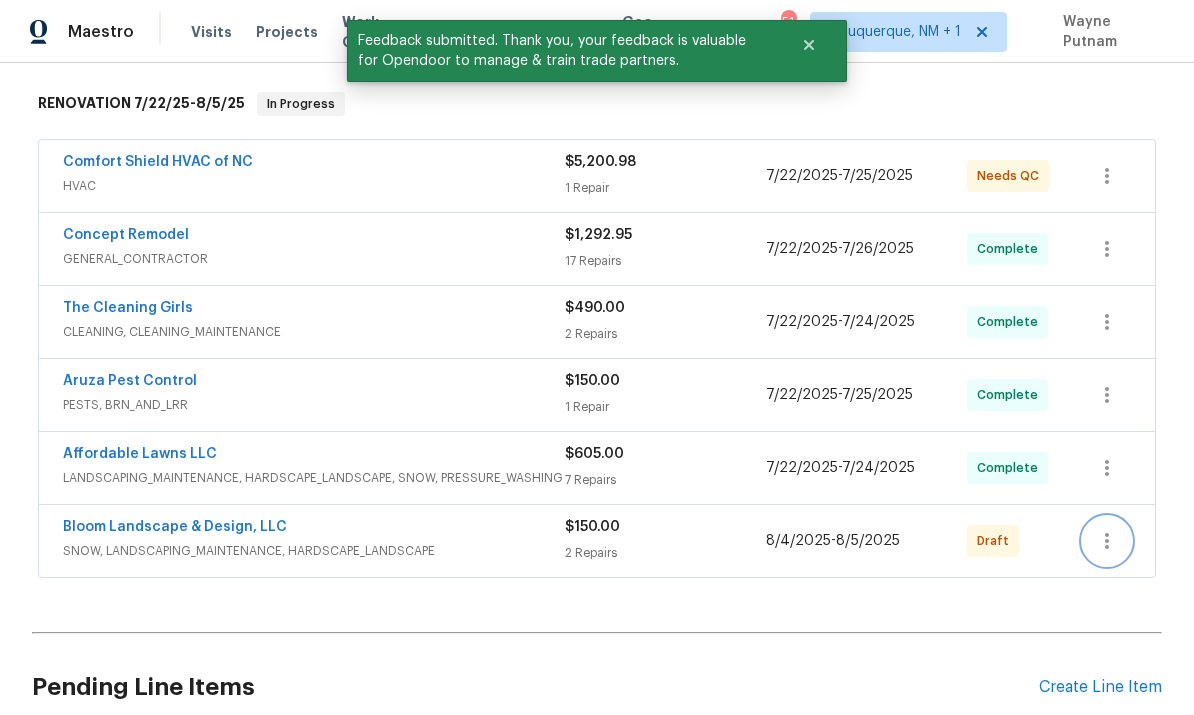 click 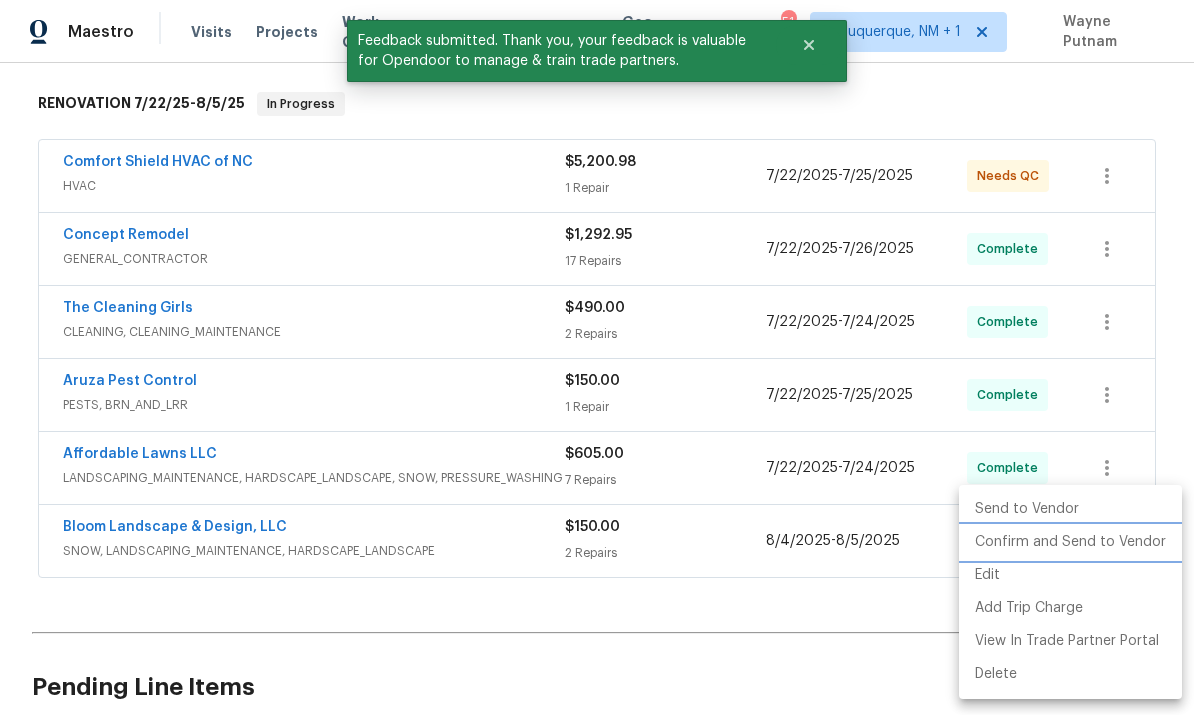 click on "Confirm and Send to Vendor" at bounding box center [1070, 542] 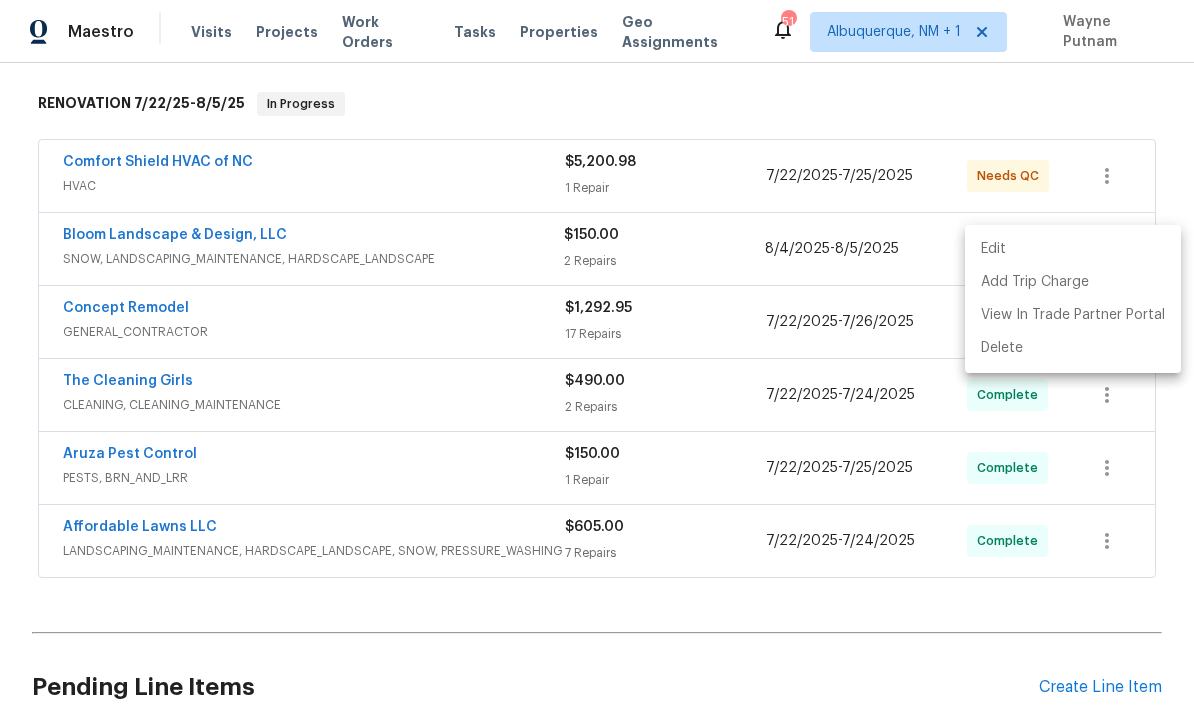 click at bounding box center [597, 357] 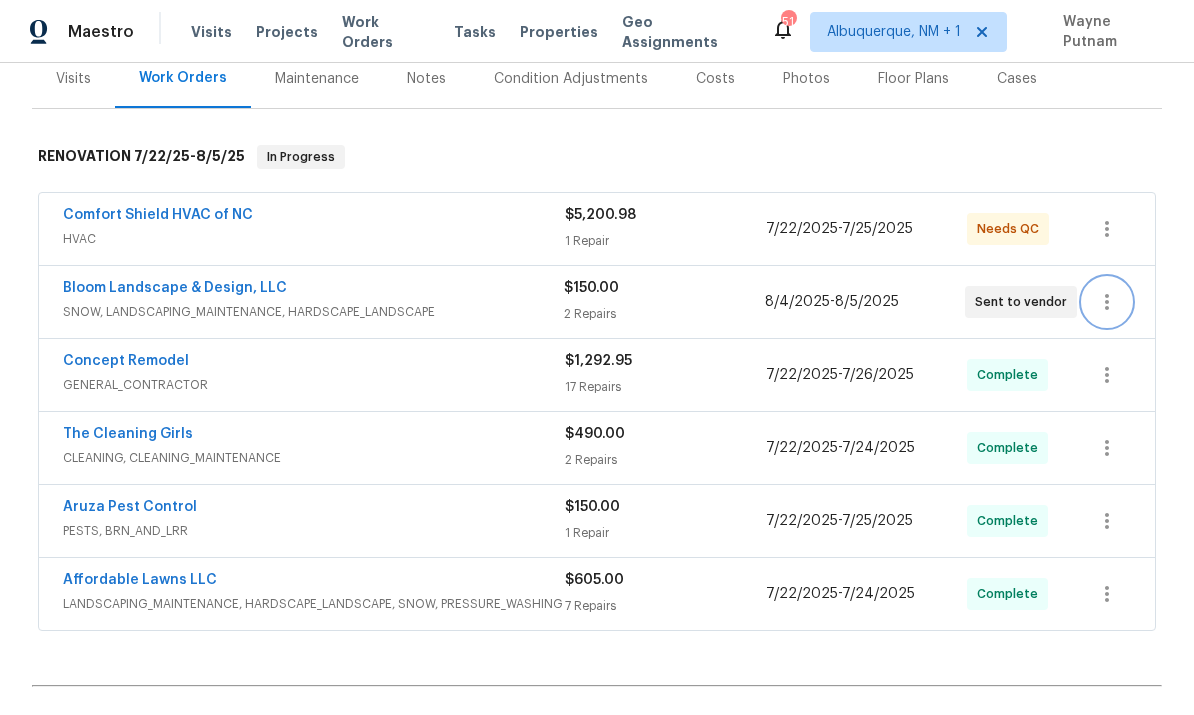 scroll, scrollTop: 252, scrollLeft: 0, axis: vertical 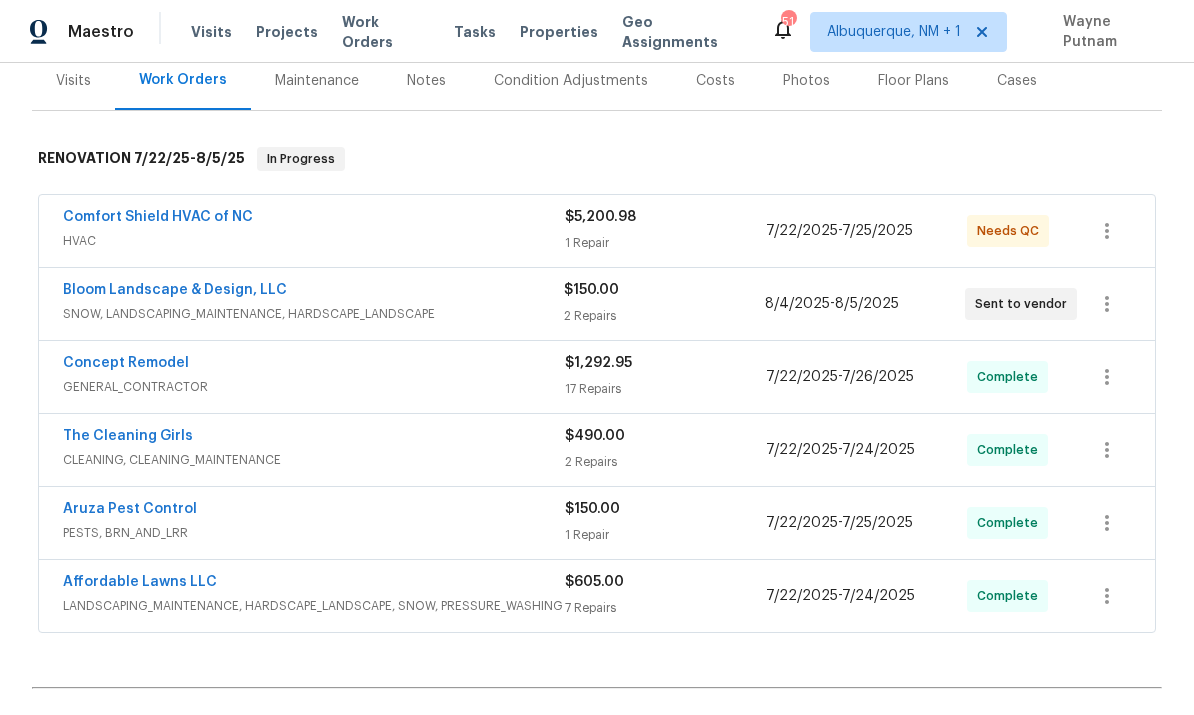 click on "Comfort Shield HVAC of NC" at bounding box center (158, 217) 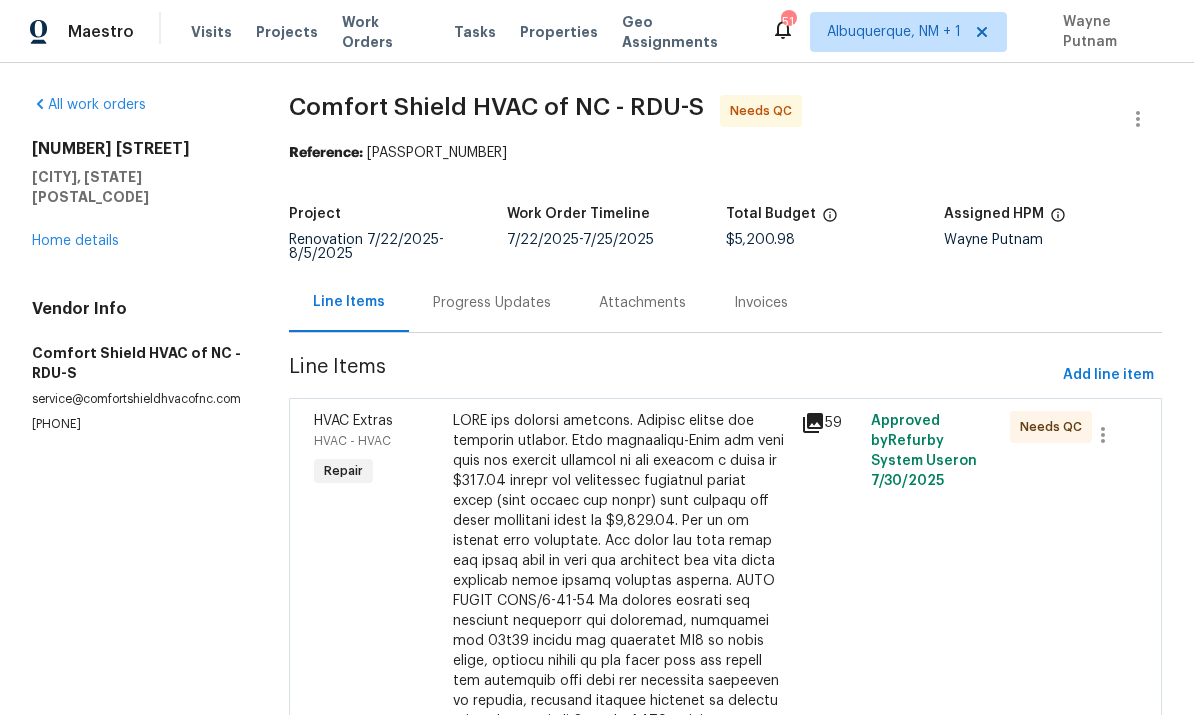 click at bounding box center (621, 871) 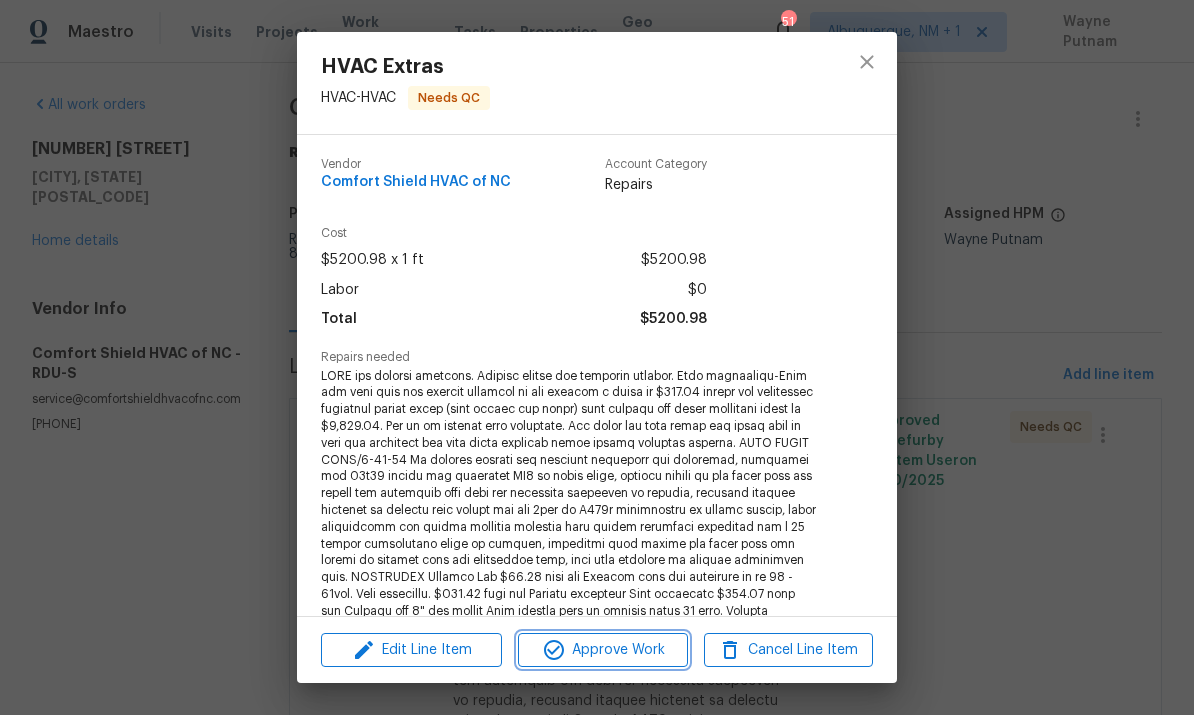 click on "Approve Work" at bounding box center (602, 650) 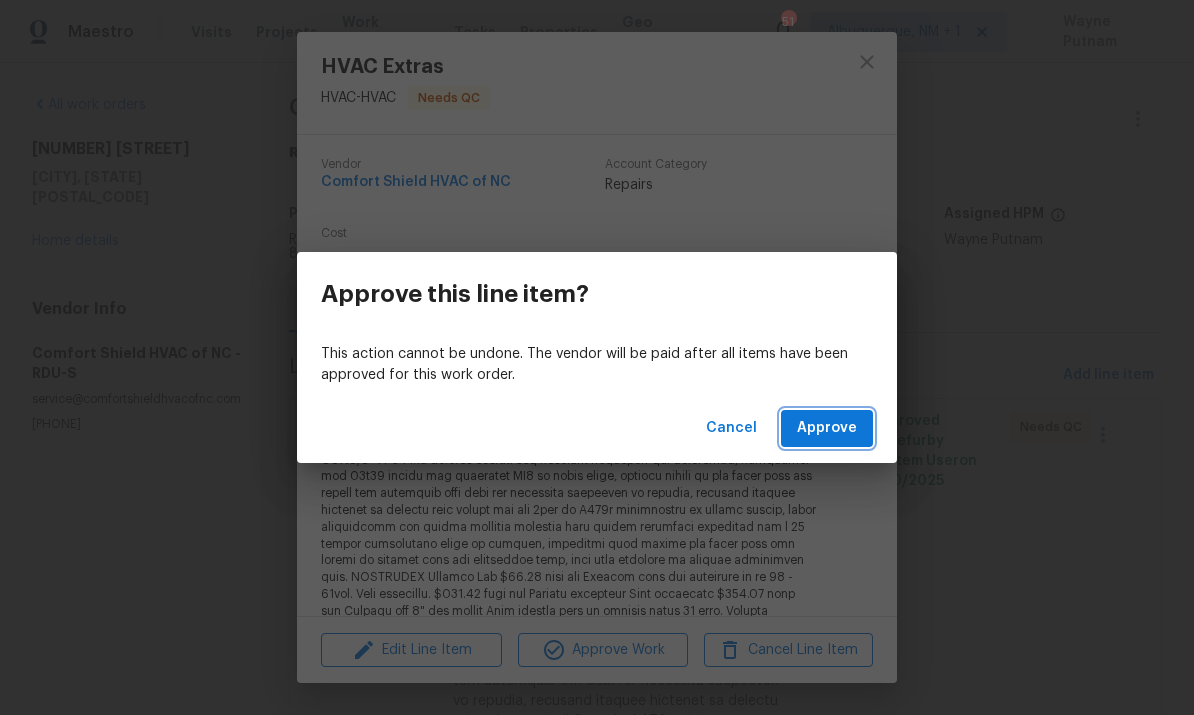 click on "Approve" at bounding box center (827, 428) 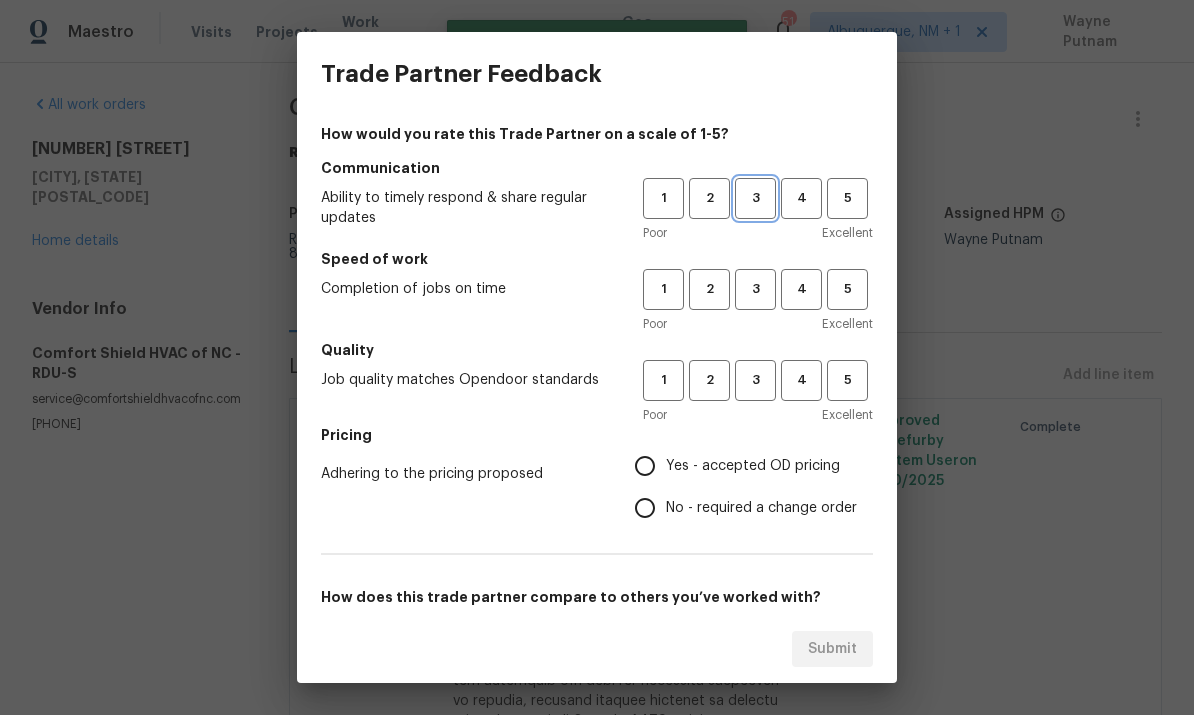 click on "3" at bounding box center (755, 198) 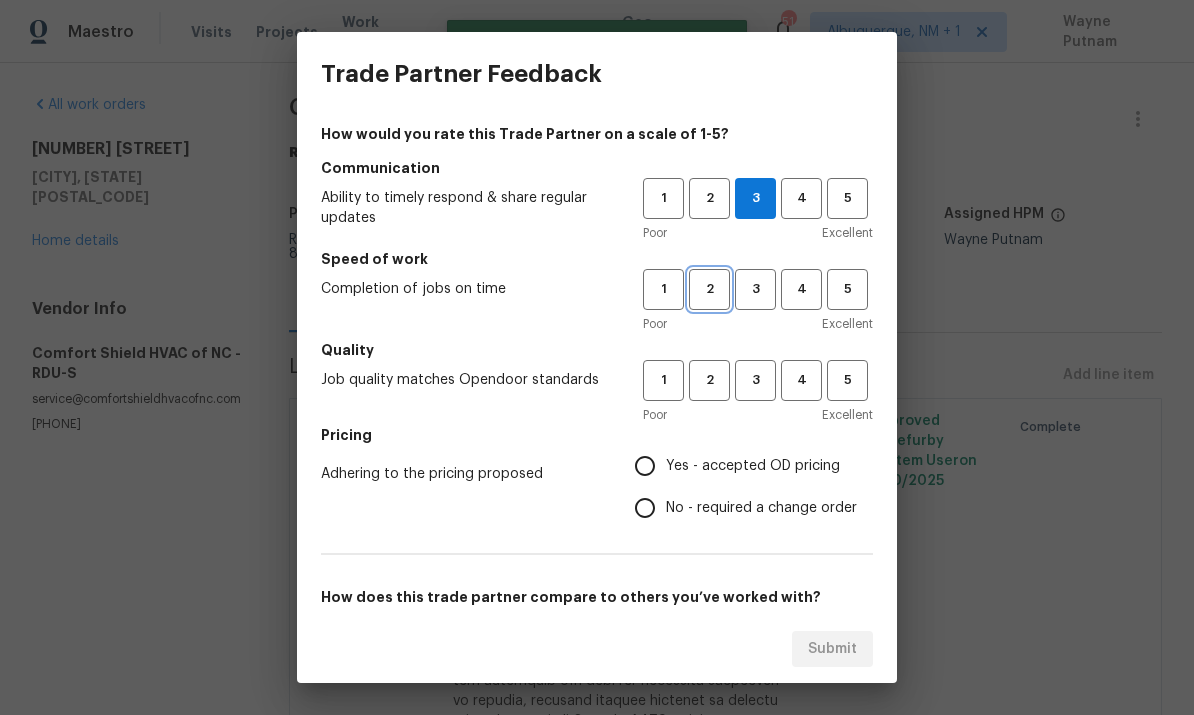 click on "2" at bounding box center [709, 289] 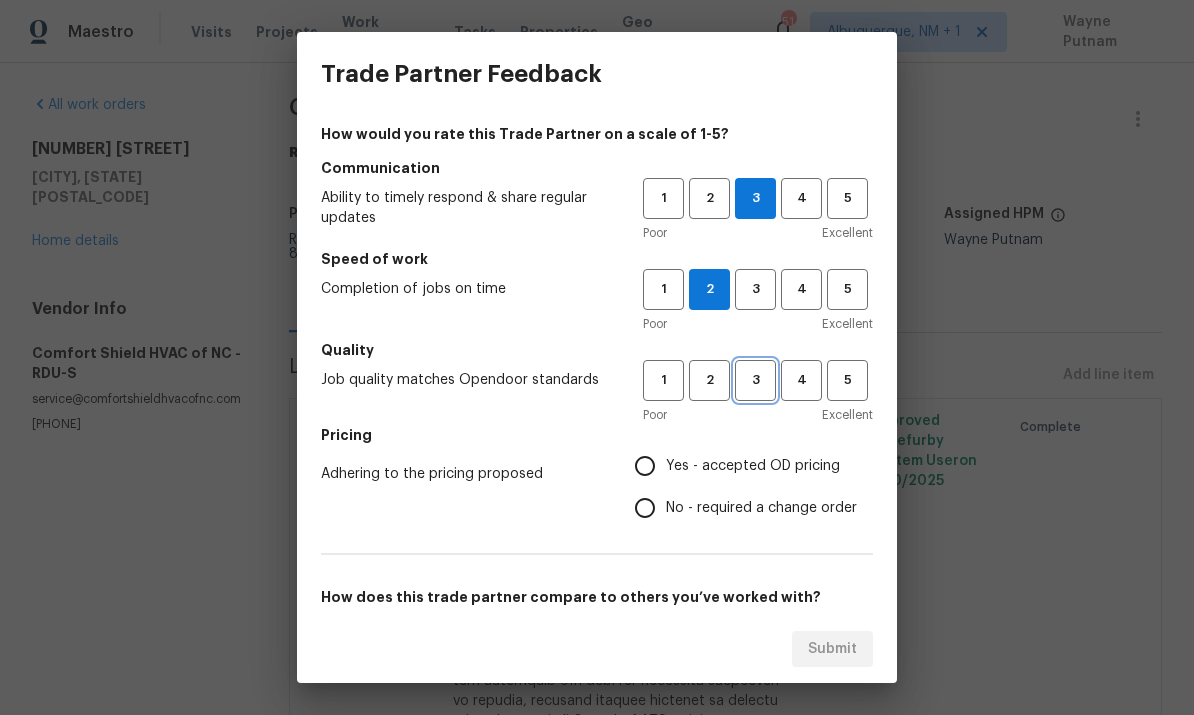 click on "3" at bounding box center [755, 380] 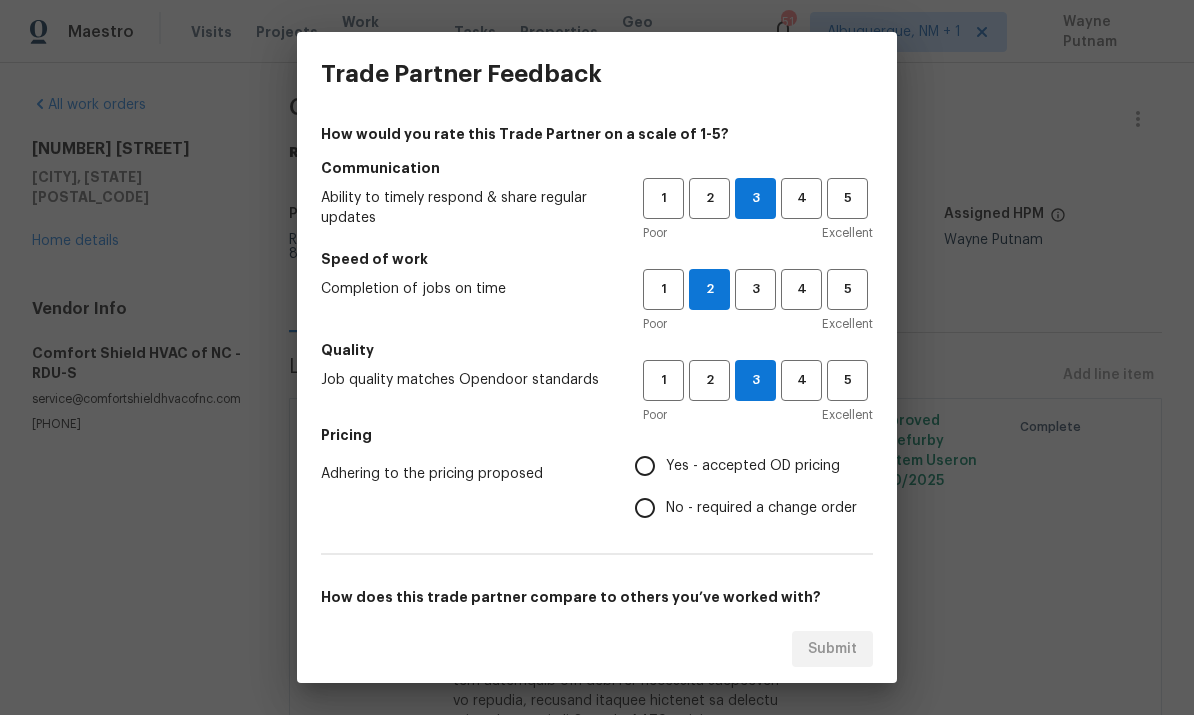 click on "No - required a change order" at bounding box center [645, 508] 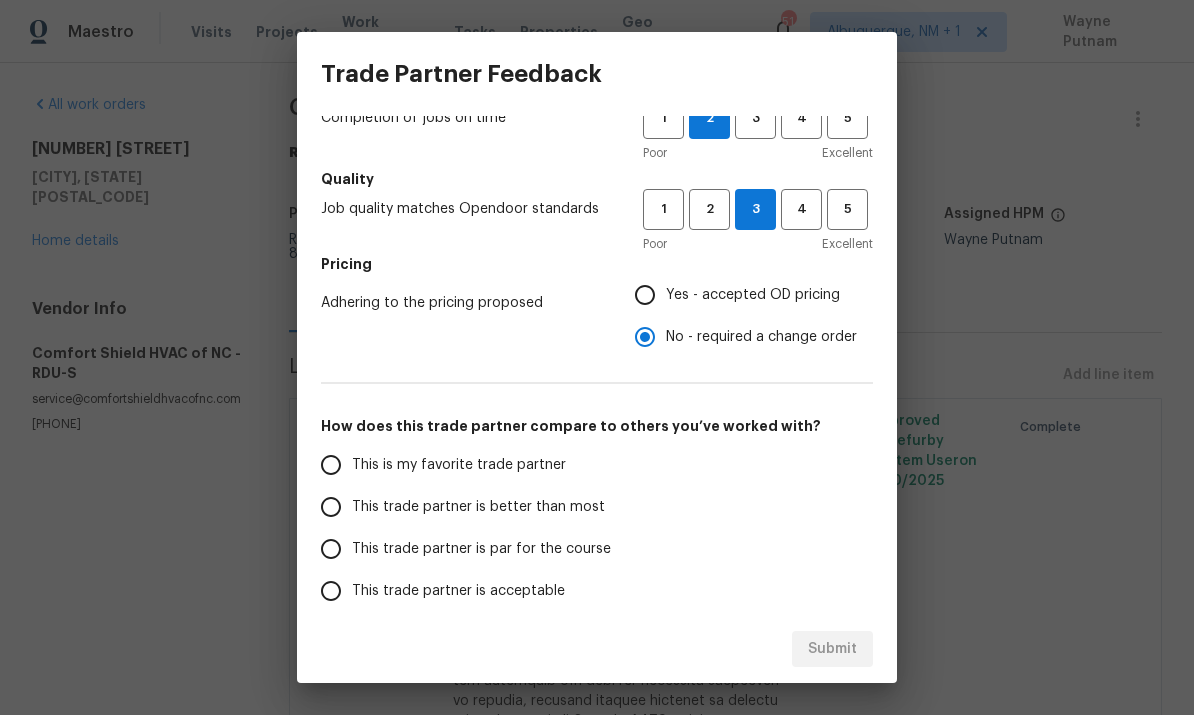 scroll, scrollTop: 184, scrollLeft: 0, axis: vertical 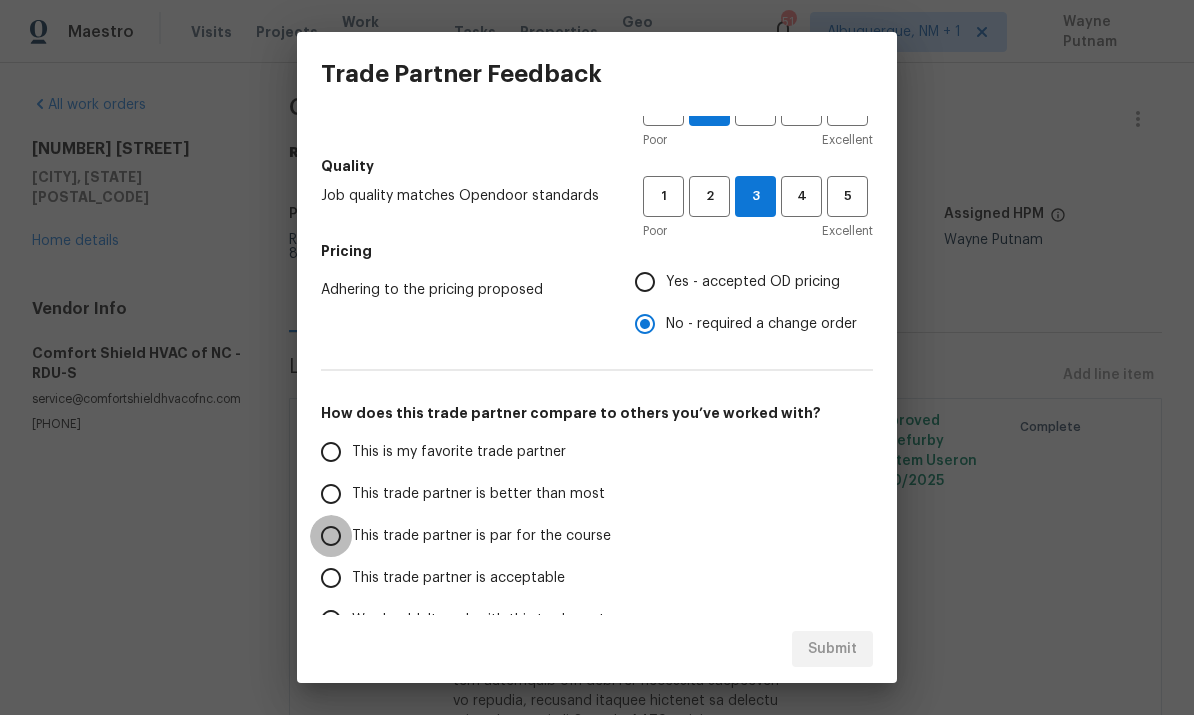 click on "This trade partner is par for the course" at bounding box center [331, 536] 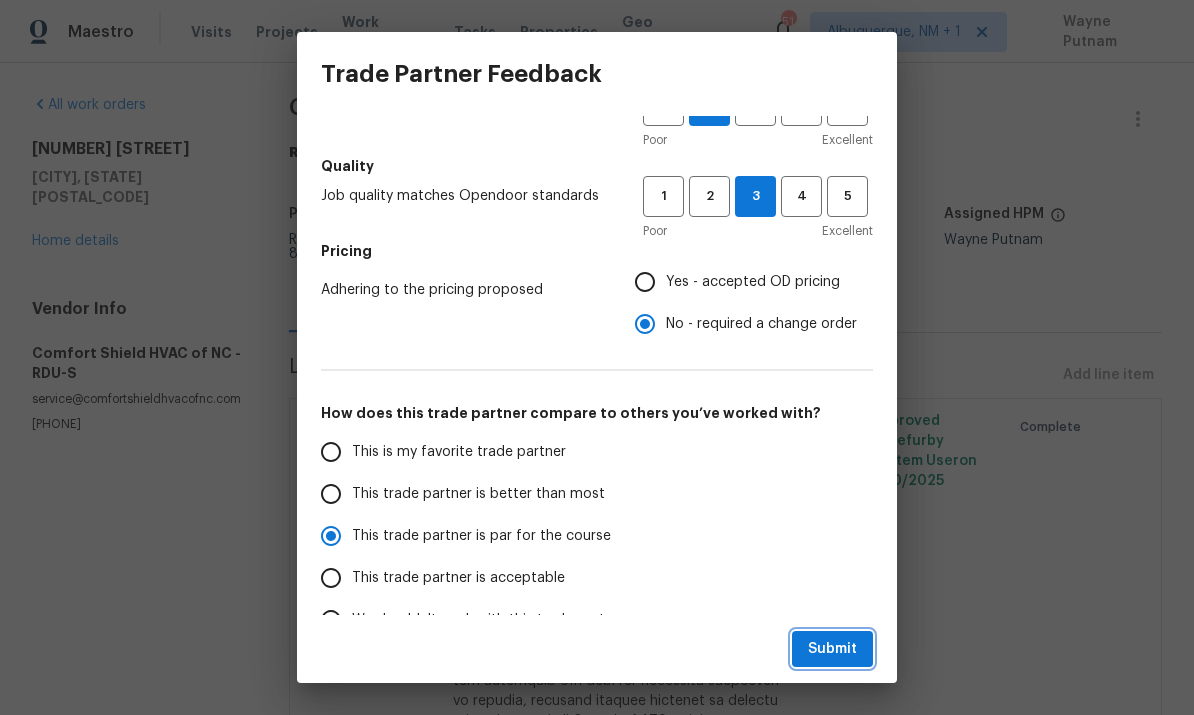 click on "Submit" at bounding box center (832, 649) 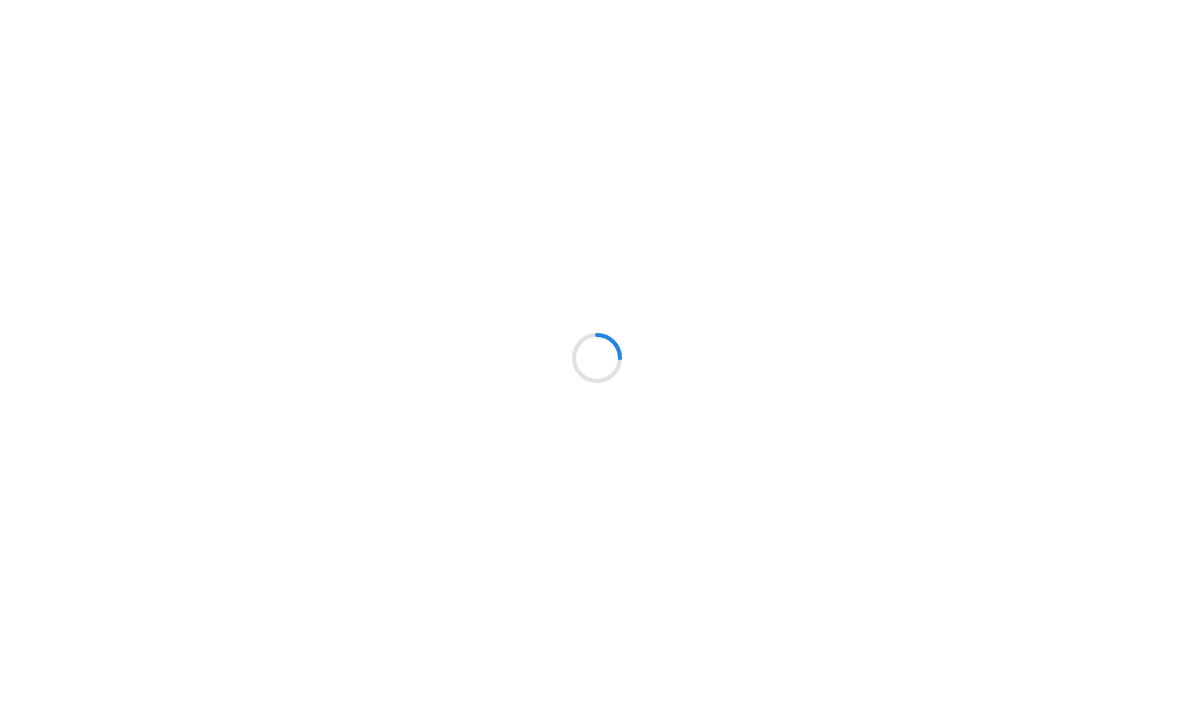 scroll, scrollTop: 0, scrollLeft: 0, axis: both 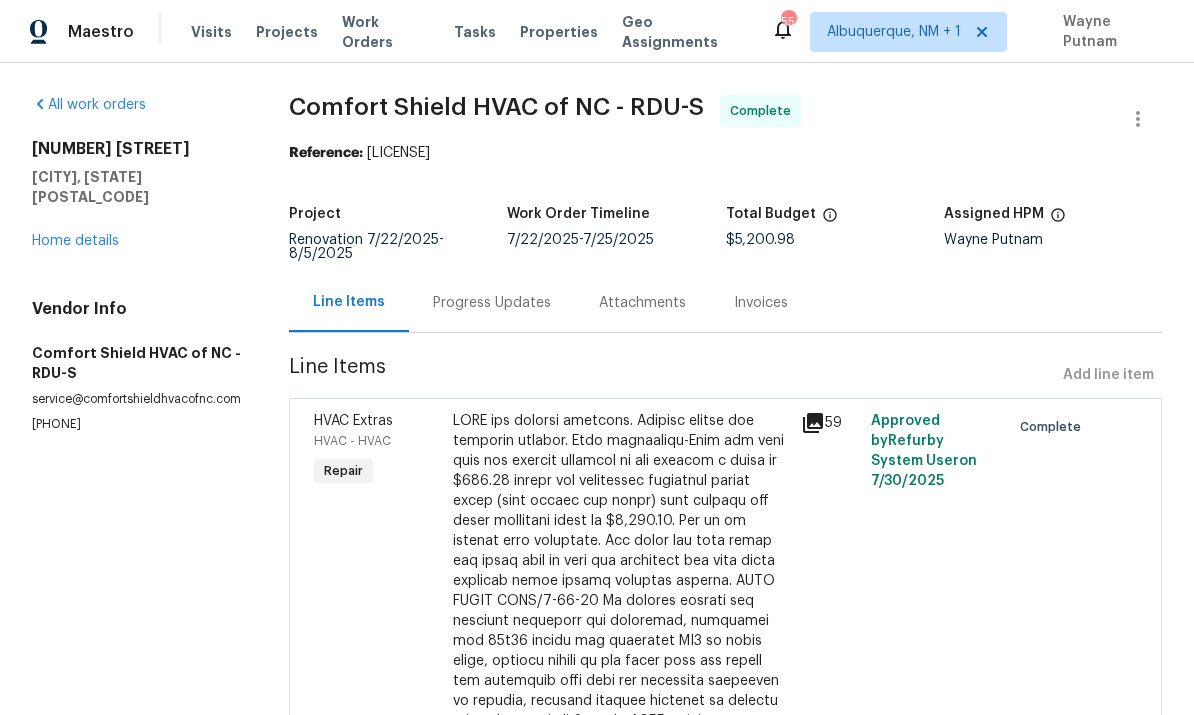 click on "[NUMBER] [STREET] [CITY], [STATE] [POSTAL_CODE] Home details" at bounding box center (136, 195) 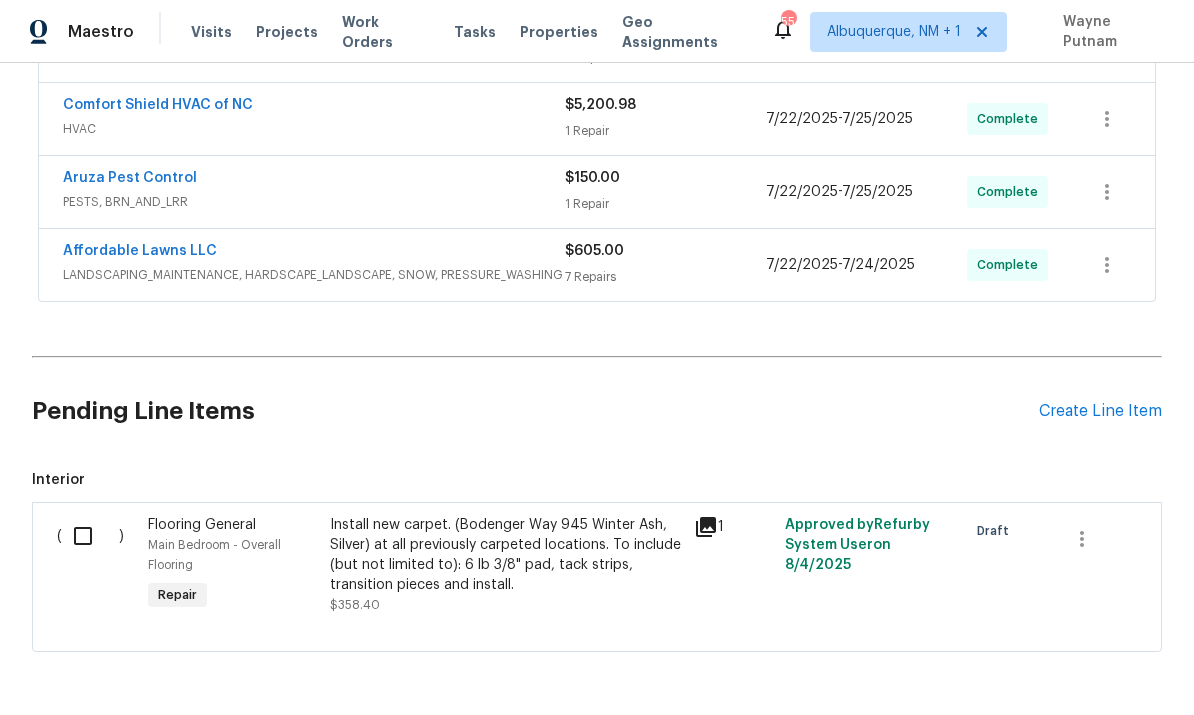 scroll, scrollTop: 582, scrollLeft: 0, axis: vertical 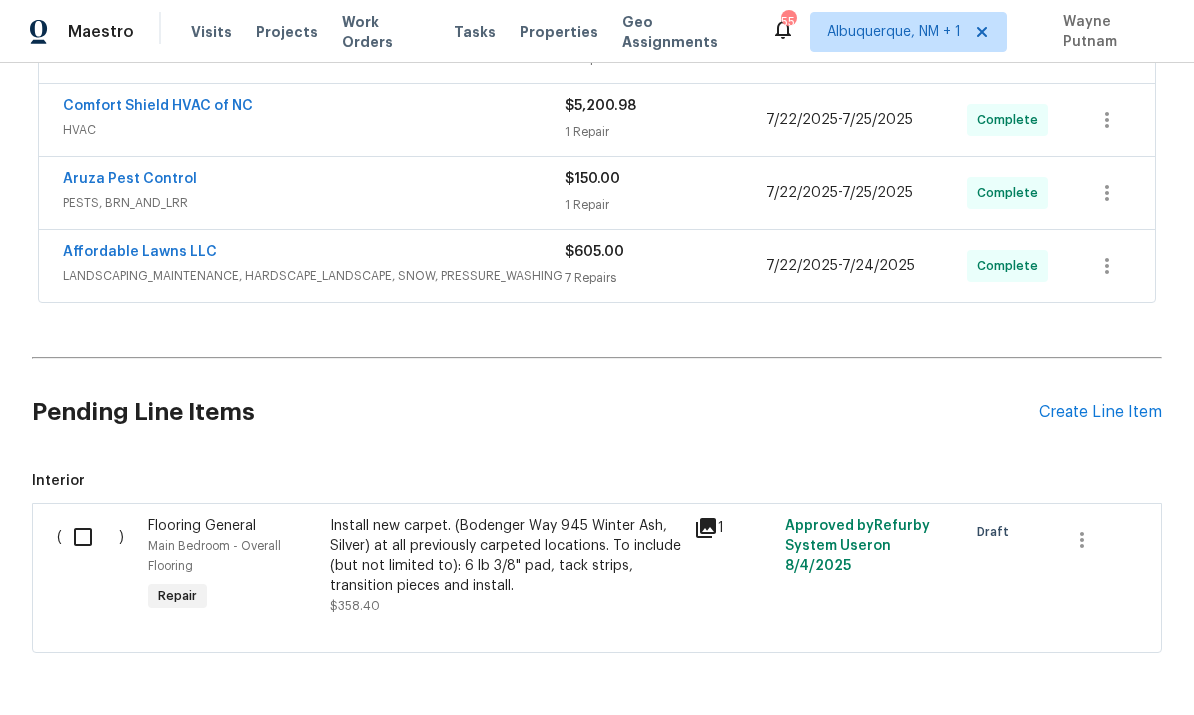 click on "Install new carpet. (Bodenger Way 945 Winter Ash, Silver) at all previously carpeted locations. To include (but not limited to): 6 lb 3/8" pad, tack strips, transition pieces and install." at bounding box center [506, 556] 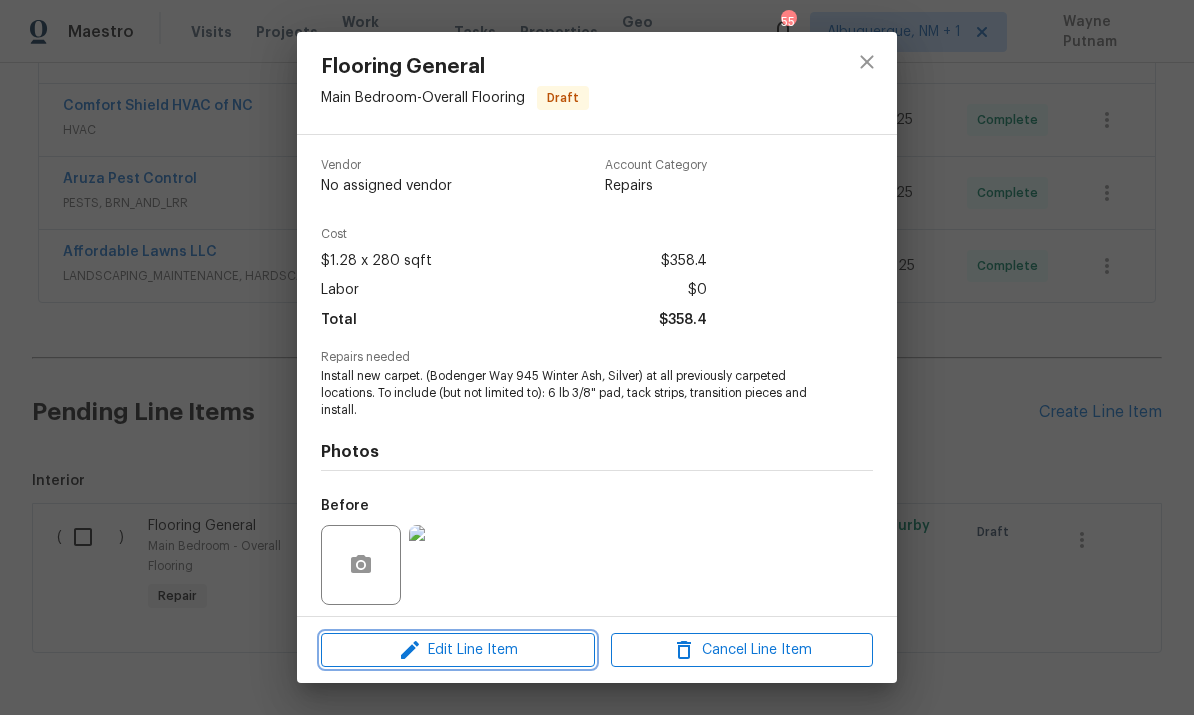 click on "Edit Line Item" at bounding box center [458, 650] 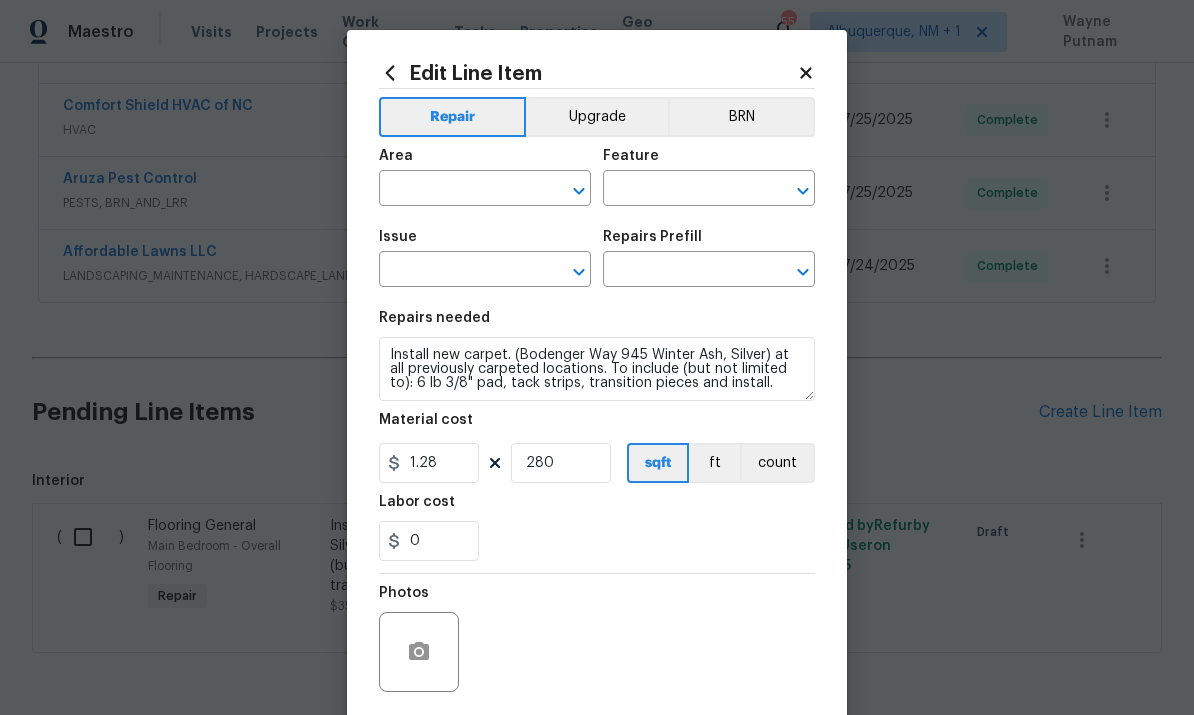 type on "Main Bedroom" 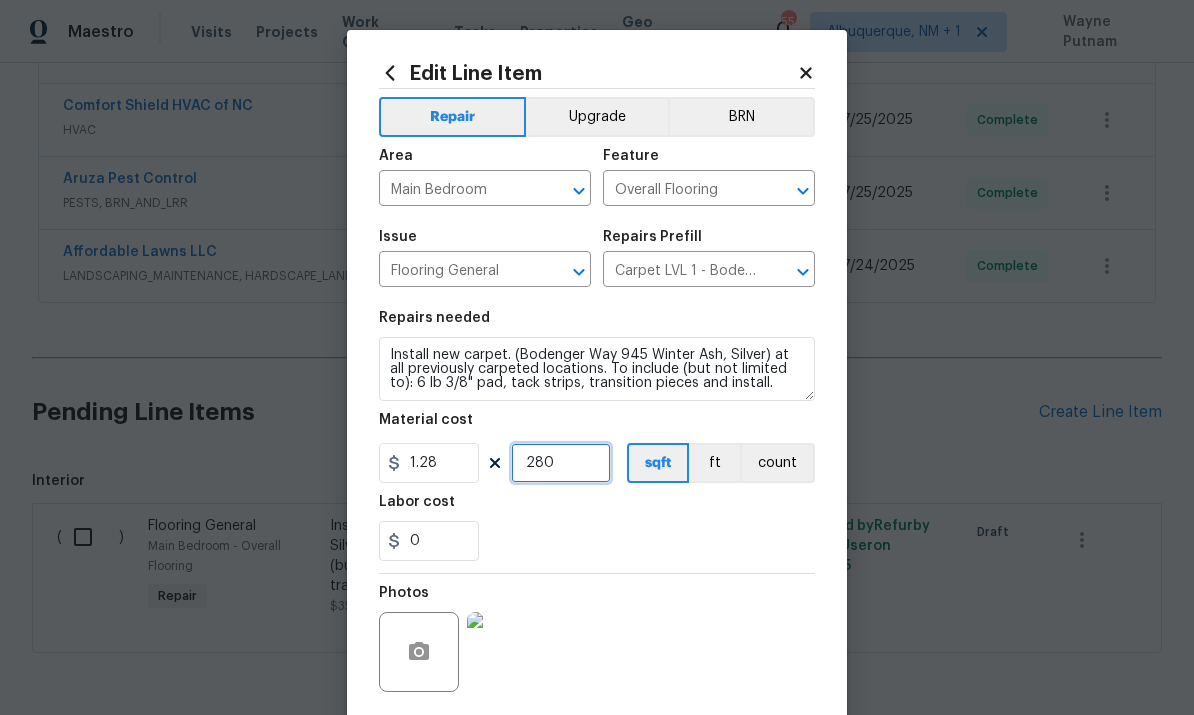 click on "280" at bounding box center (561, 463) 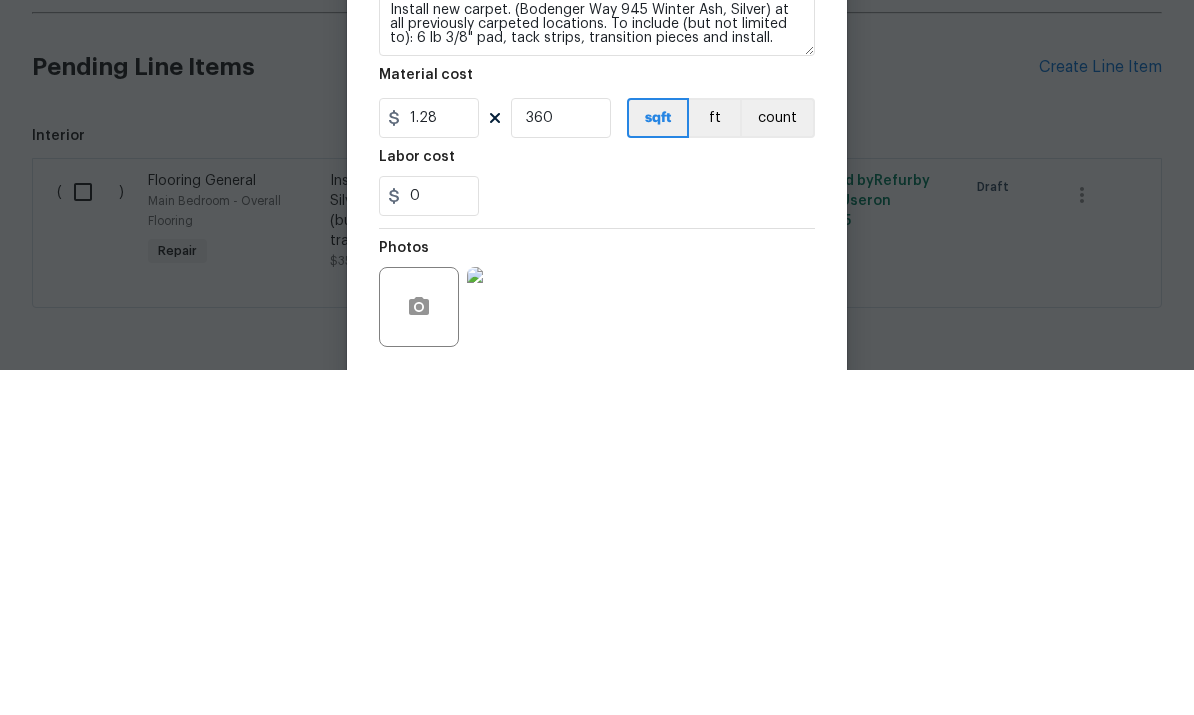 scroll, scrollTop: 75, scrollLeft: 0, axis: vertical 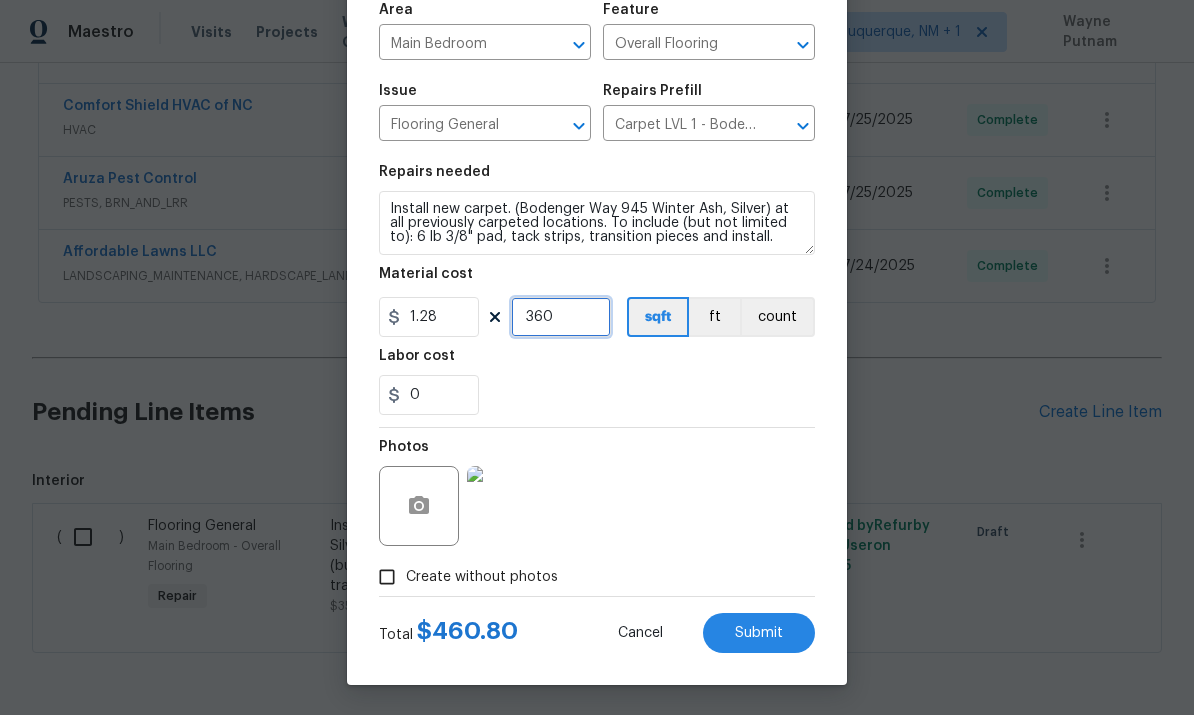 type on "360" 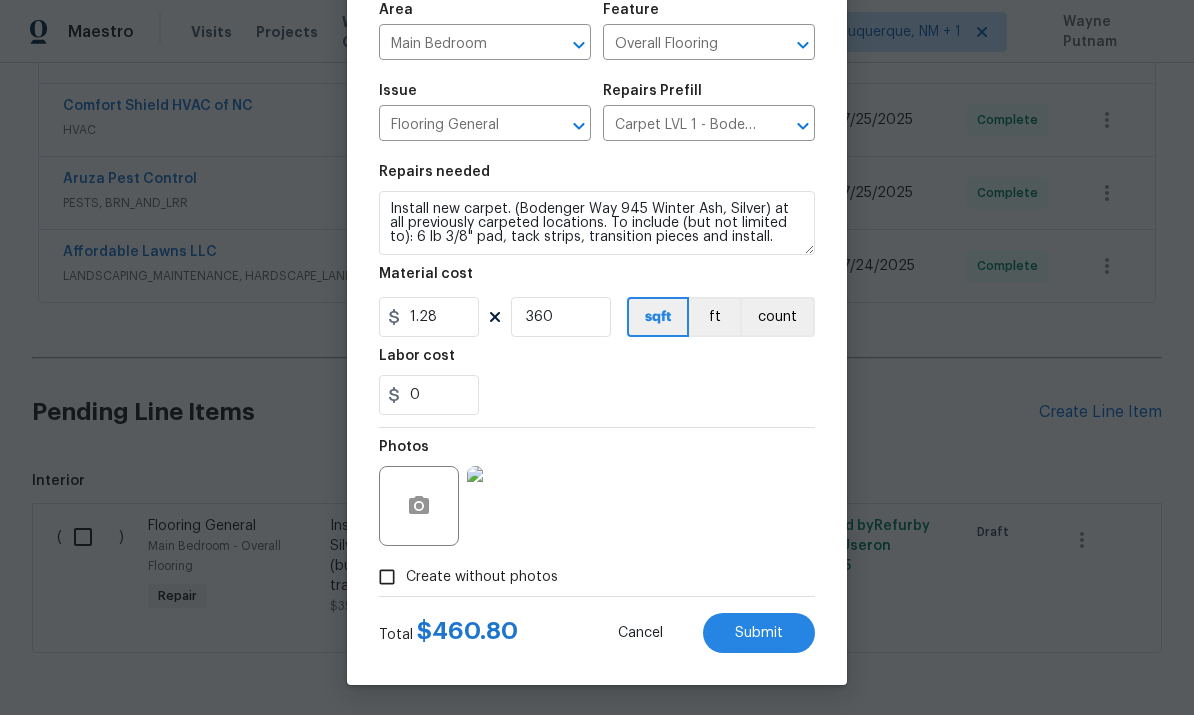 click on "Create without photos" at bounding box center (387, 577) 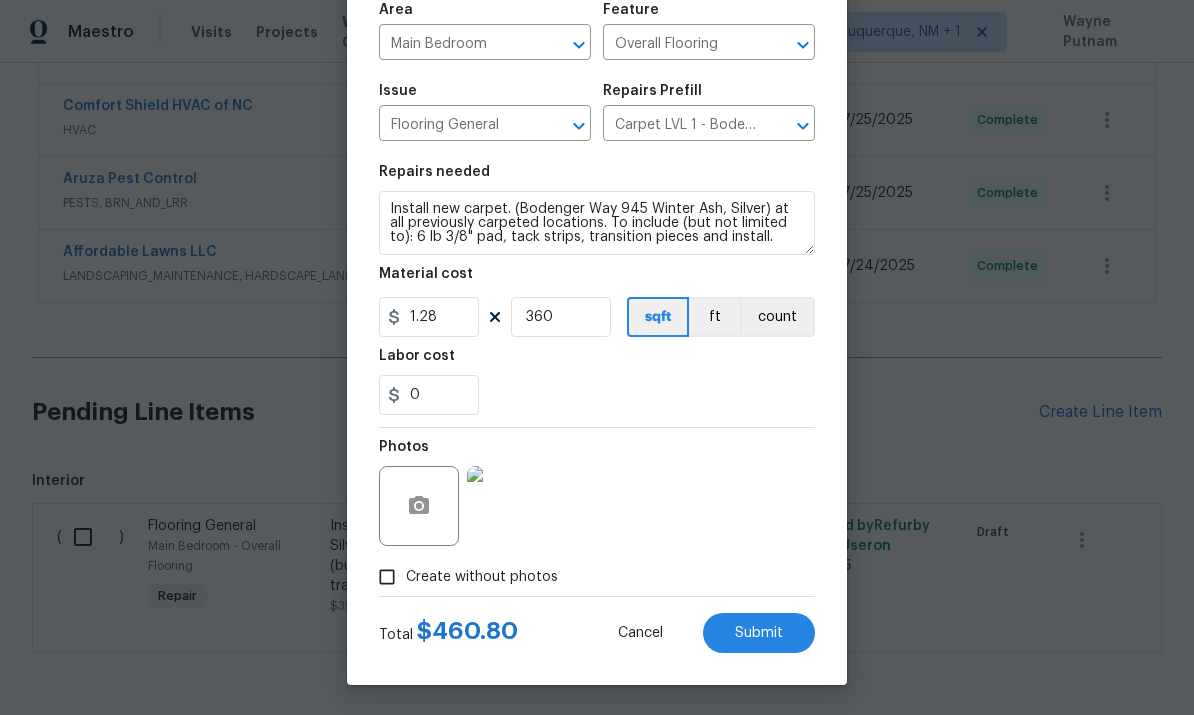 click on "Create without photos" at bounding box center (387, 577) 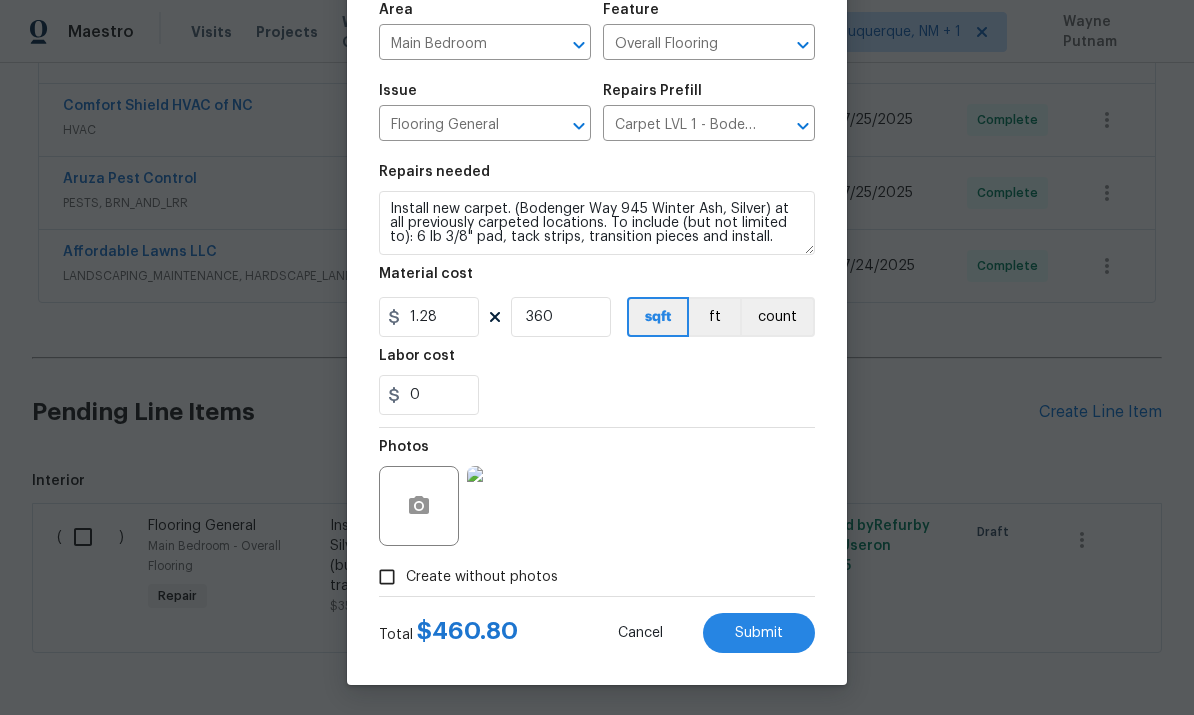 click on "Submit" at bounding box center (759, 633) 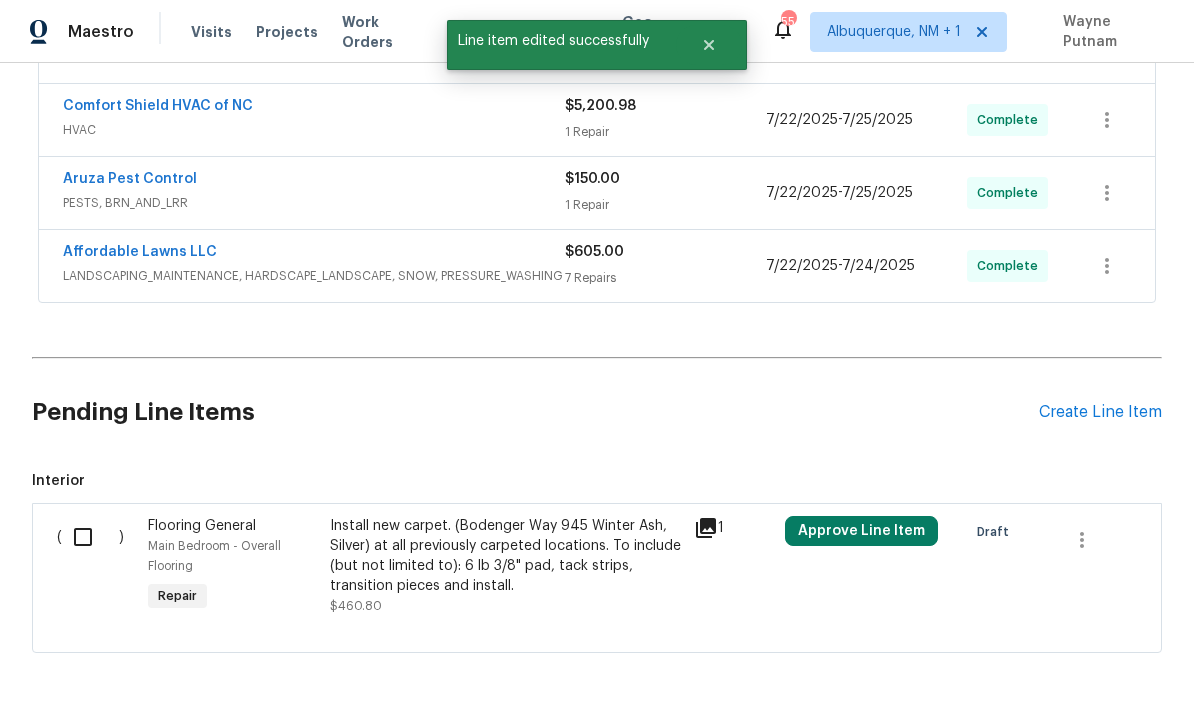 scroll, scrollTop: 0, scrollLeft: 0, axis: both 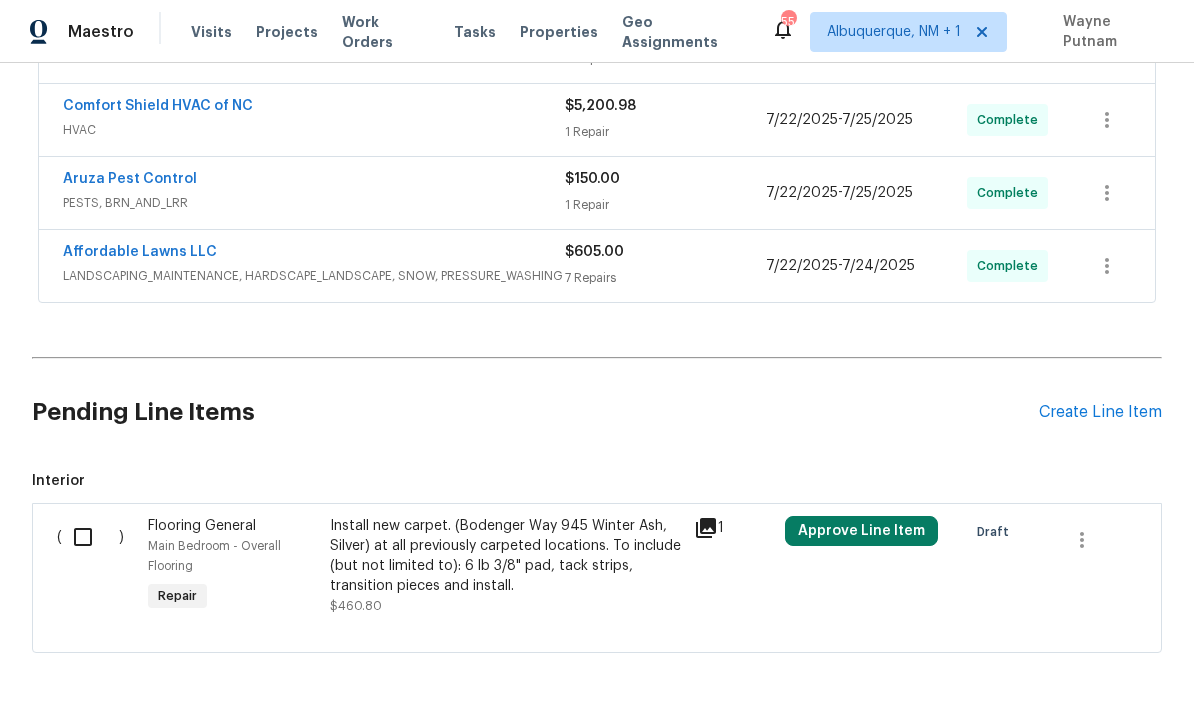 click at bounding box center (90, 537) 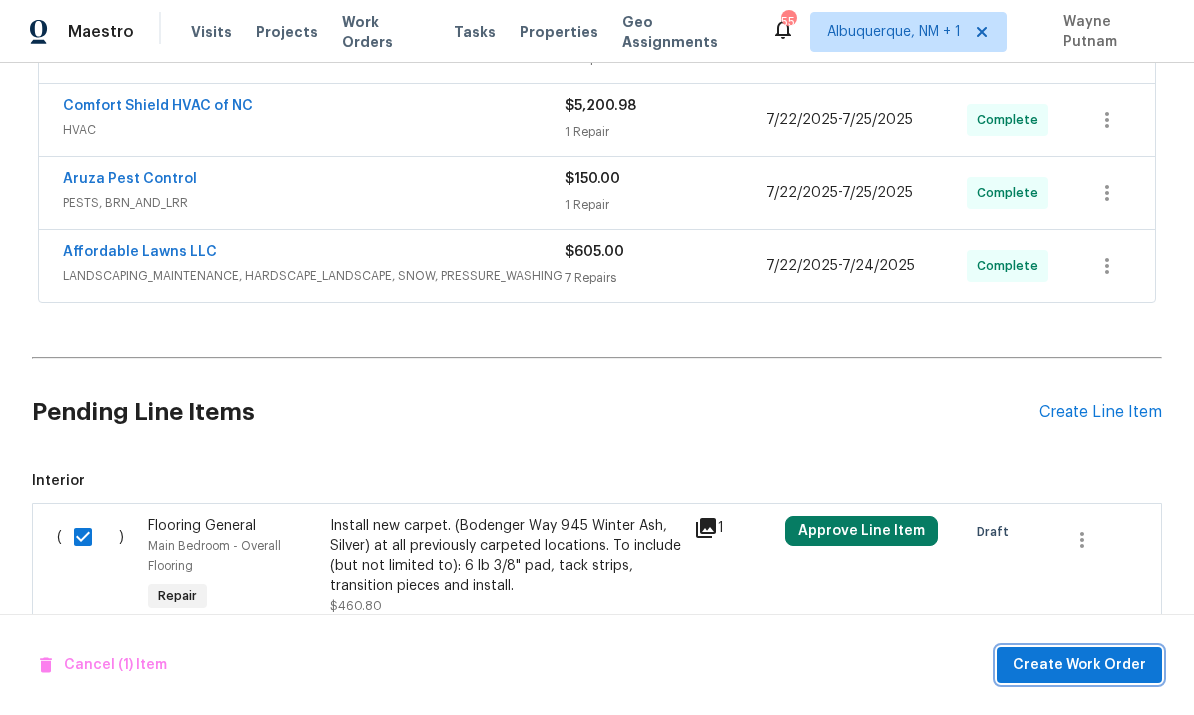 click on "Create Work Order" at bounding box center [1079, 665] 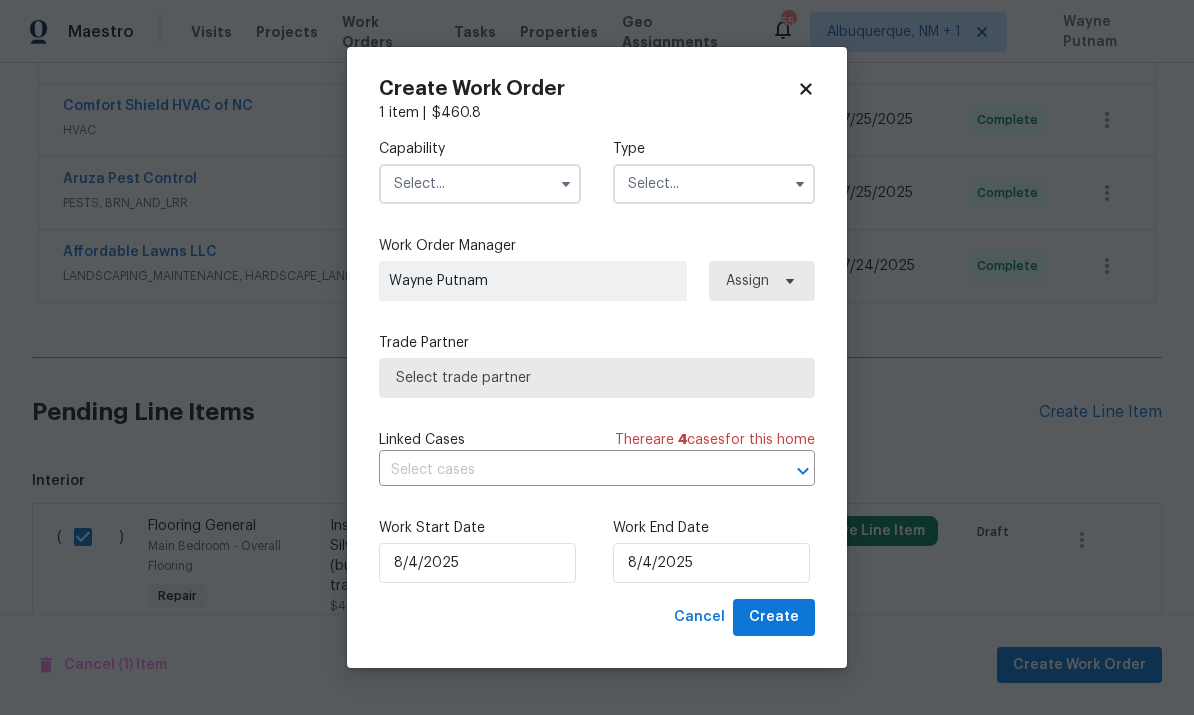 click at bounding box center (480, 184) 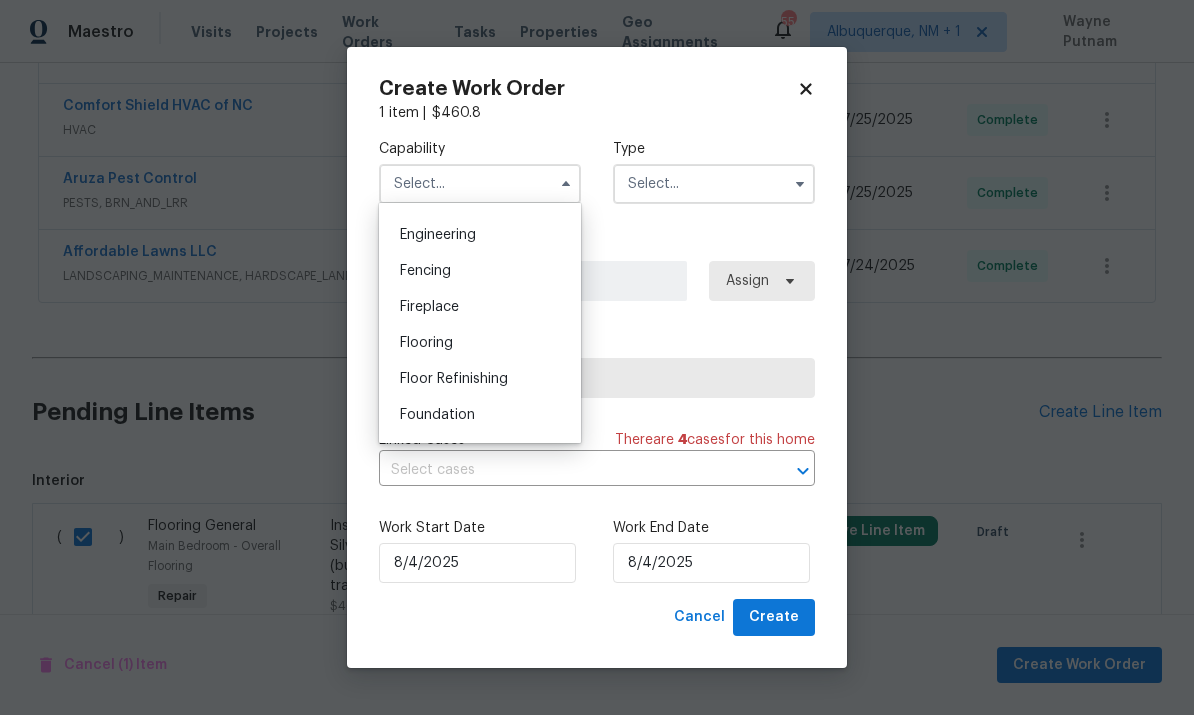 scroll, scrollTop: 657, scrollLeft: 0, axis: vertical 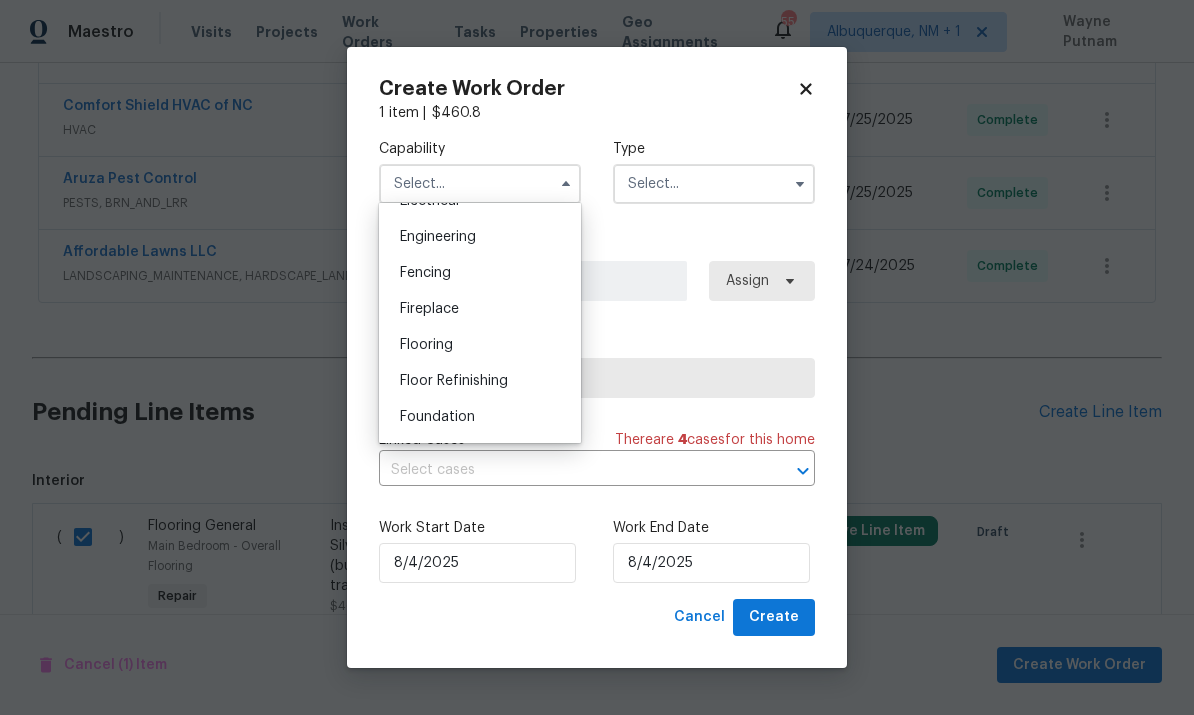 click on "Flooring" at bounding box center (480, 345) 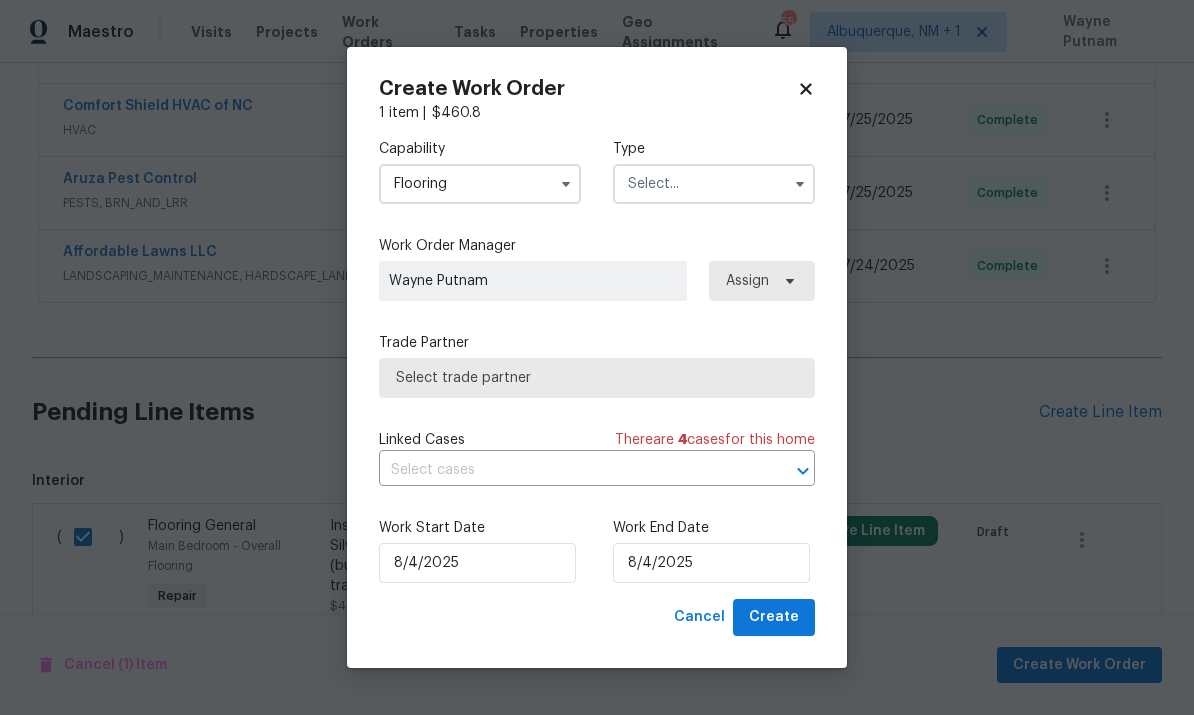 click at bounding box center (714, 184) 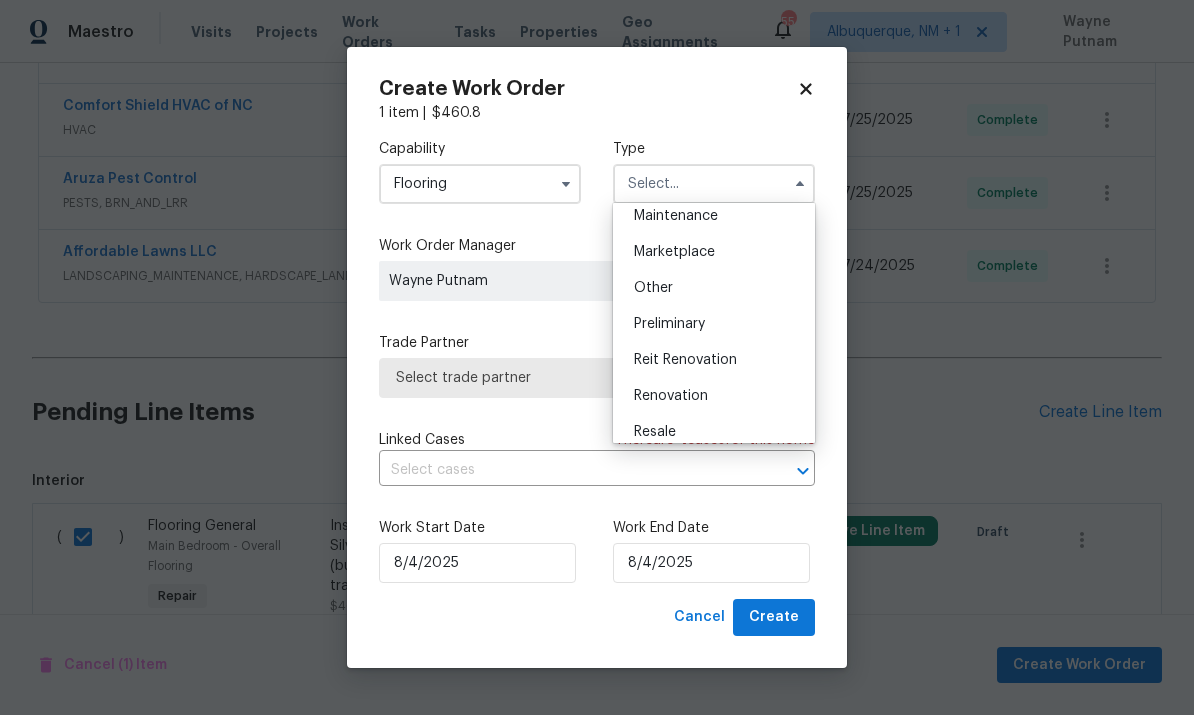 scroll, scrollTop: 367, scrollLeft: 0, axis: vertical 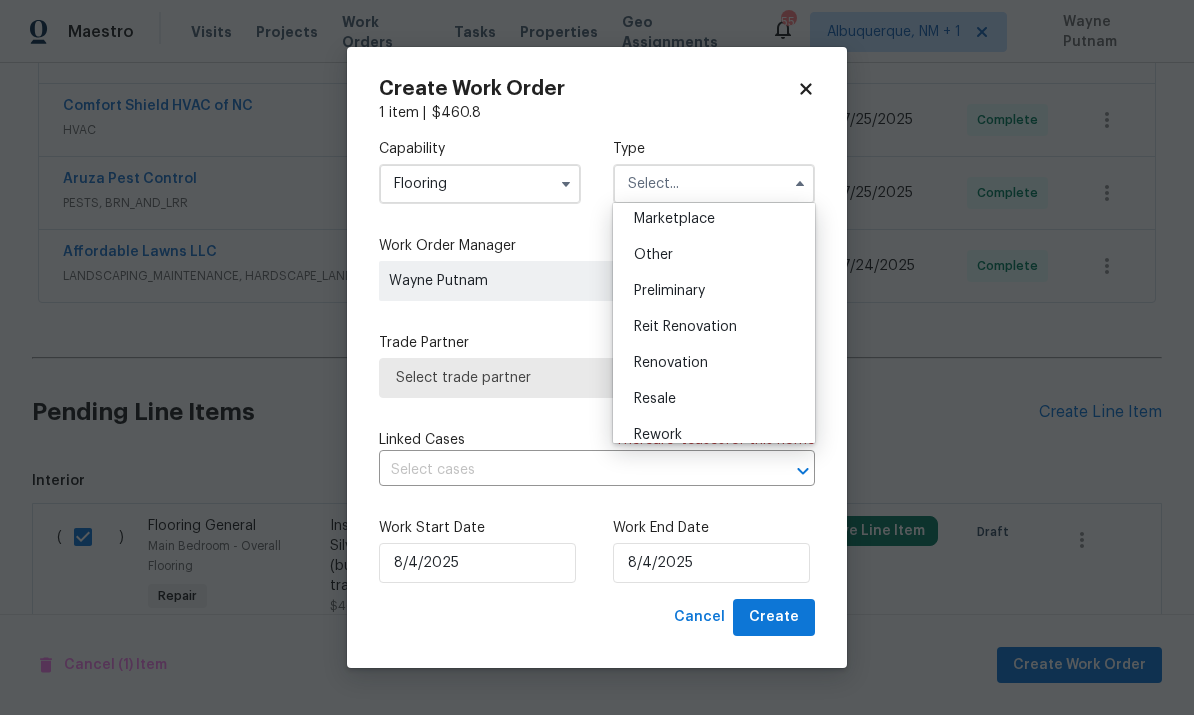 click on "Renovation" at bounding box center [714, 363] 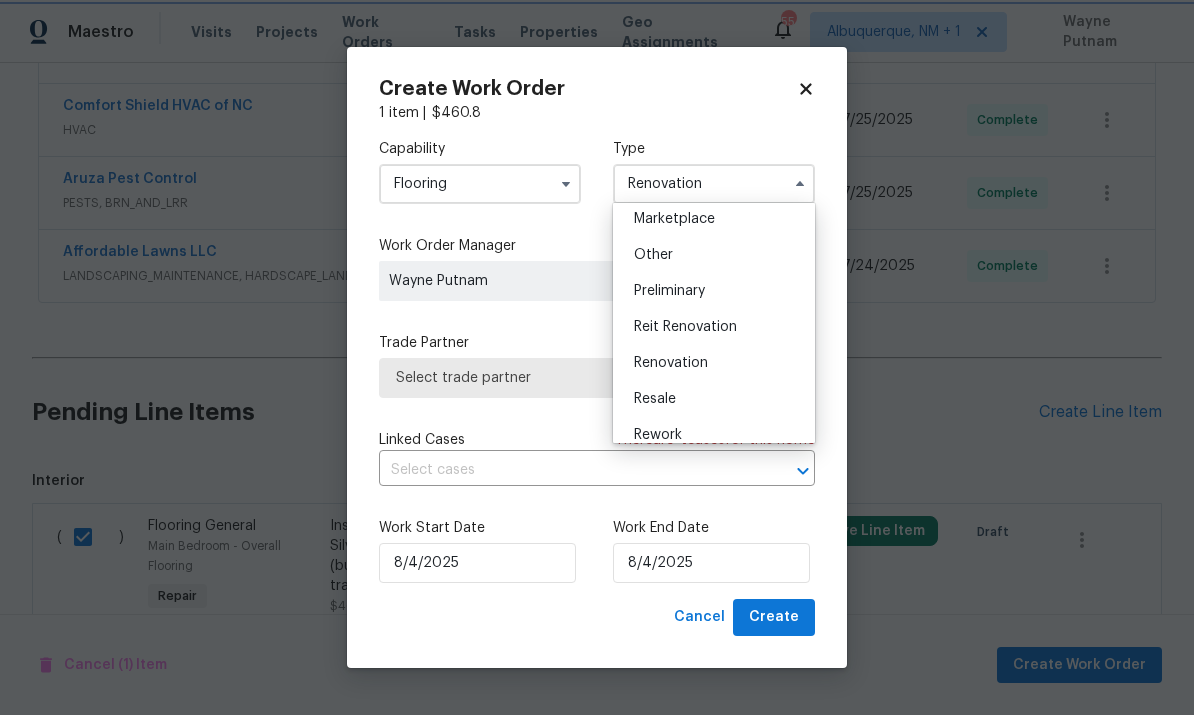 scroll, scrollTop: 0, scrollLeft: 0, axis: both 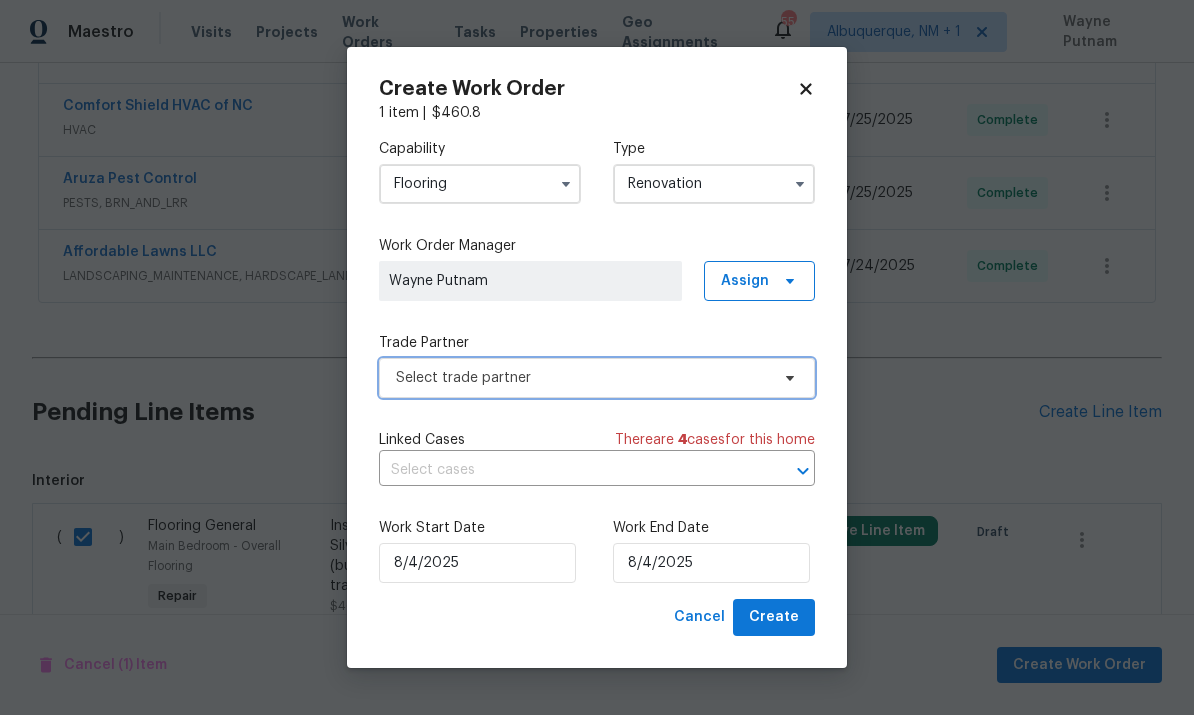 click on "Select trade partner" at bounding box center [597, 378] 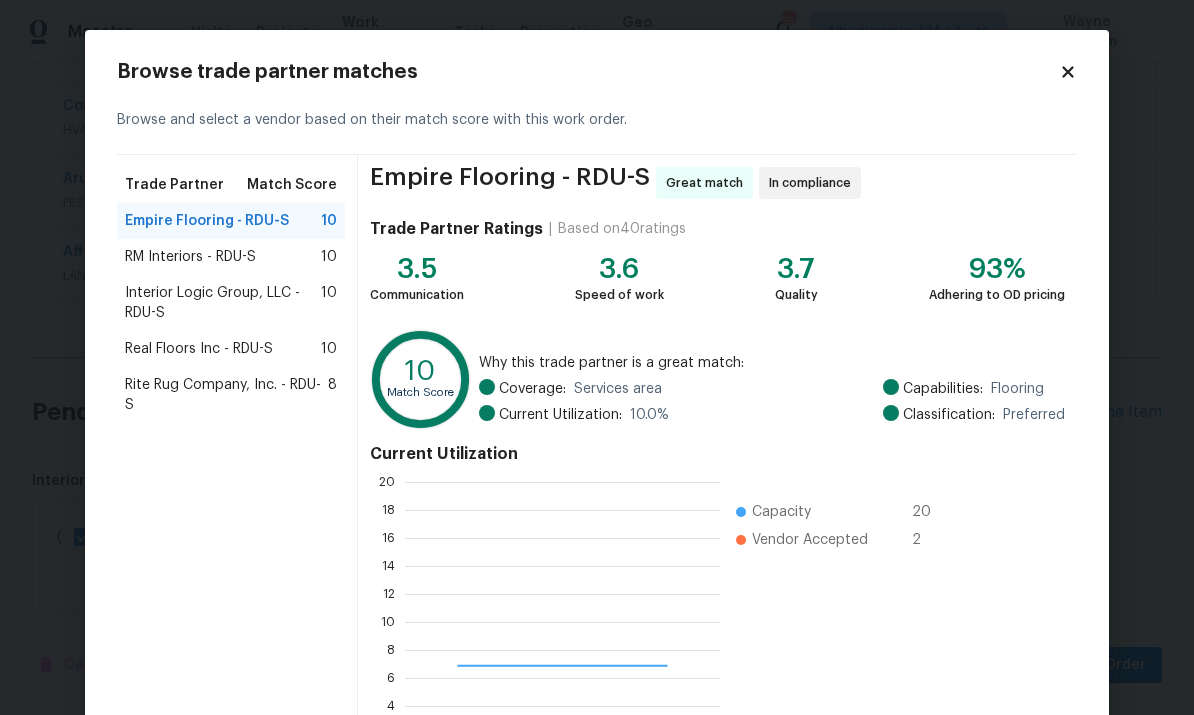 scroll, scrollTop: 2, scrollLeft: 2, axis: both 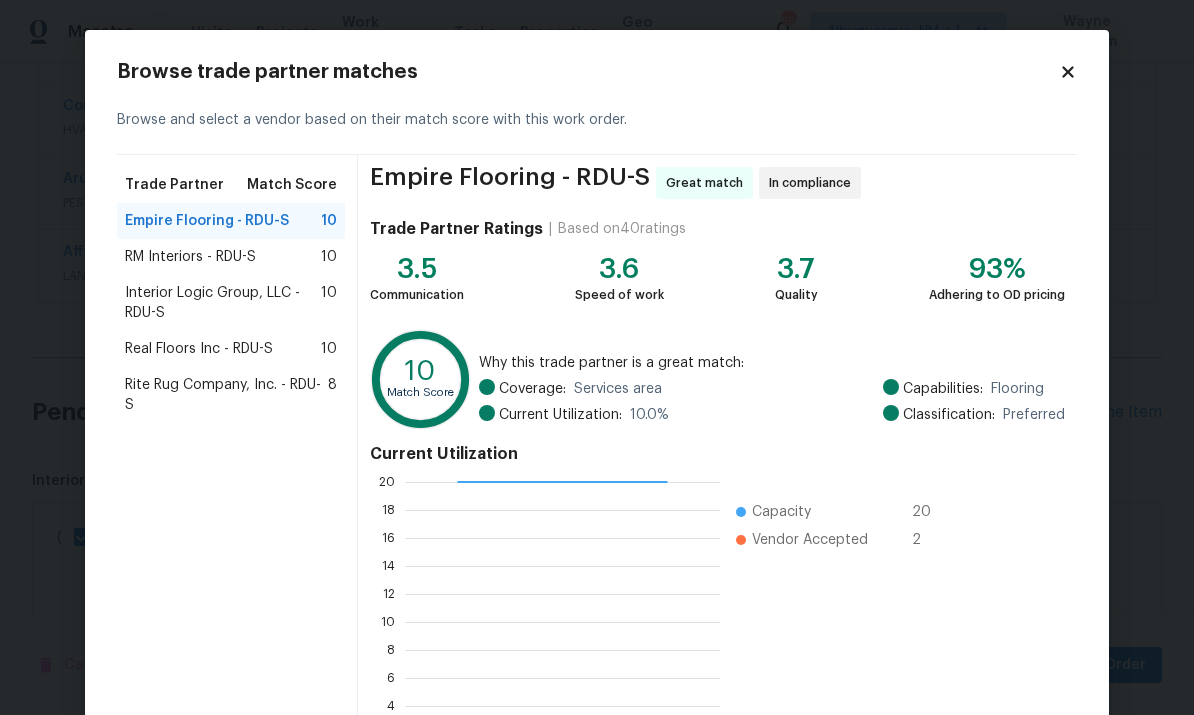 click on "RM Interiors - RDU-S" at bounding box center [190, 257] 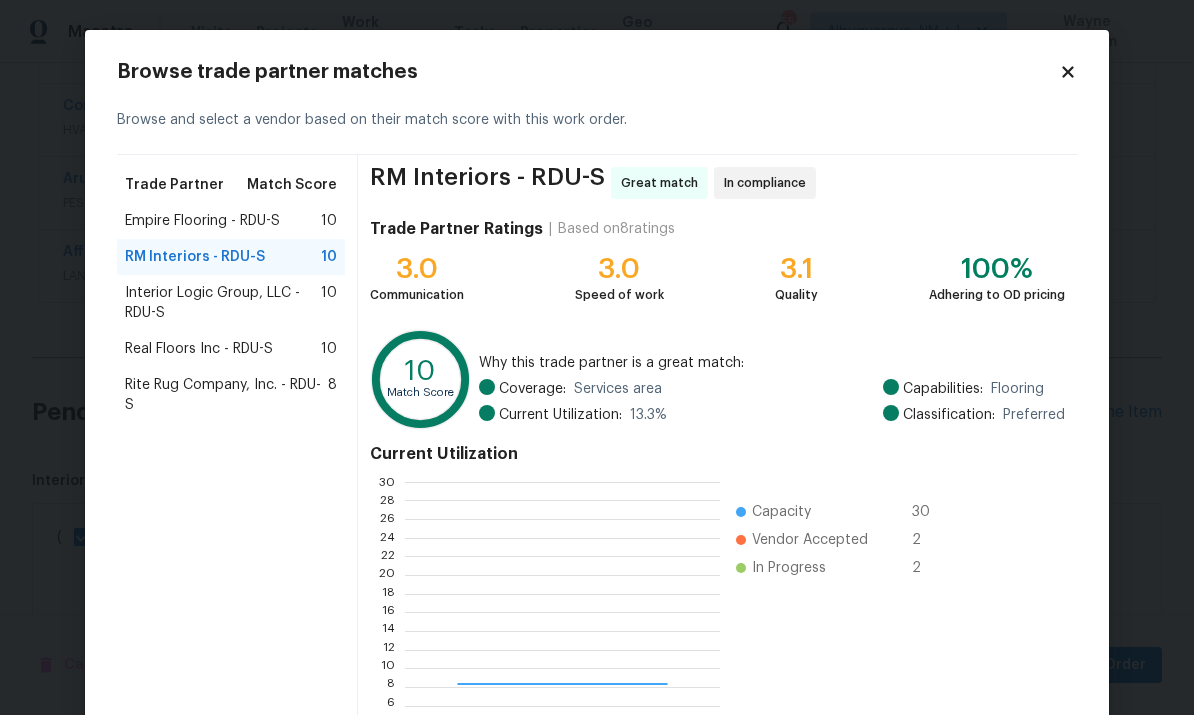 scroll, scrollTop: 2, scrollLeft: 2, axis: both 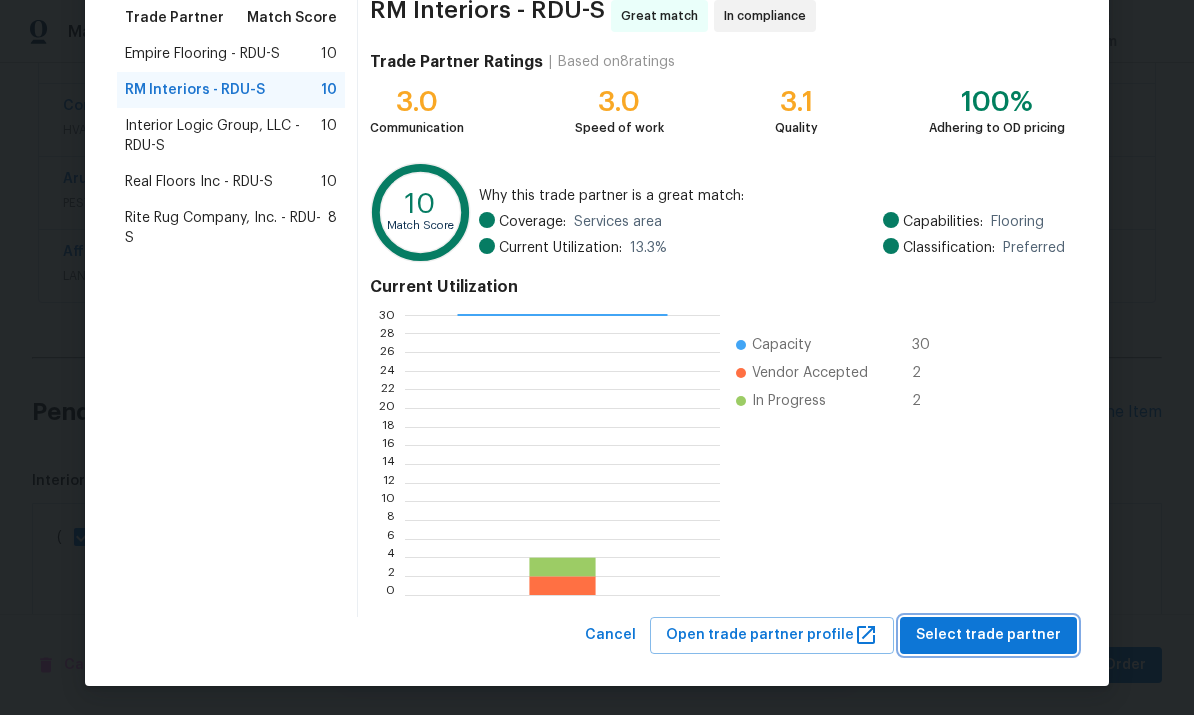 click on "Select trade partner" at bounding box center [988, 635] 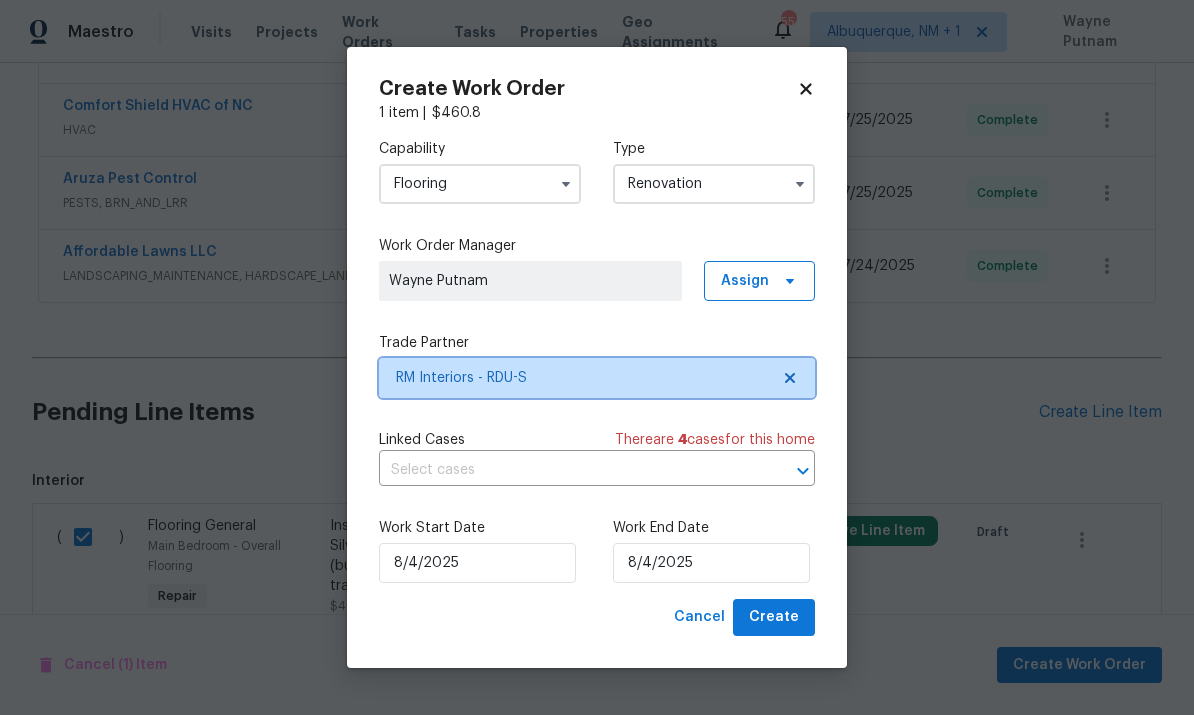 scroll, scrollTop: 0, scrollLeft: 0, axis: both 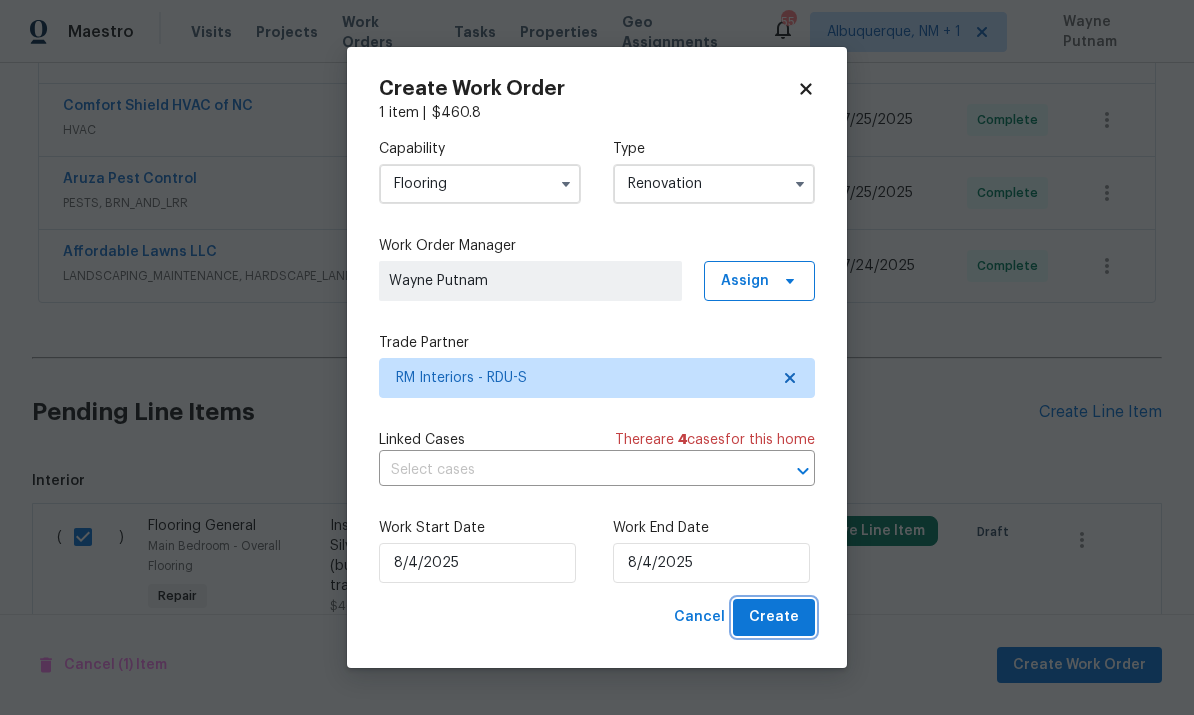 click on "Create" at bounding box center [774, 617] 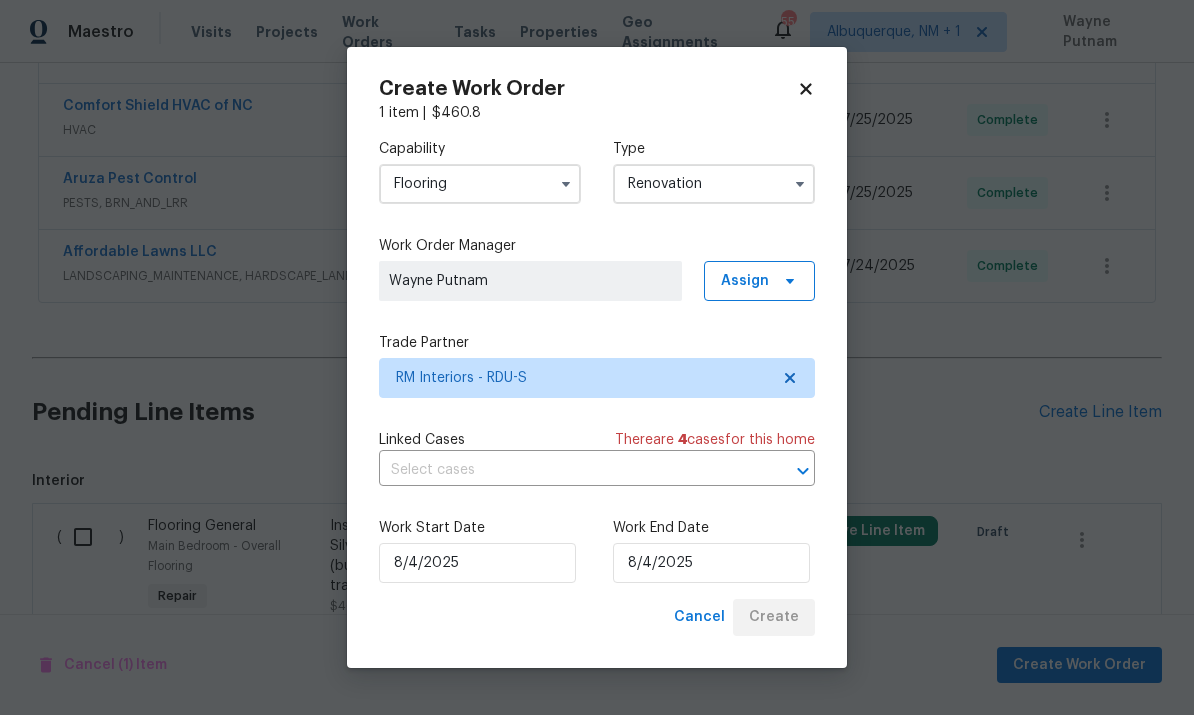 checkbox on "false" 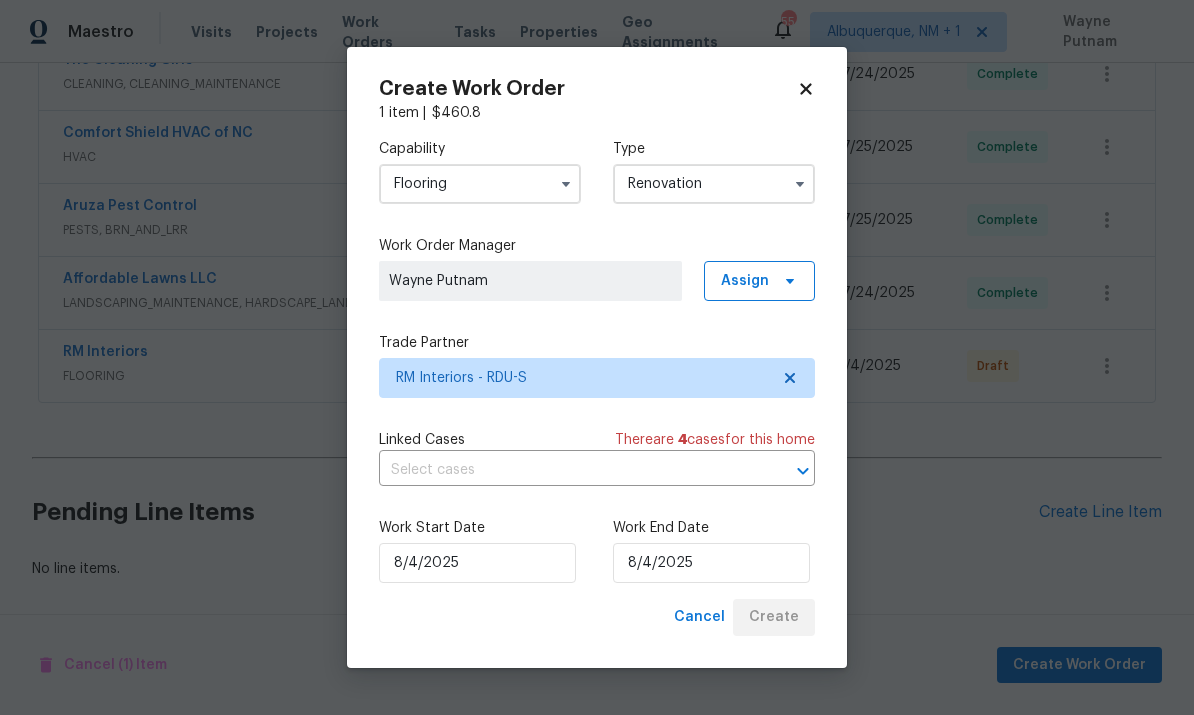 scroll, scrollTop: 479, scrollLeft: 0, axis: vertical 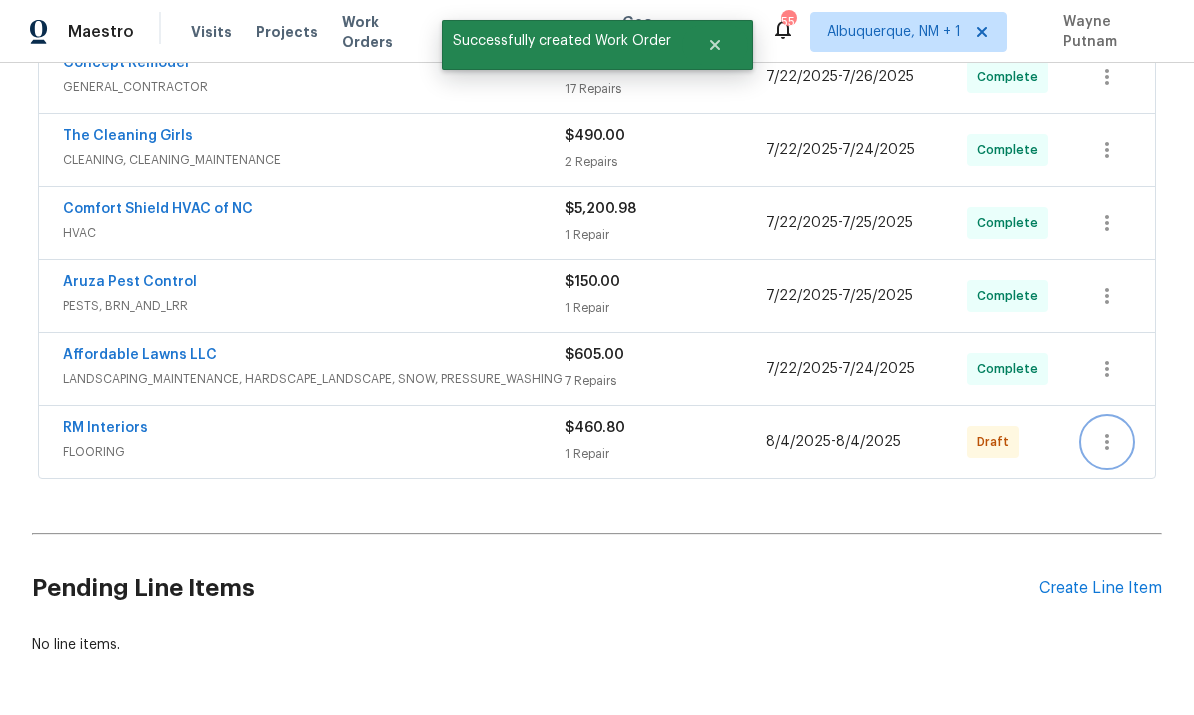 click 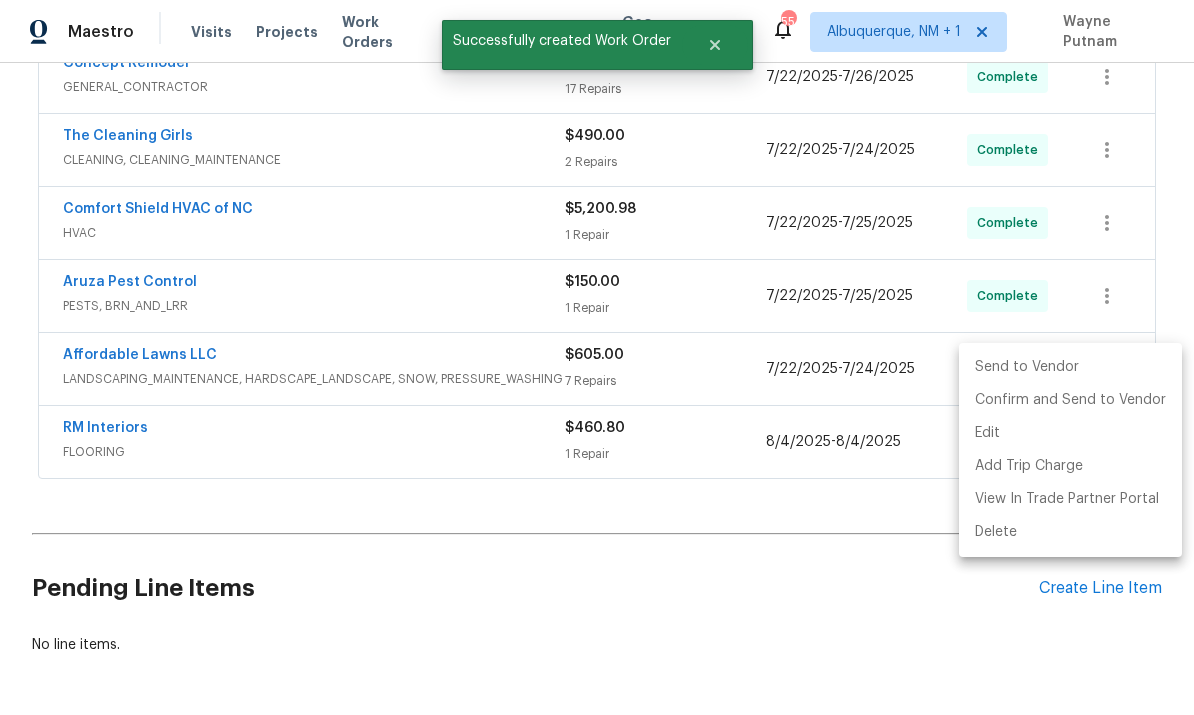 click on "Send to Vendor" at bounding box center [1070, 367] 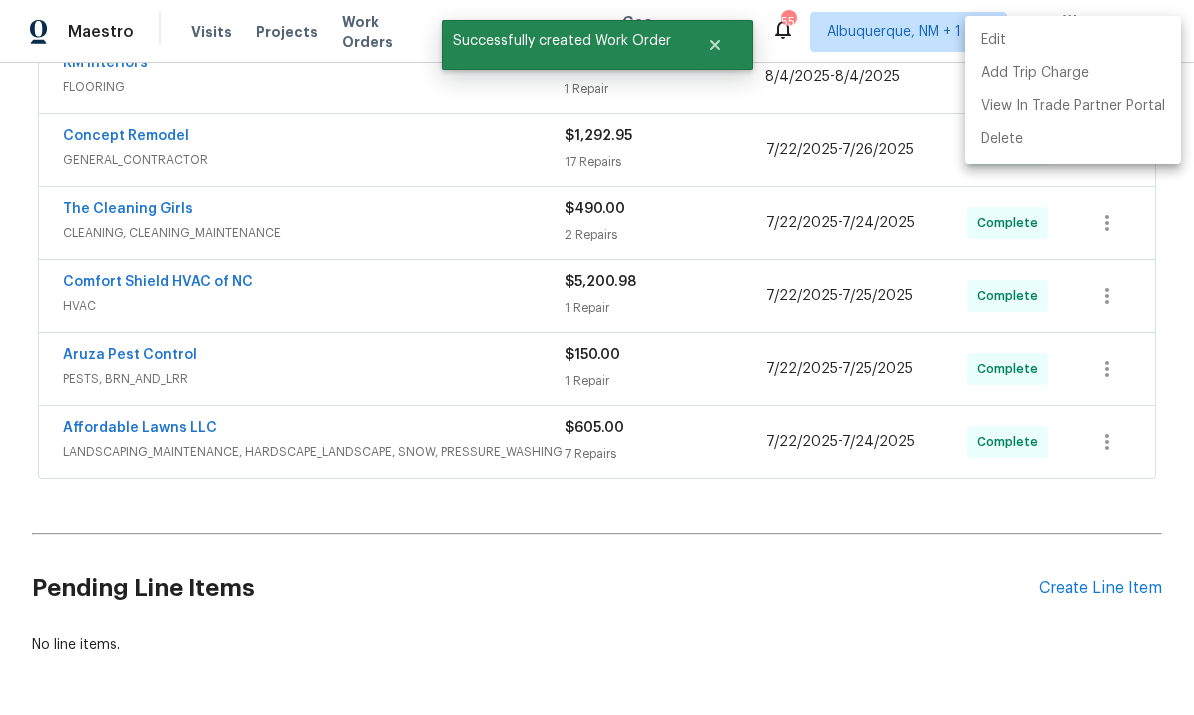 click at bounding box center (597, 357) 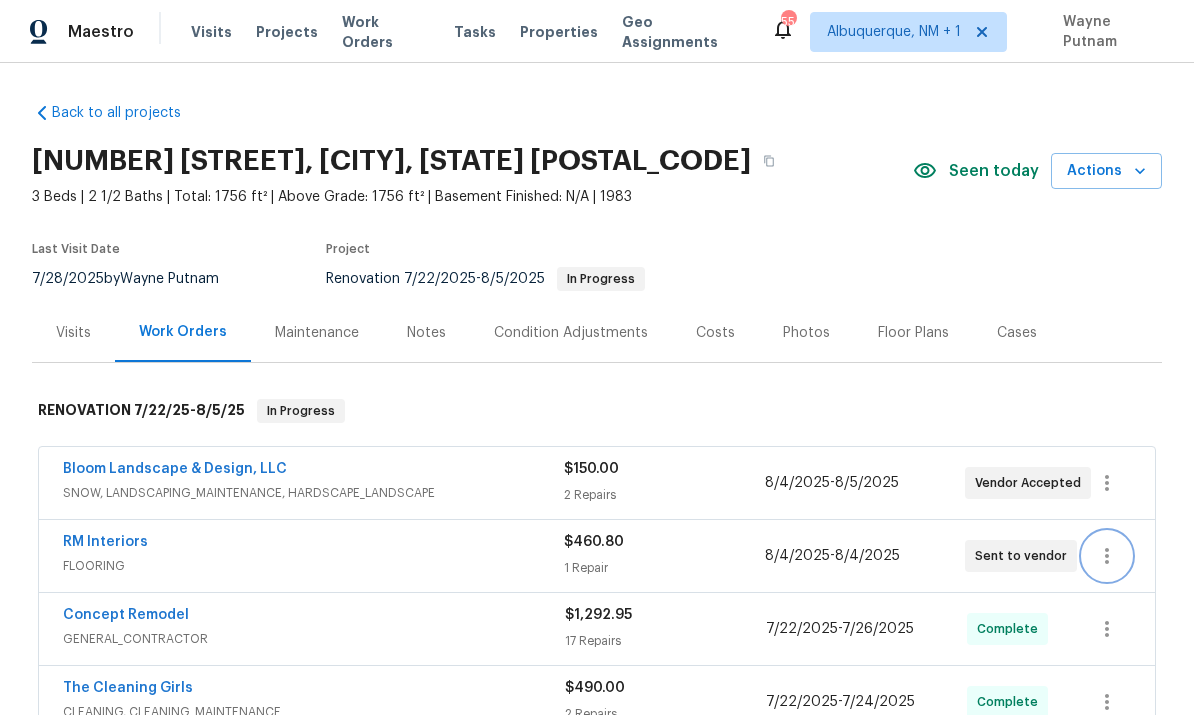 scroll, scrollTop: 0, scrollLeft: 0, axis: both 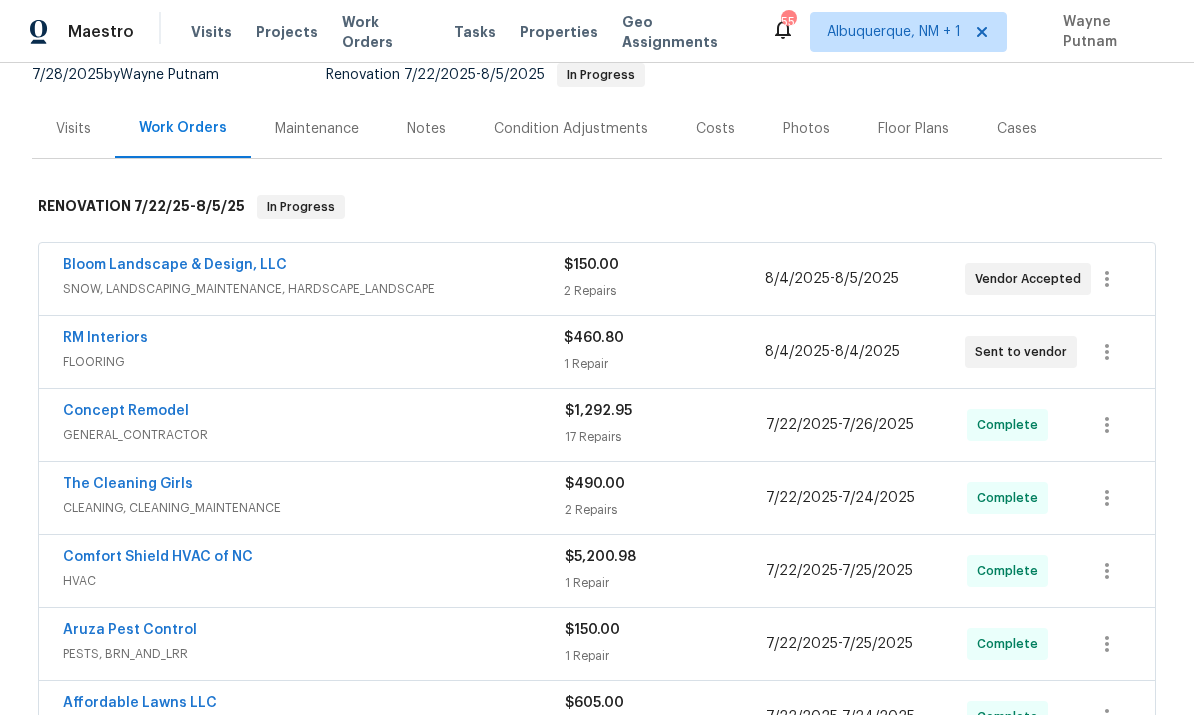click on "Notes" at bounding box center [426, 129] 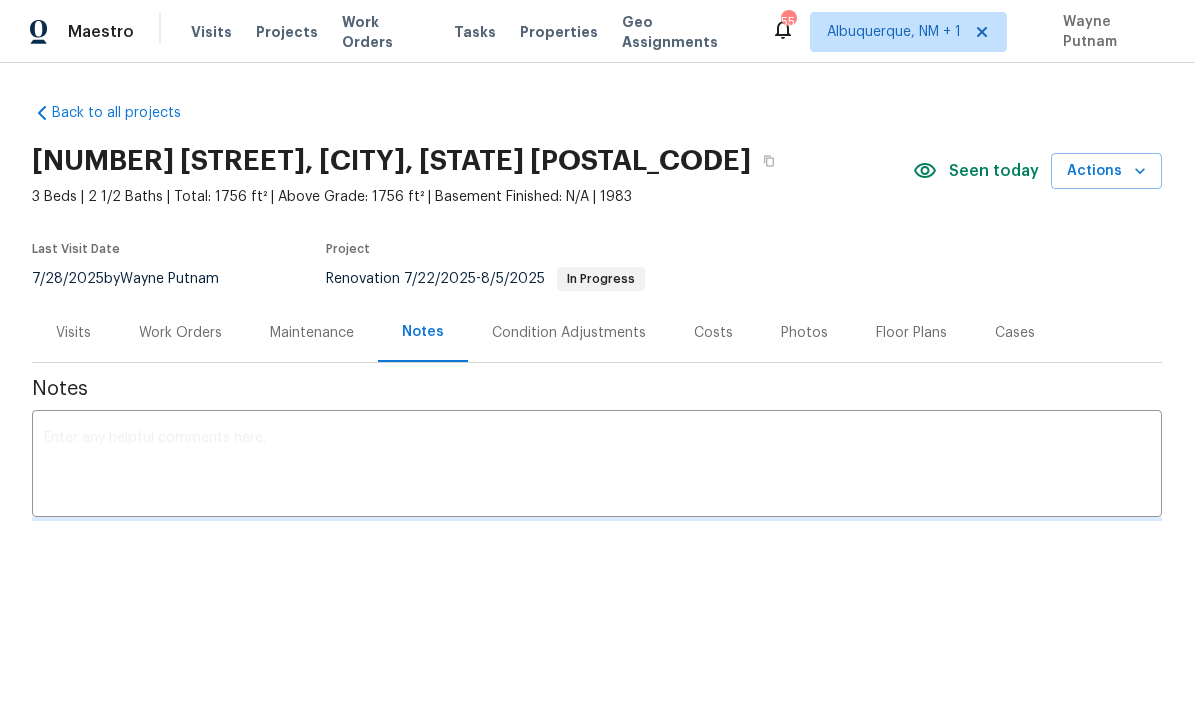 scroll, scrollTop: 0, scrollLeft: 0, axis: both 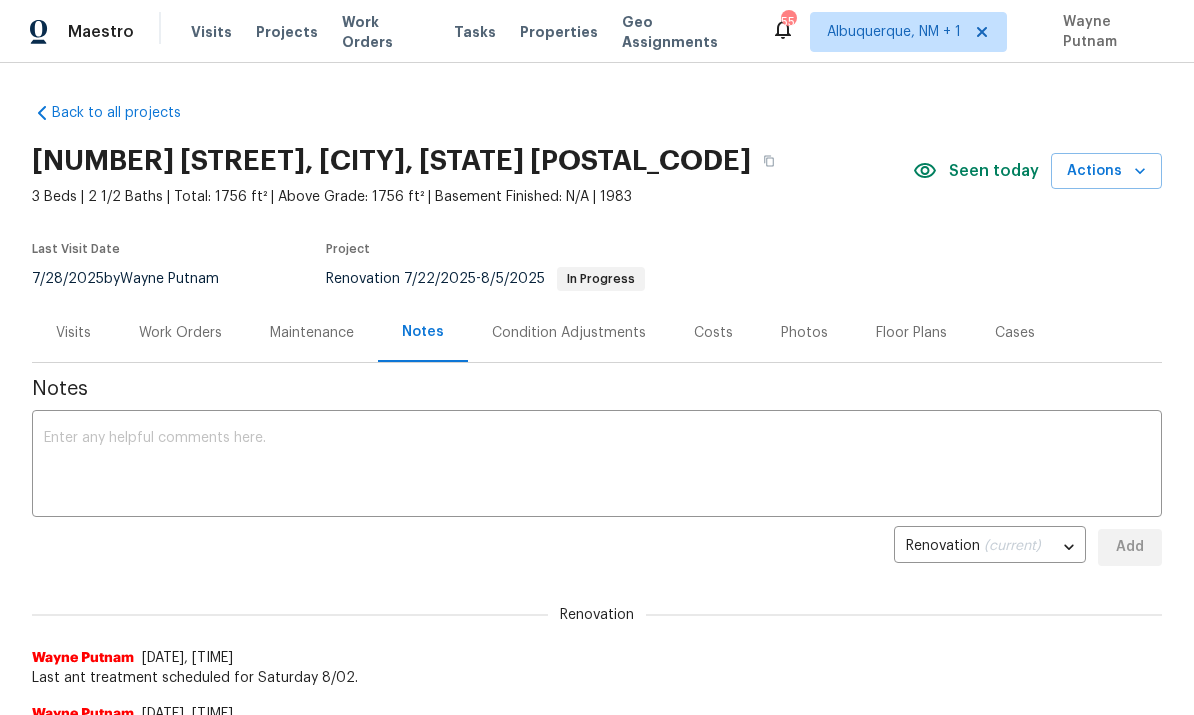click at bounding box center [597, 466] 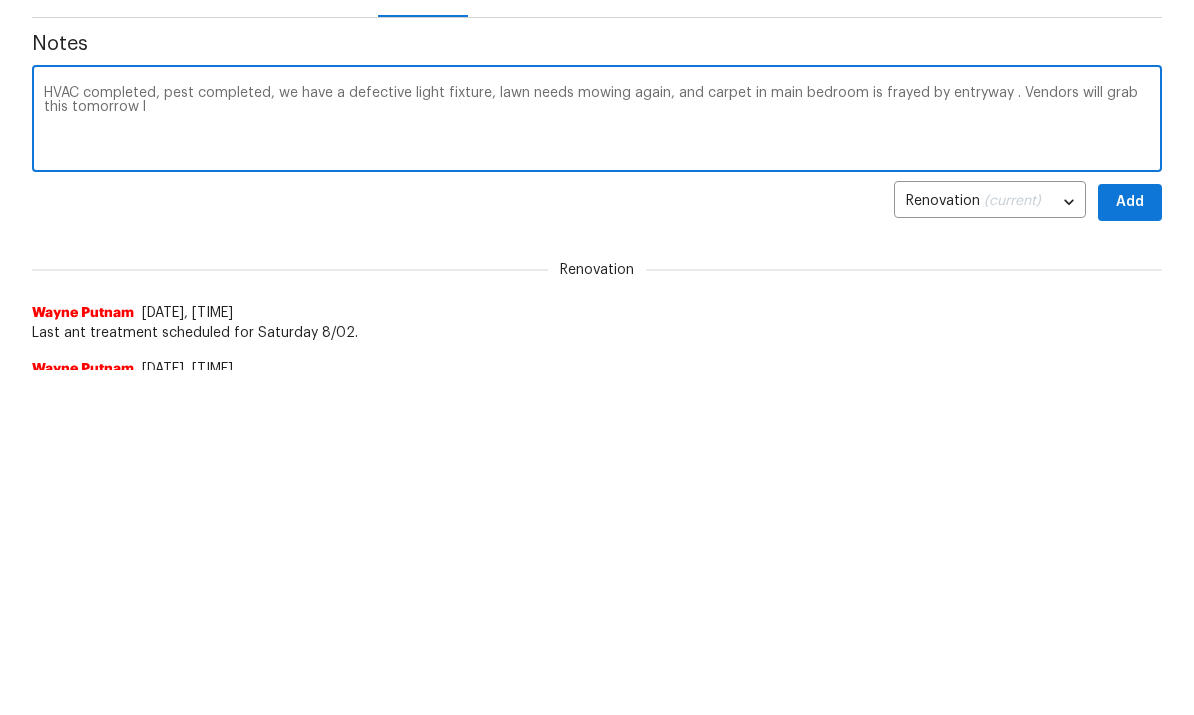 type on "HVAC completed, pest completed, we have a defective light fixture, lawn needs mowing again, and carpet in main bedroom is frayed by entryway . Vendors will grab this tomorrow l" 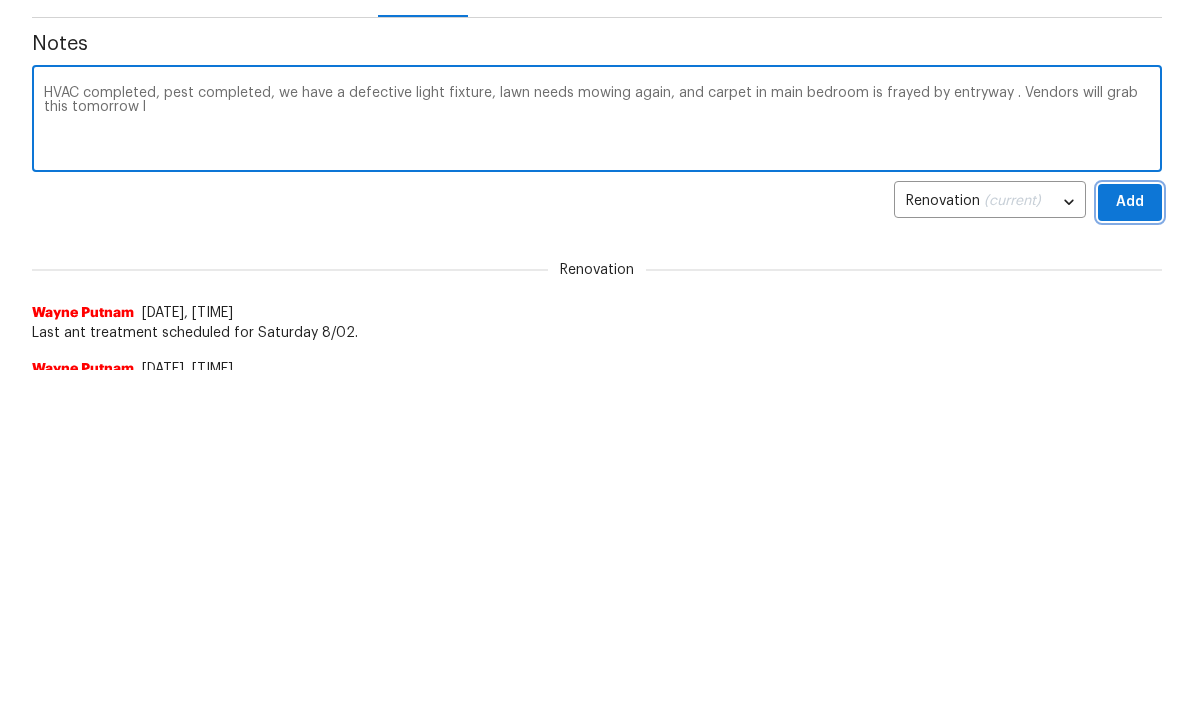 click on "Add" at bounding box center (1130, 547) 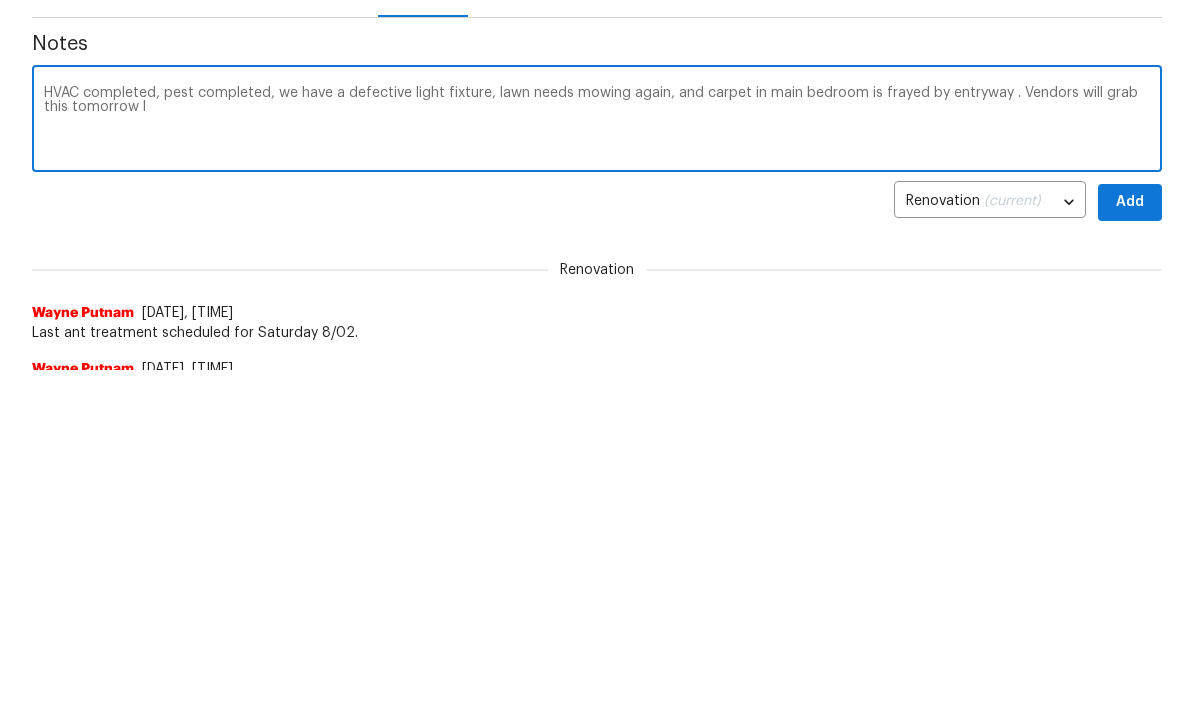 scroll, scrollTop: 345, scrollLeft: 0, axis: vertical 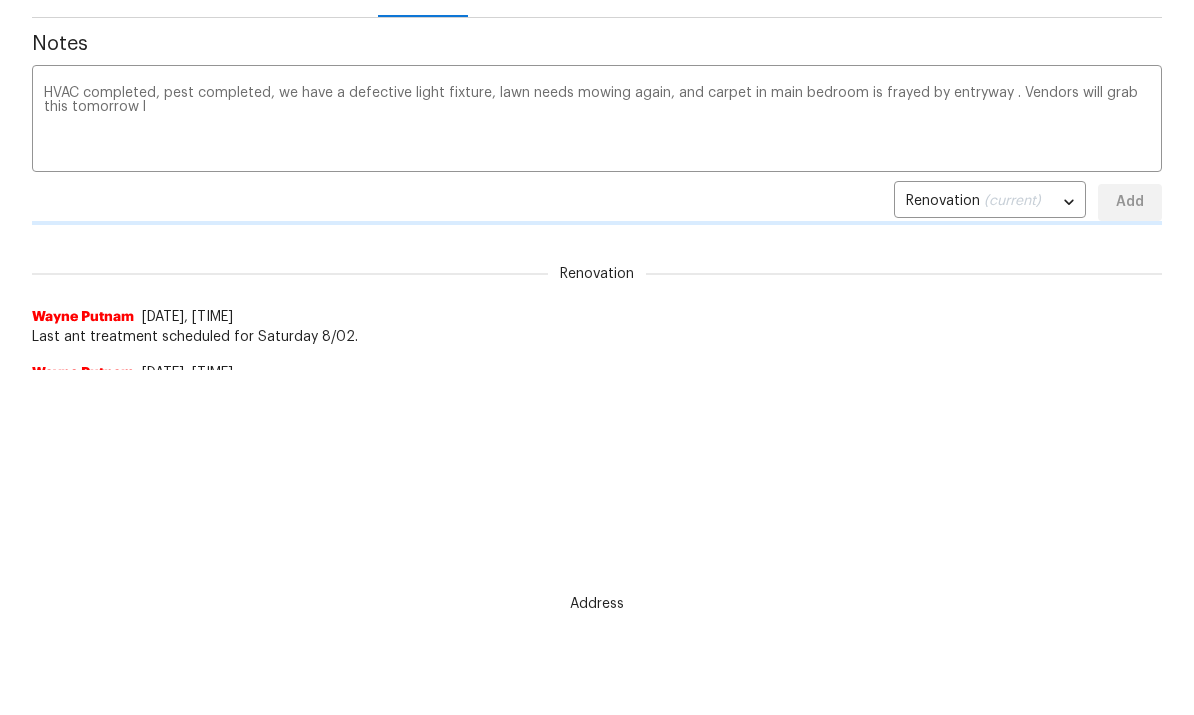 type 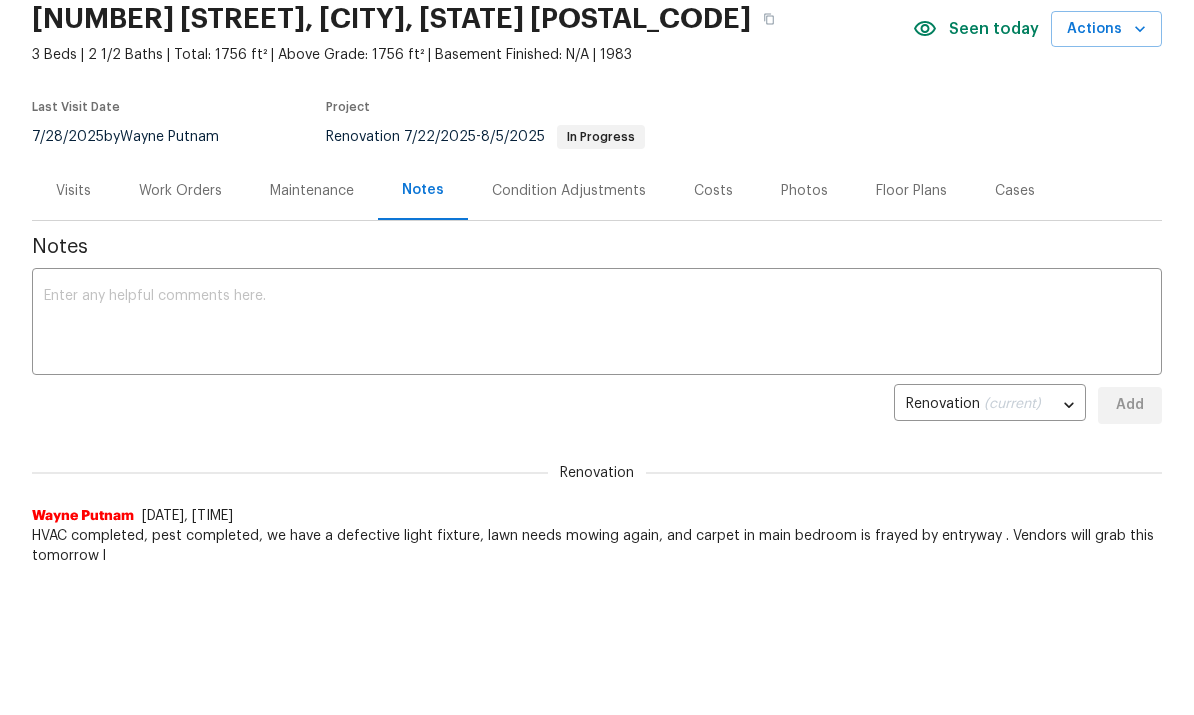 scroll, scrollTop: 0, scrollLeft: 0, axis: both 